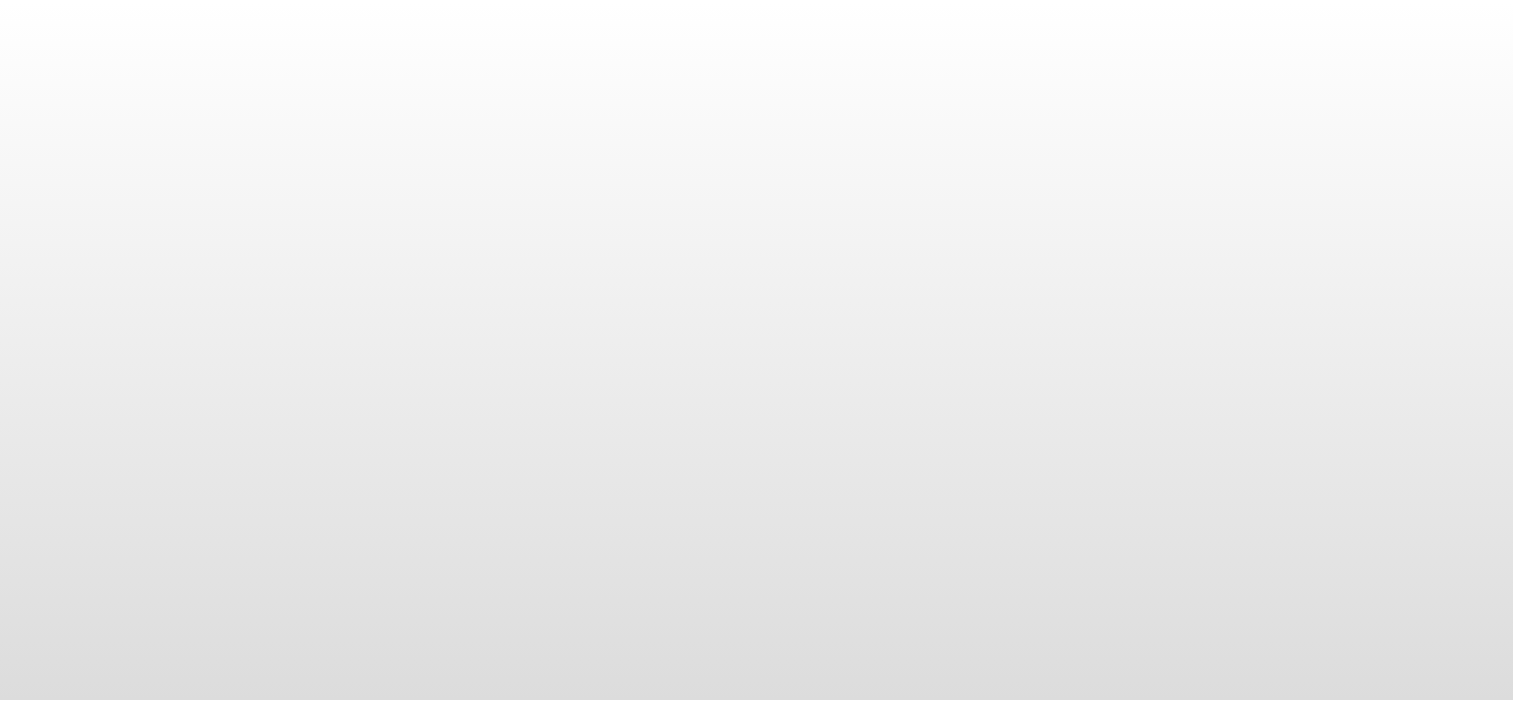 scroll, scrollTop: 0, scrollLeft: 0, axis: both 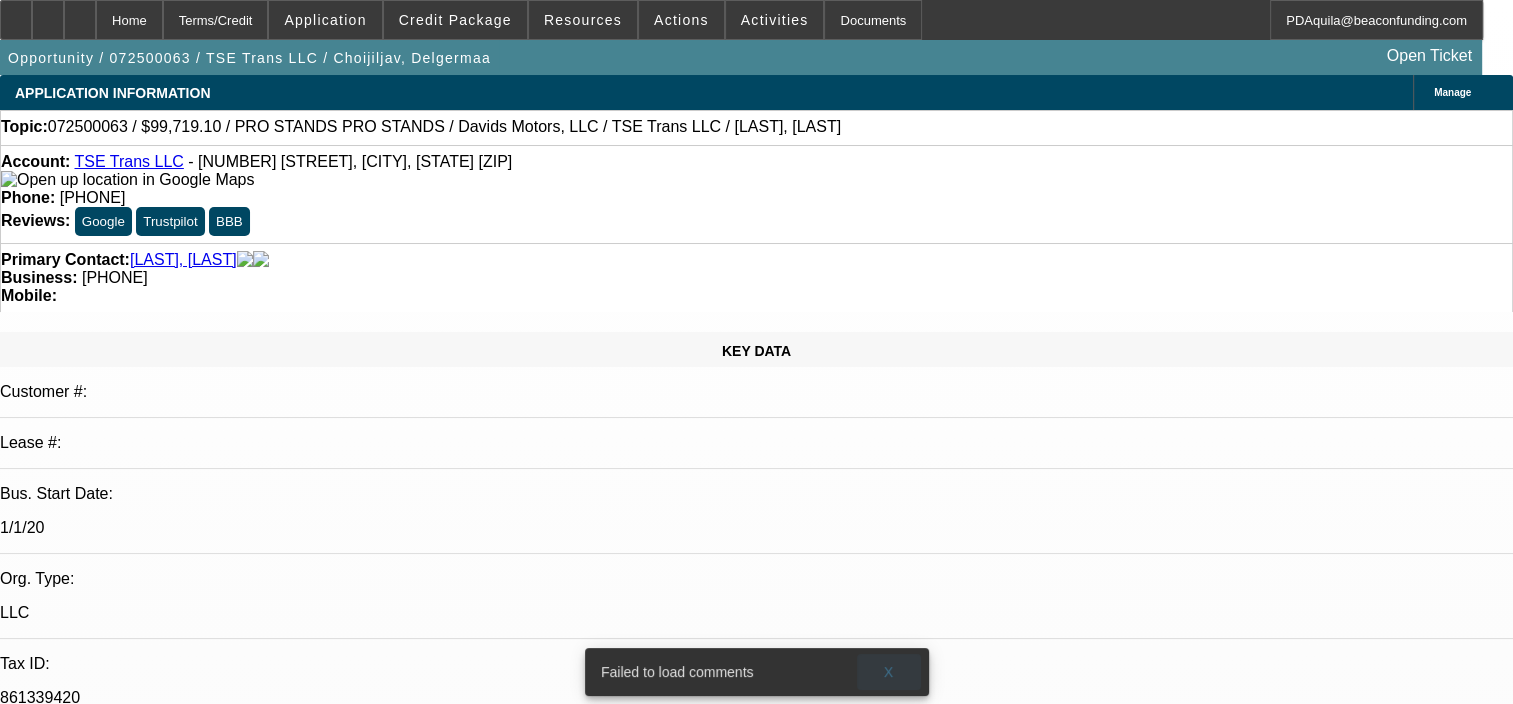 click at bounding box center (889, 672) 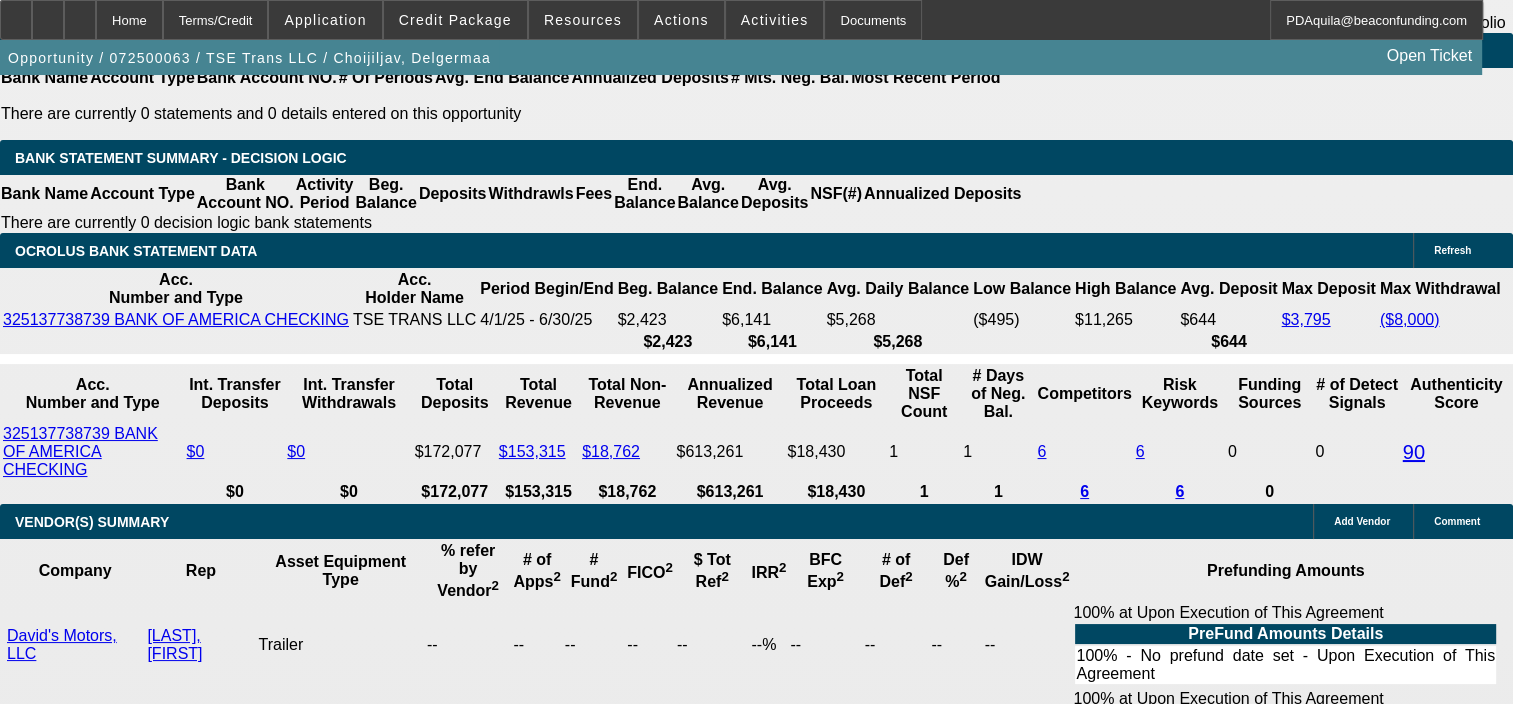 scroll, scrollTop: 3499, scrollLeft: 0, axis: vertical 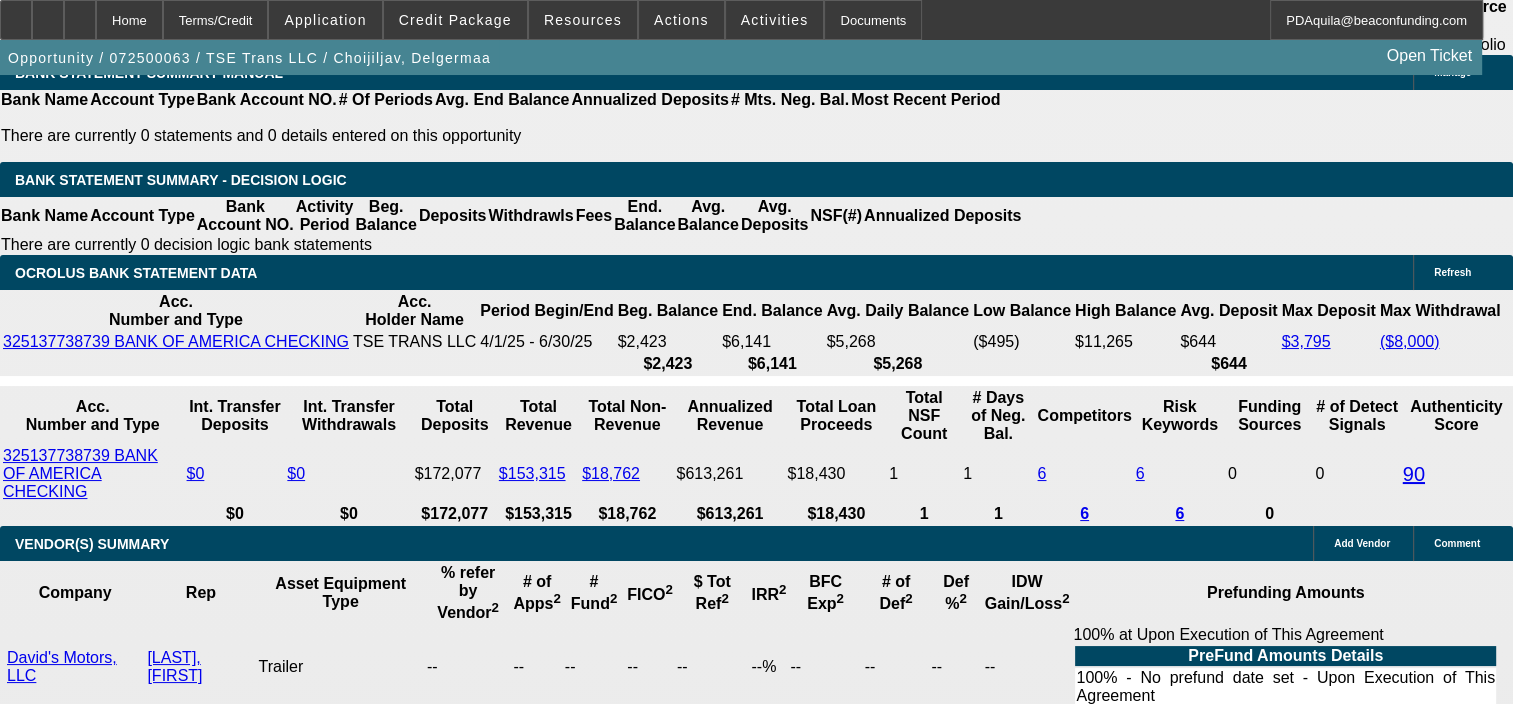 click on "10" at bounding box center [486, 2157] 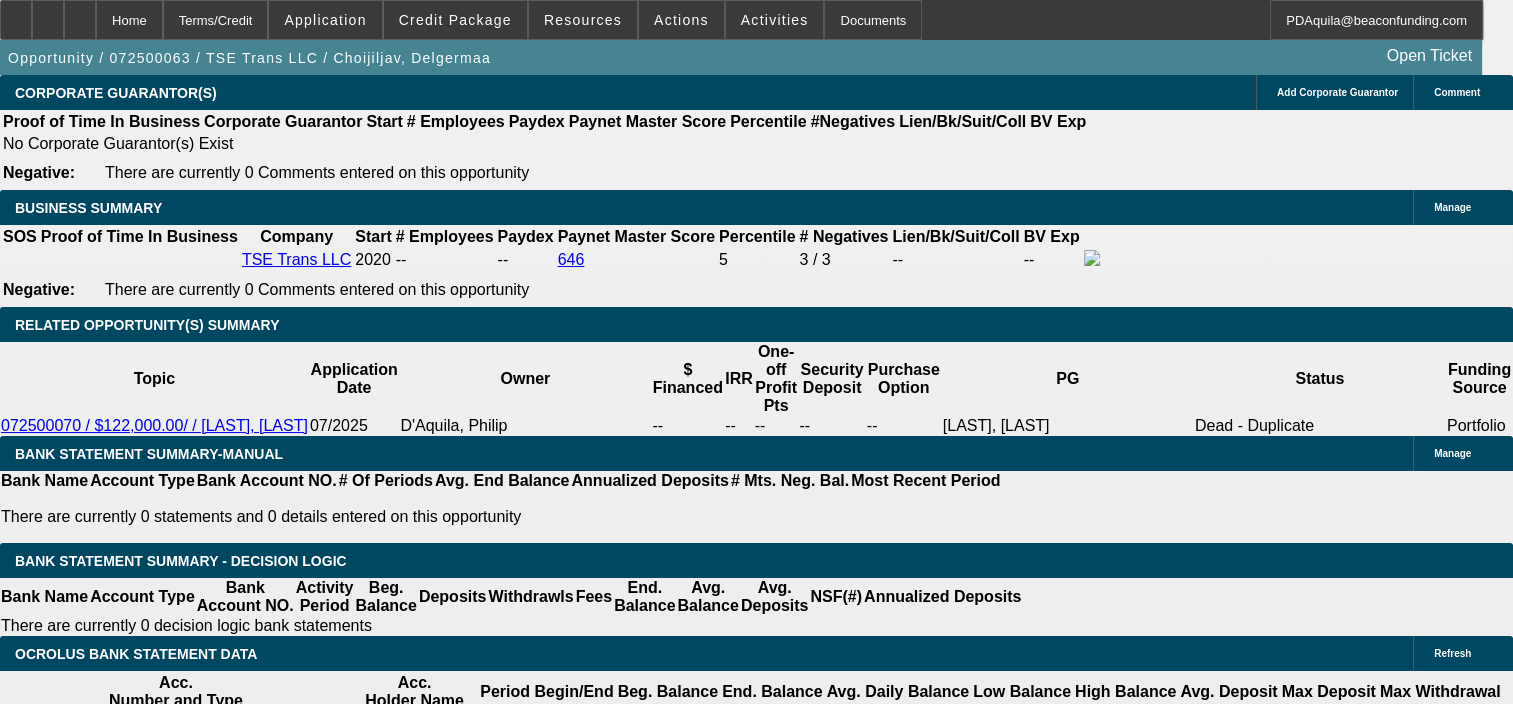scroll, scrollTop: 3092, scrollLeft: 0, axis: vertical 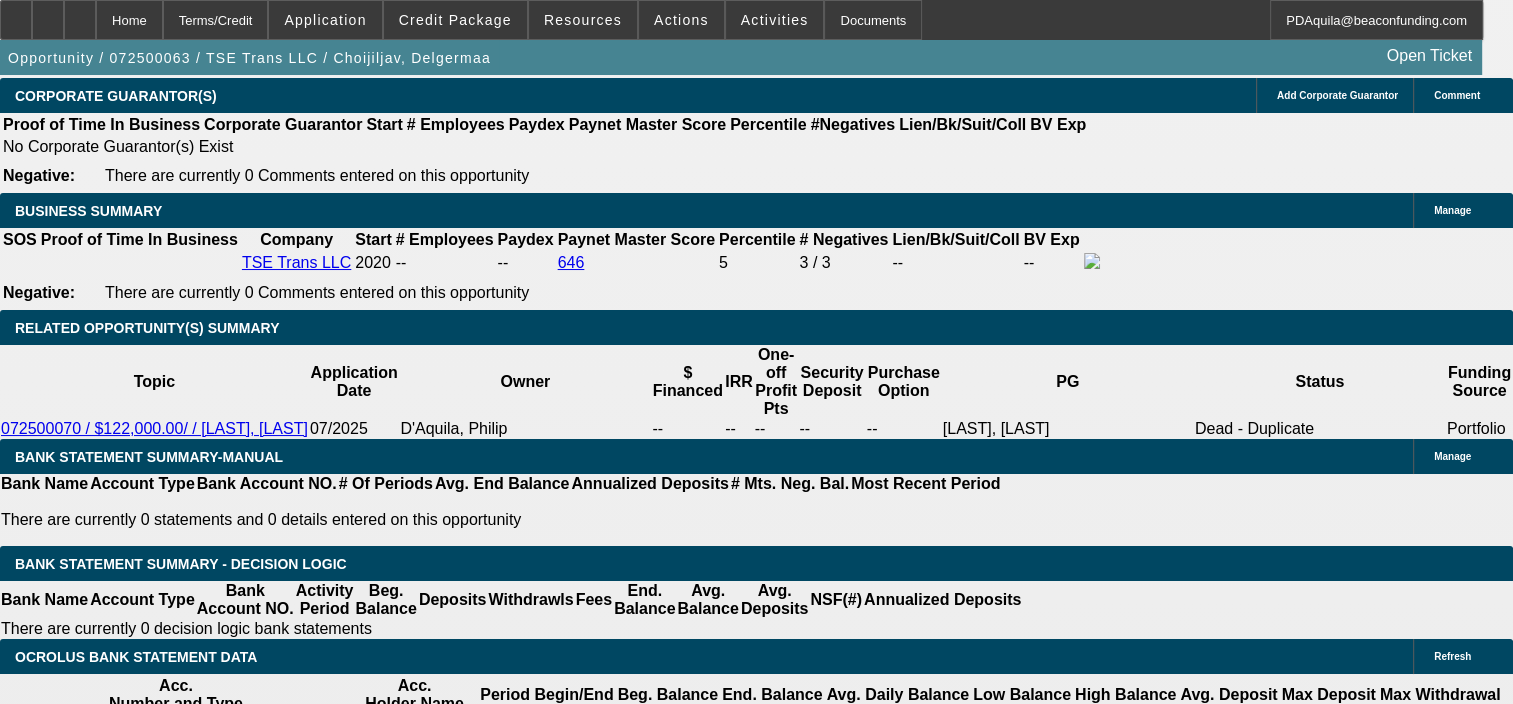 type on "11.5" 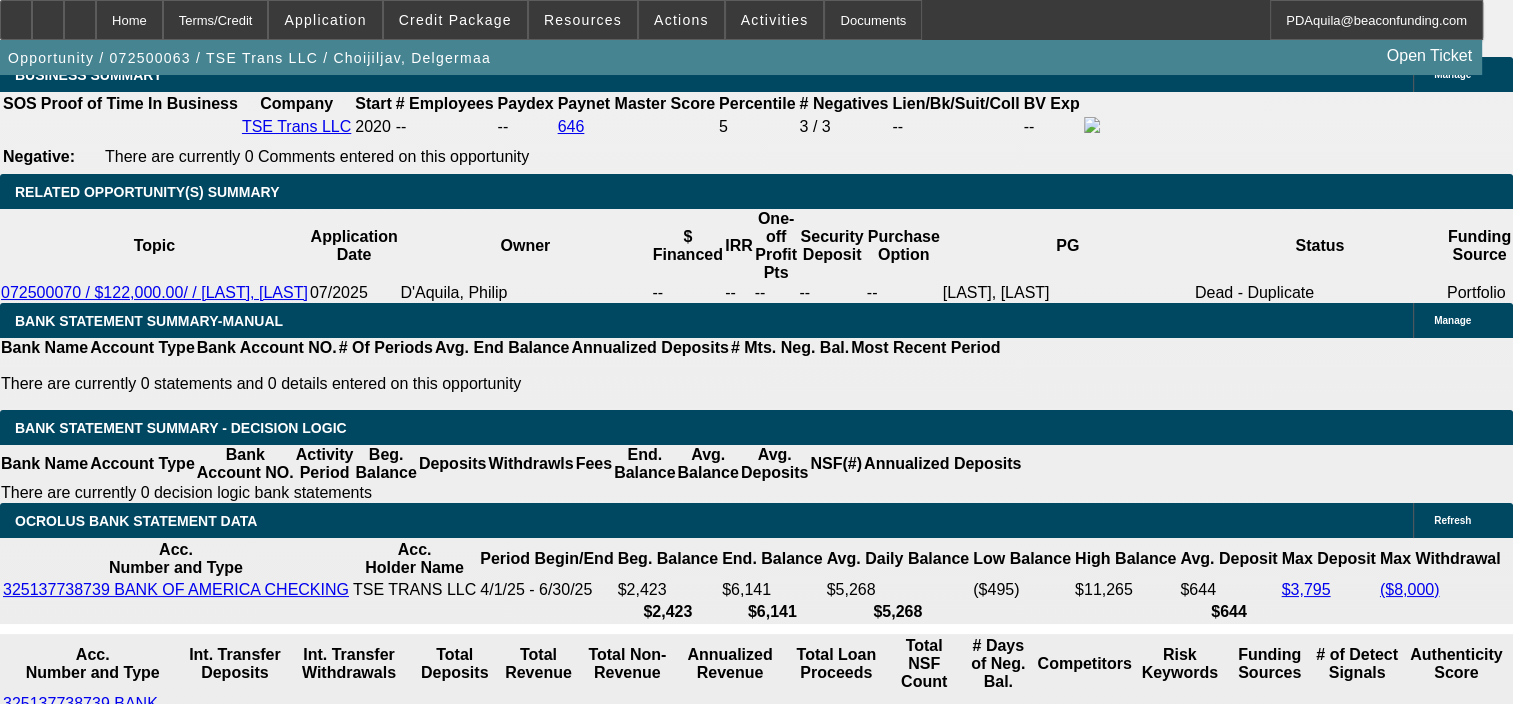 scroll, scrollTop: 3230, scrollLeft: 0, axis: vertical 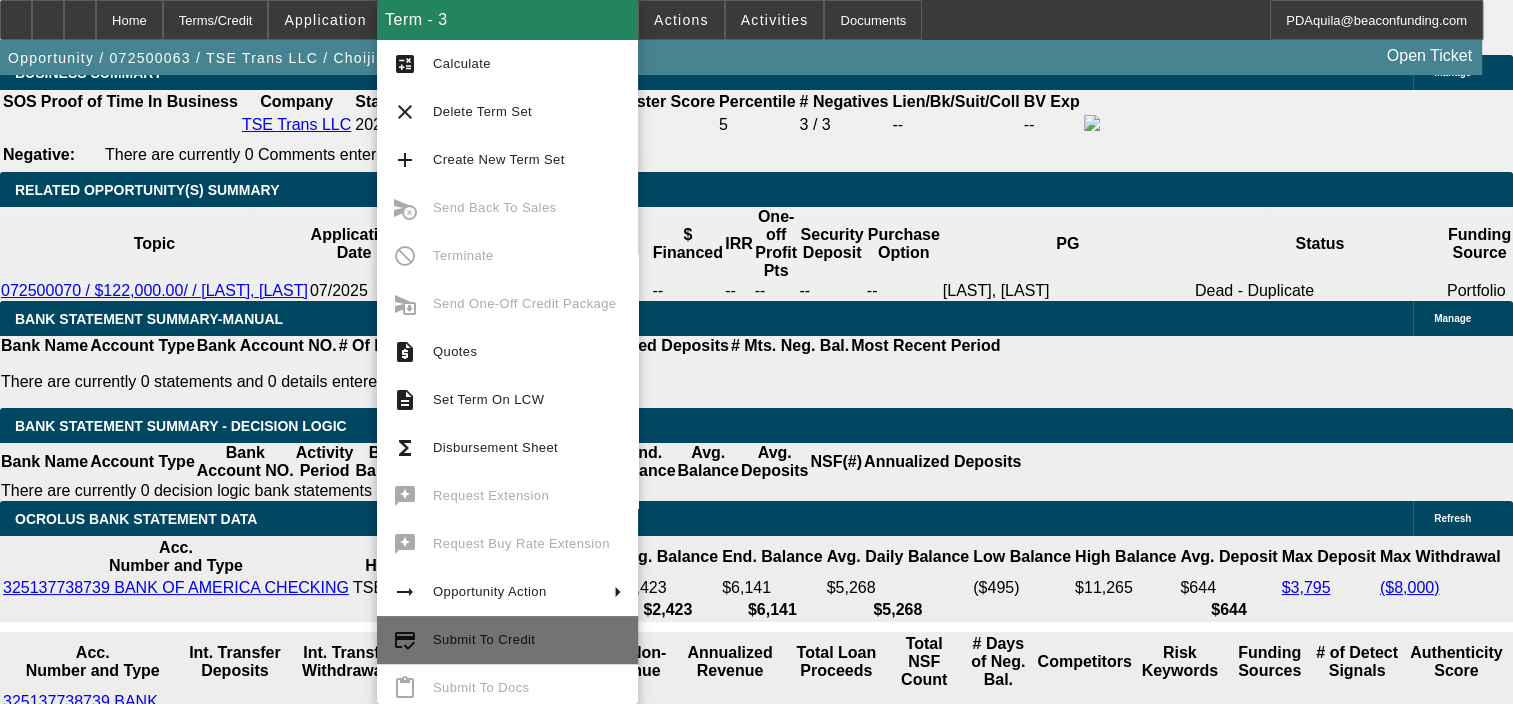 click on "Submit To Credit" at bounding box center [527, 640] 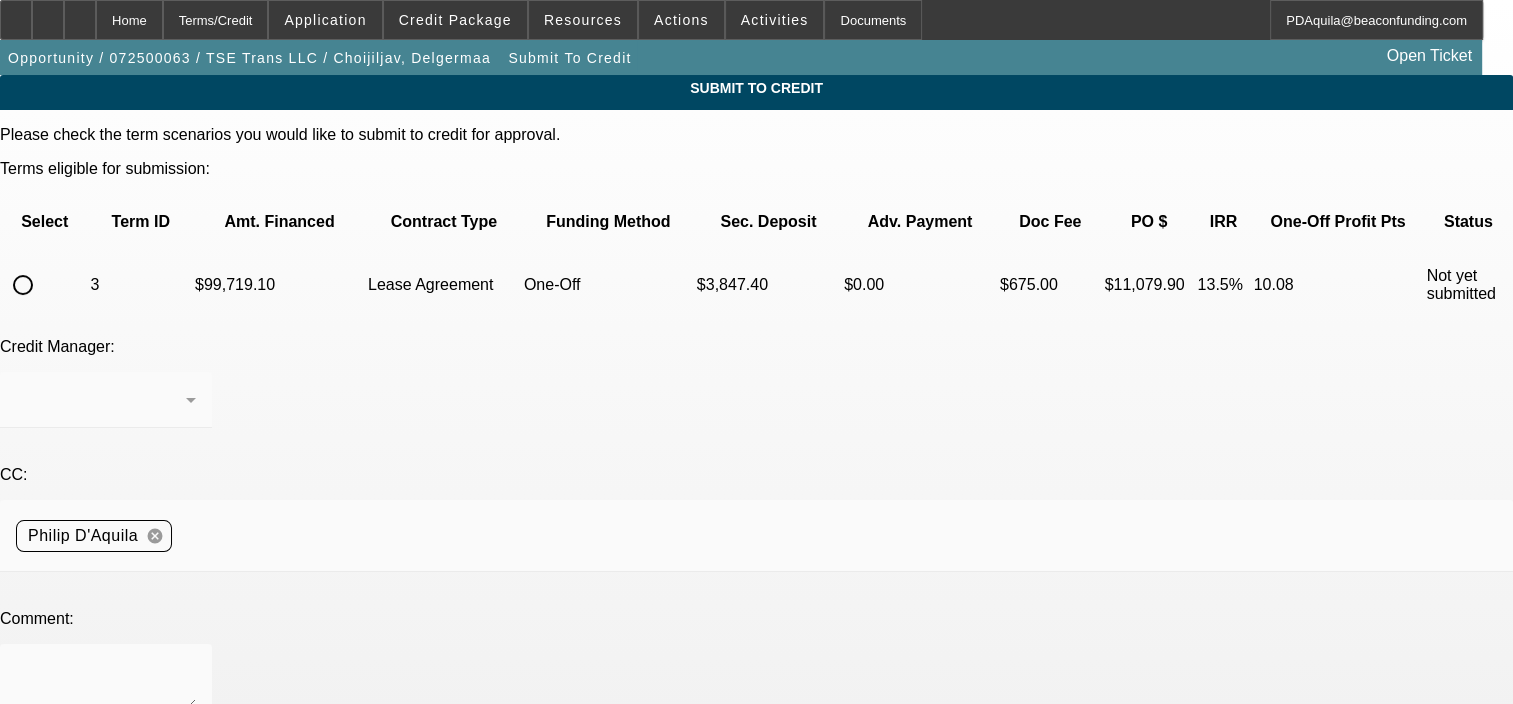 scroll, scrollTop: 266, scrollLeft: 0, axis: vertical 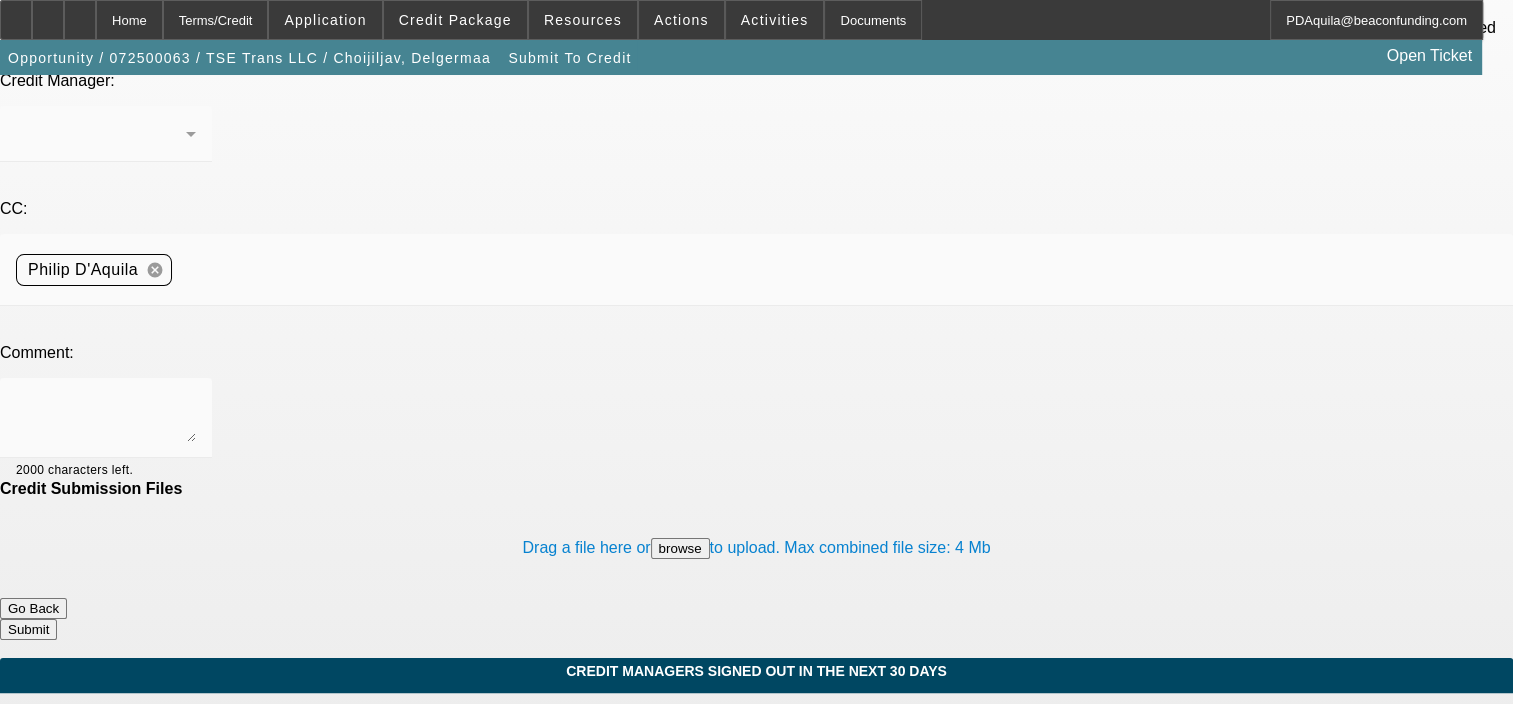 click on "Go Back" at bounding box center [33, 608] 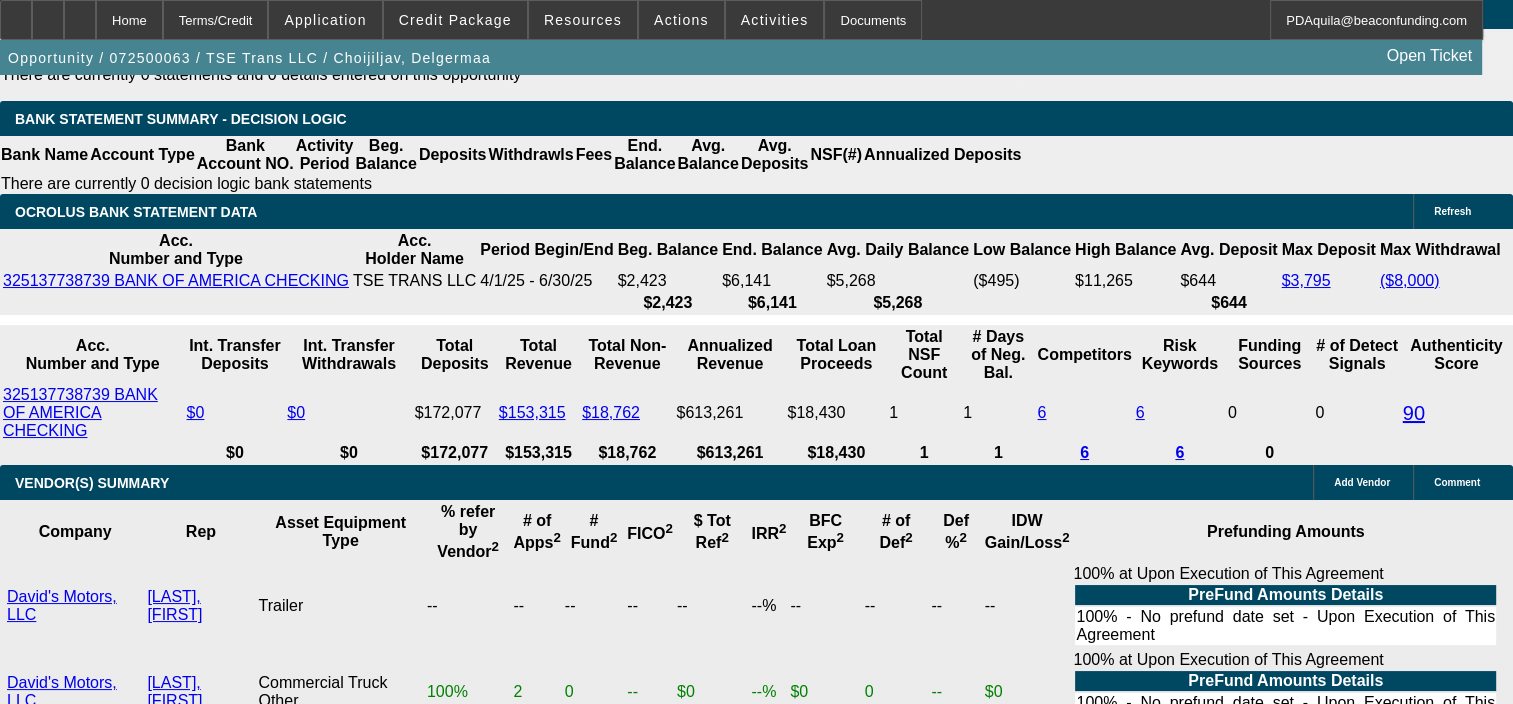 scroll, scrollTop: 3385, scrollLeft: 0, axis: vertical 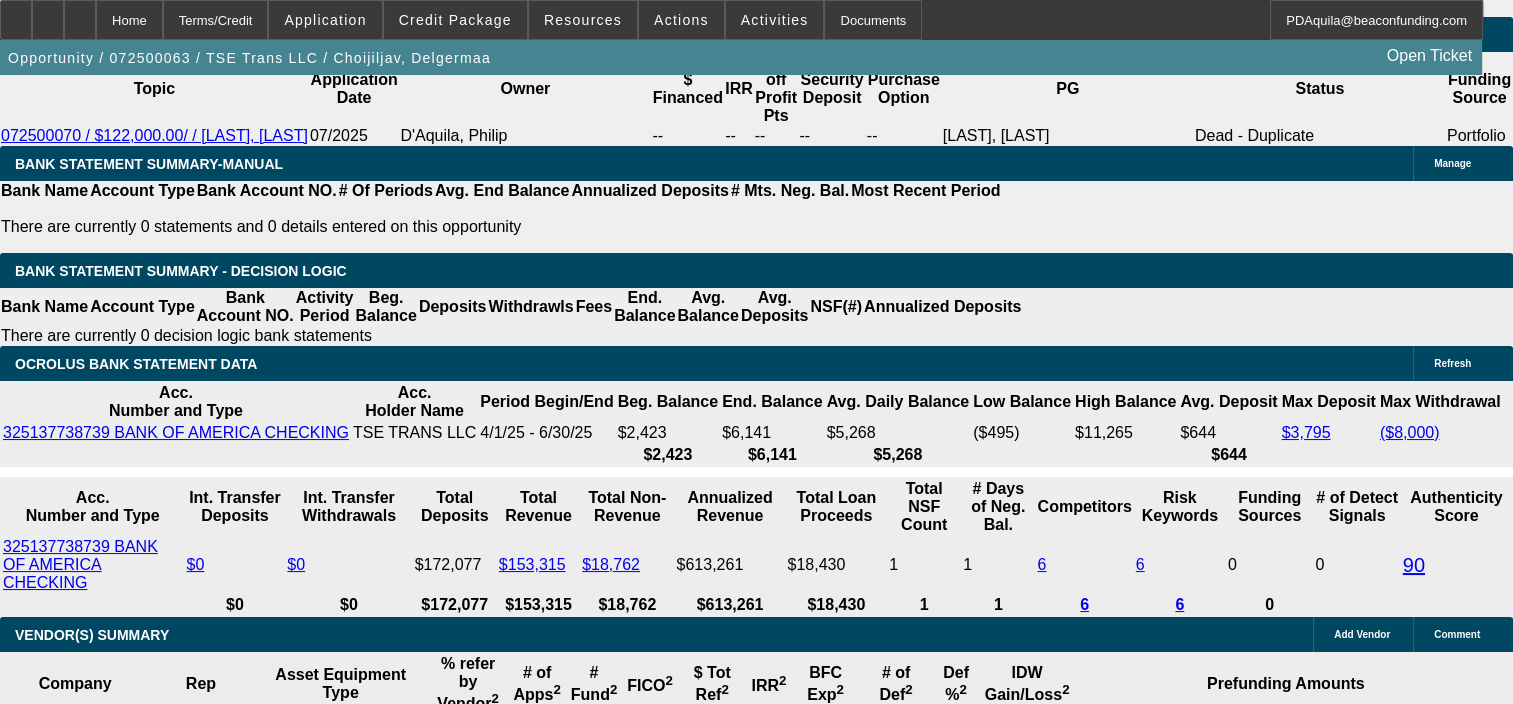 click on "$0.00" at bounding box center (431, 1945) 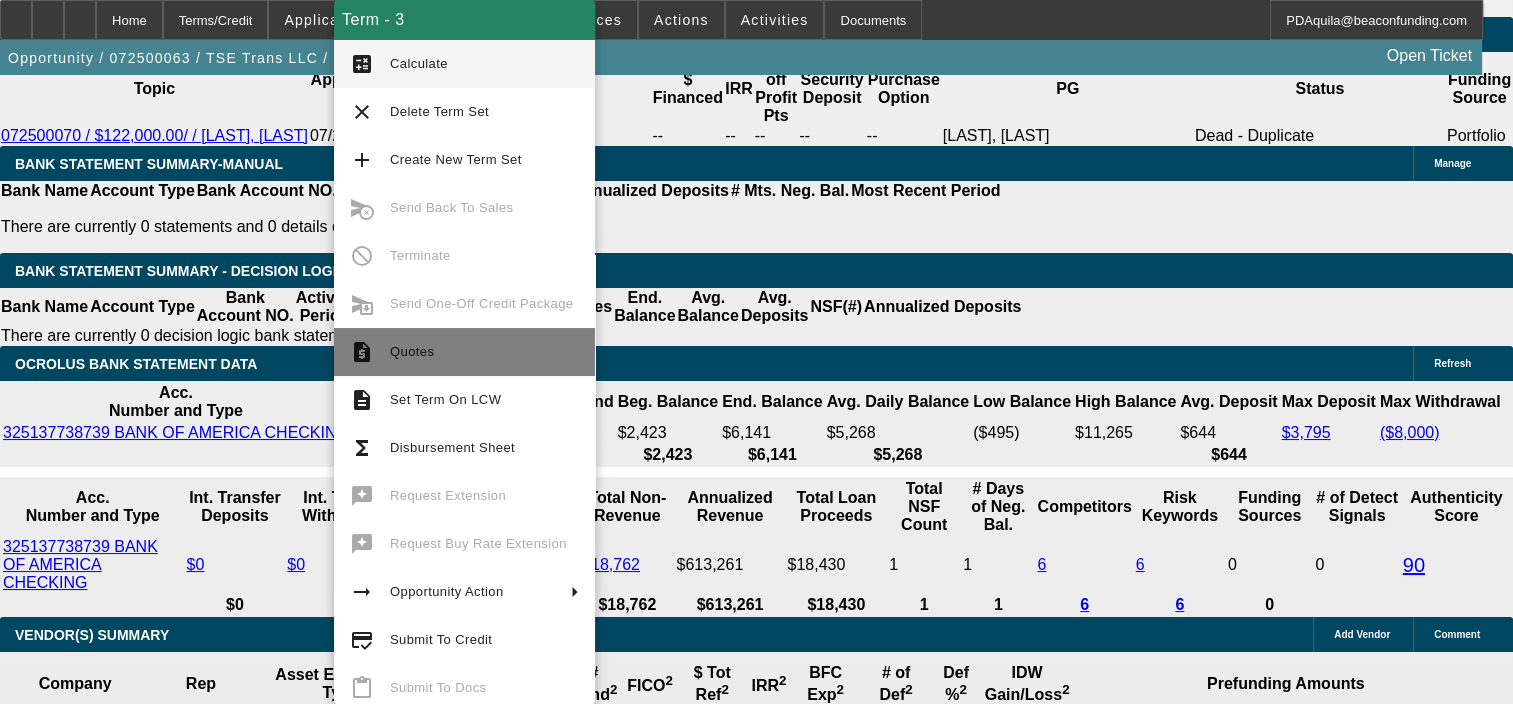 click on "Quotes" at bounding box center [484, 64] 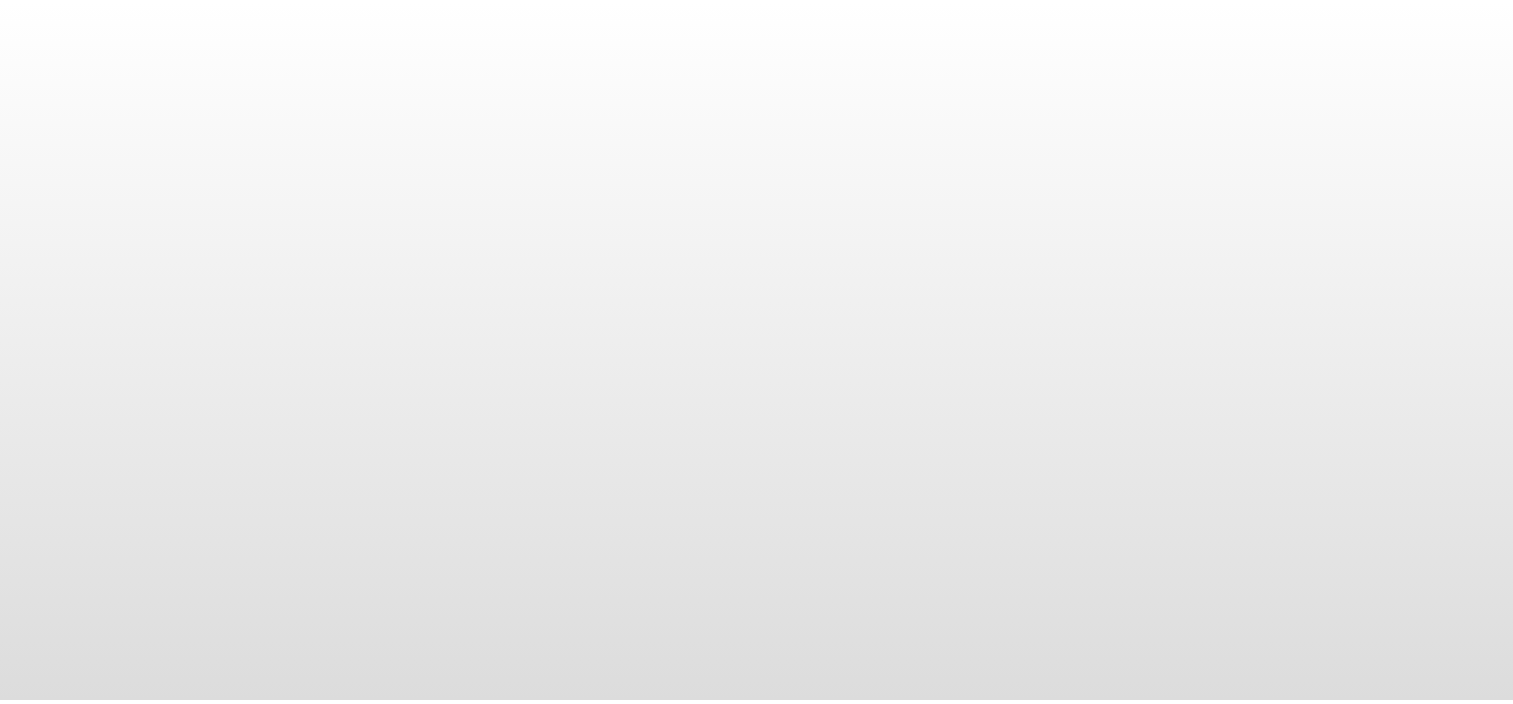 scroll, scrollTop: 0, scrollLeft: 0, axis: both 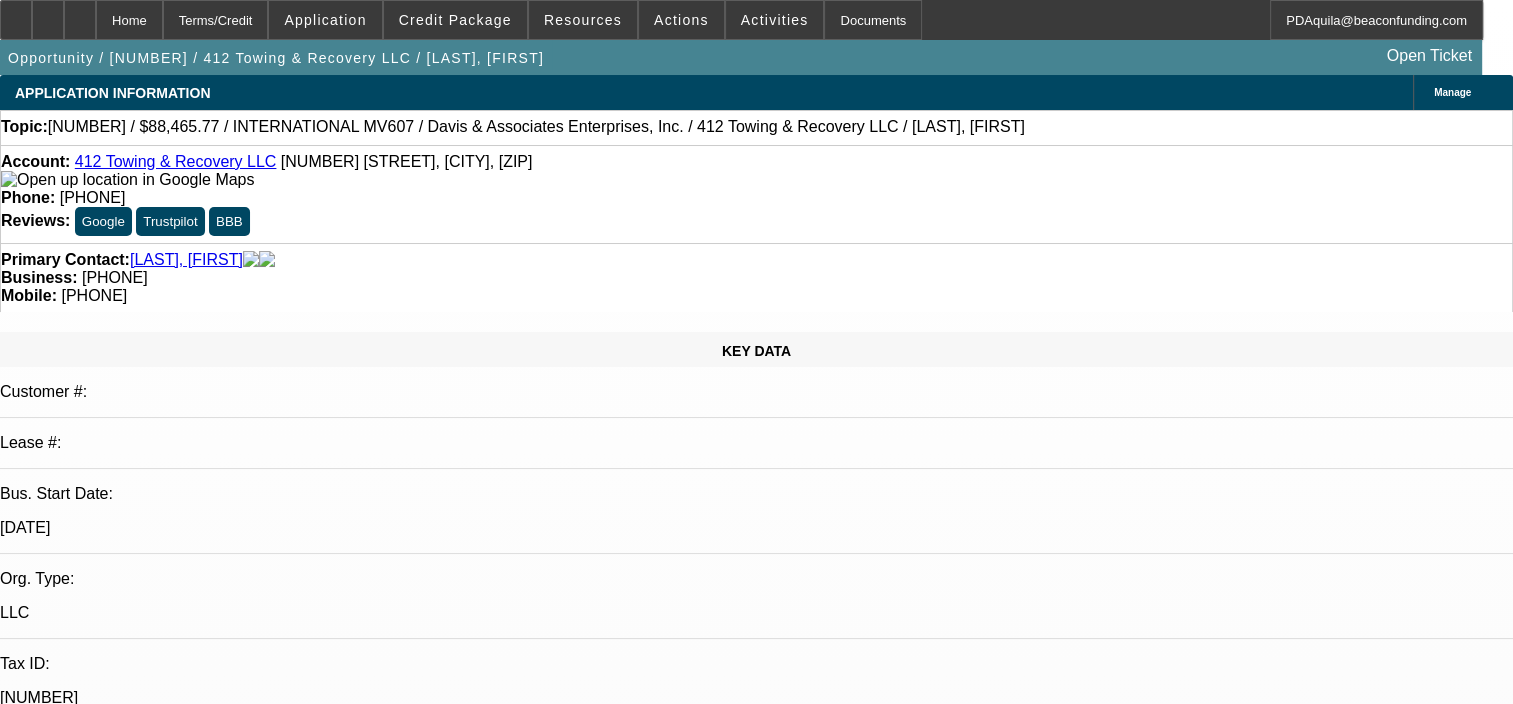 click on "Credit Decision - Approved
Credit Approved - APPROVED BY FINPAC - Amount: $88,465.77; Approved Term: 60 months; Approved Pricing: 15.25%; CONDITION REPORT CLEARED; PHOTOS CLEARED; INVOICE CLEARED;
[LAST], [FIRST] - [DATE], [TIME]" at bounding box center [421, 7359] 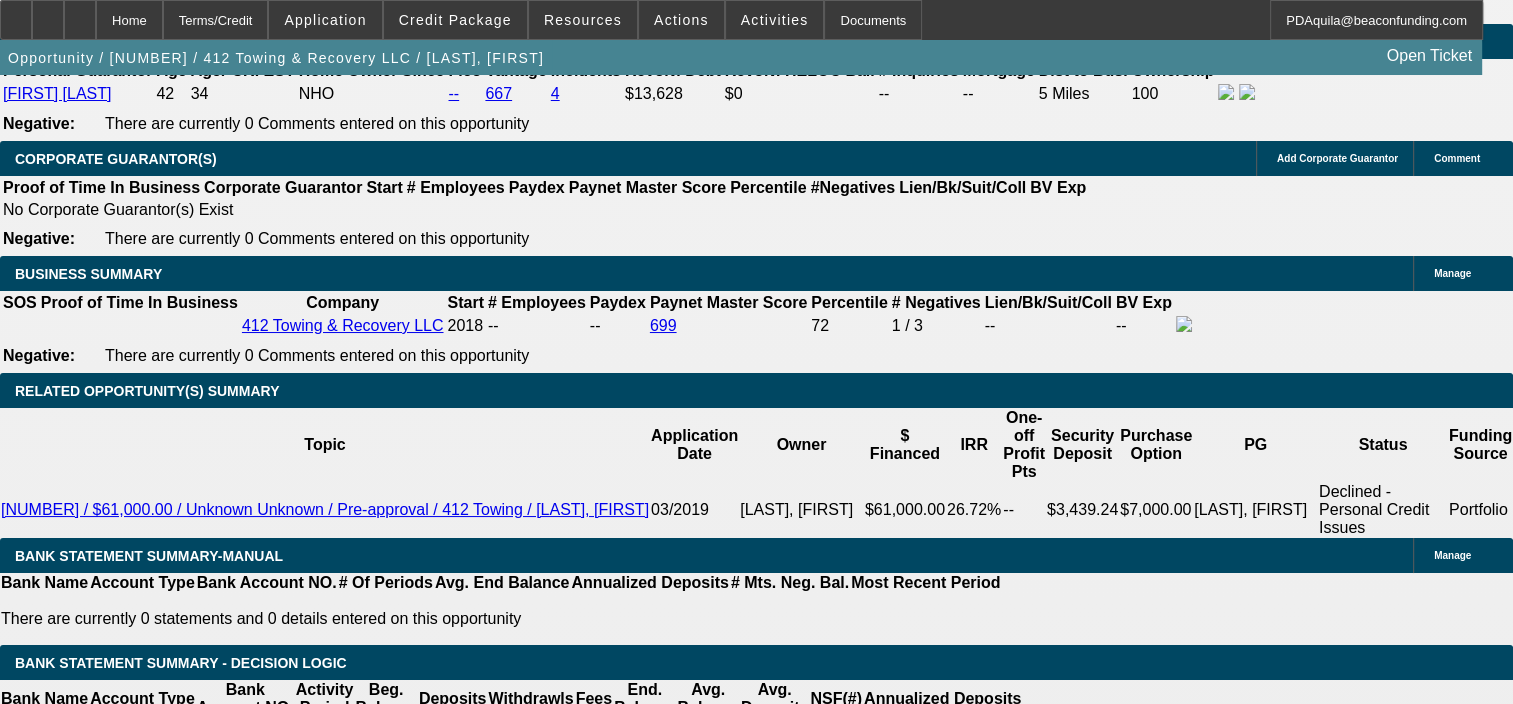 scroll, scrollTop: 2752, scrollLeft: 0, axis: vertical 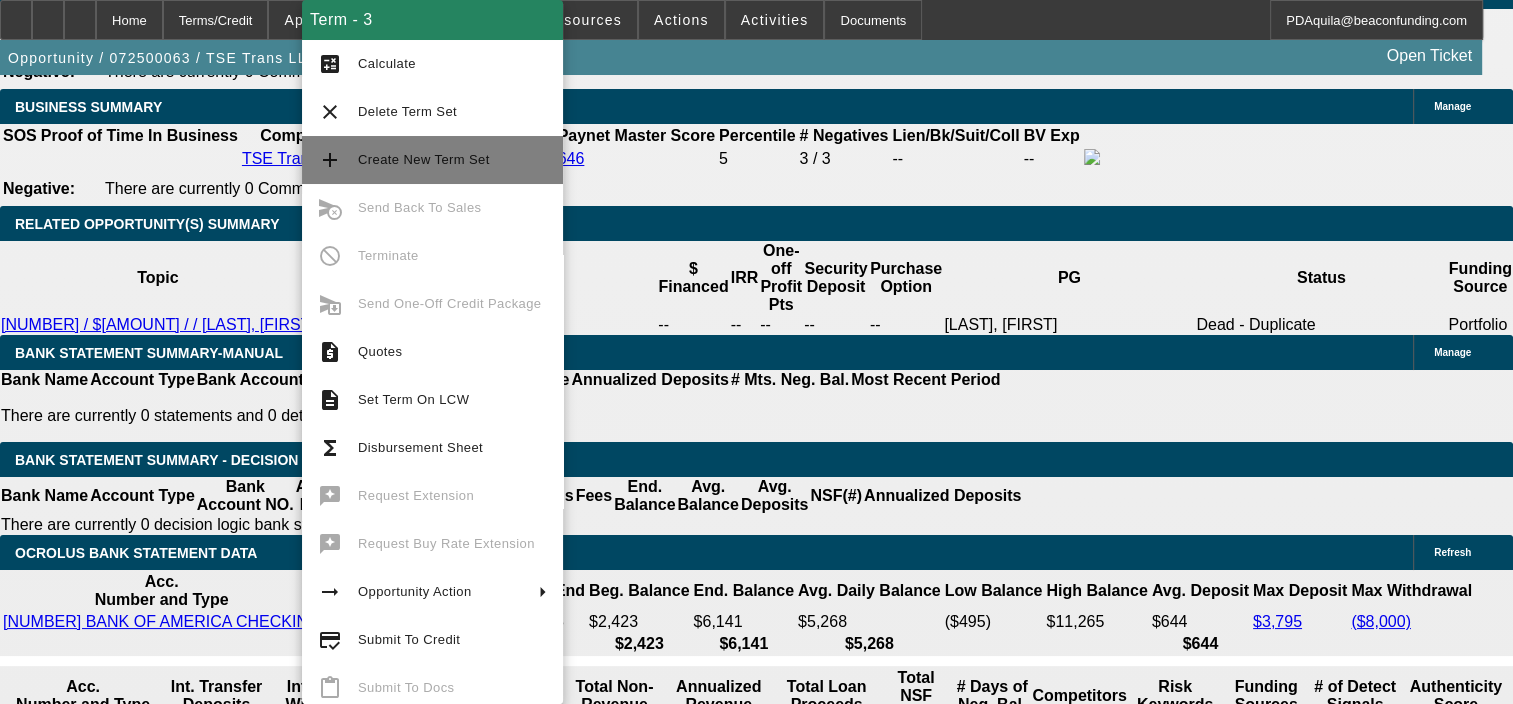 click on "Create New Term Set" at bounding box center [387, 63] 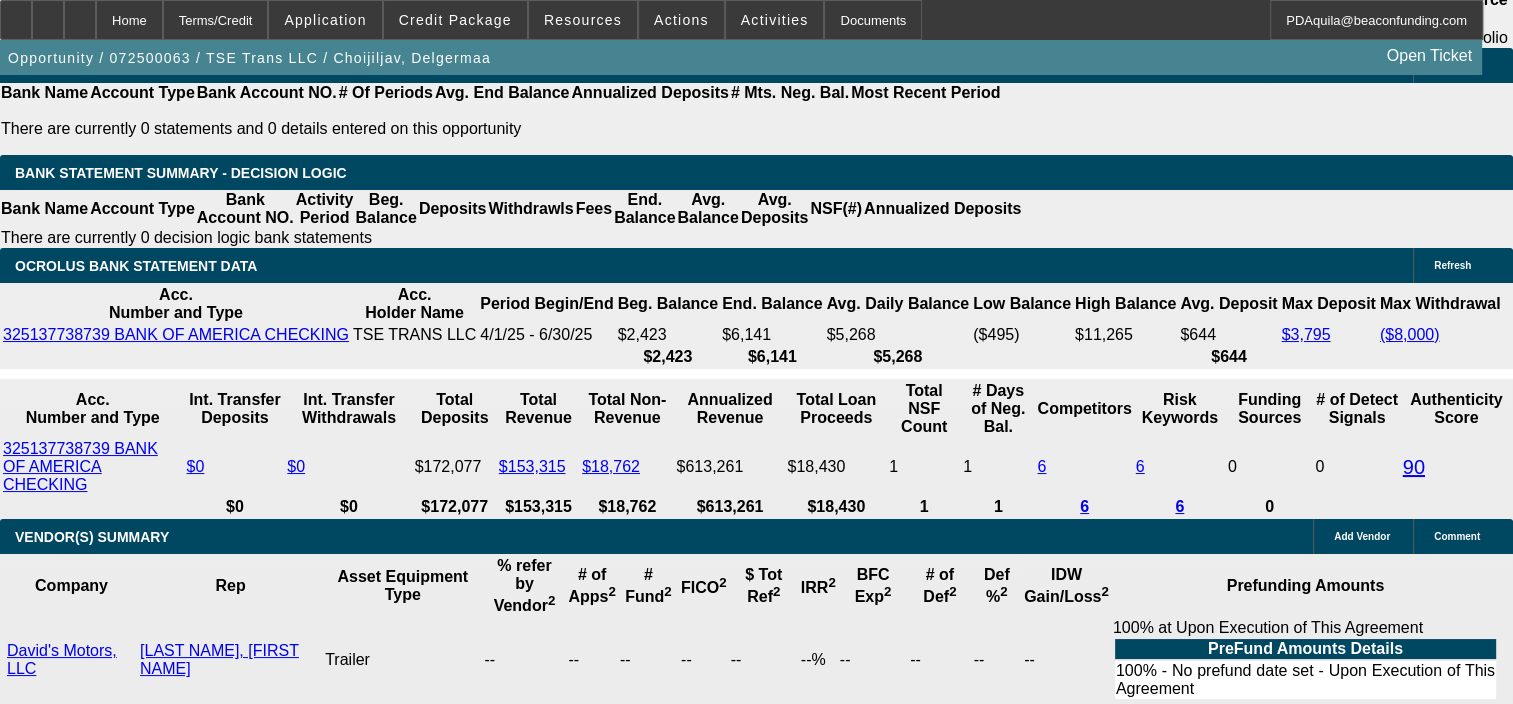 scroll, scrollTop: 3424, scrollLeft: 0, axis: vertical 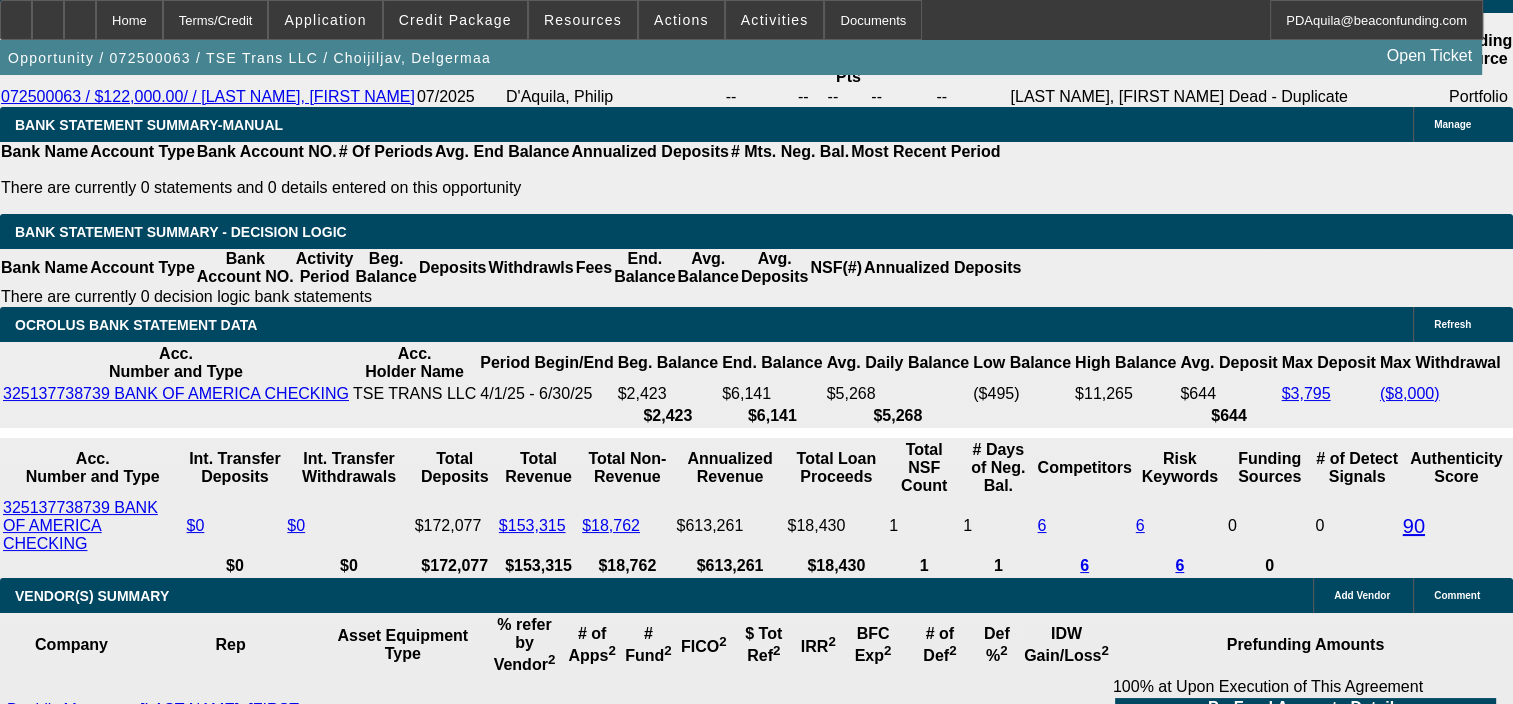 click on "Application Only to $1MM - Trucking, Construction, and Industrial Equipment" at bounding box center [418, 2131] 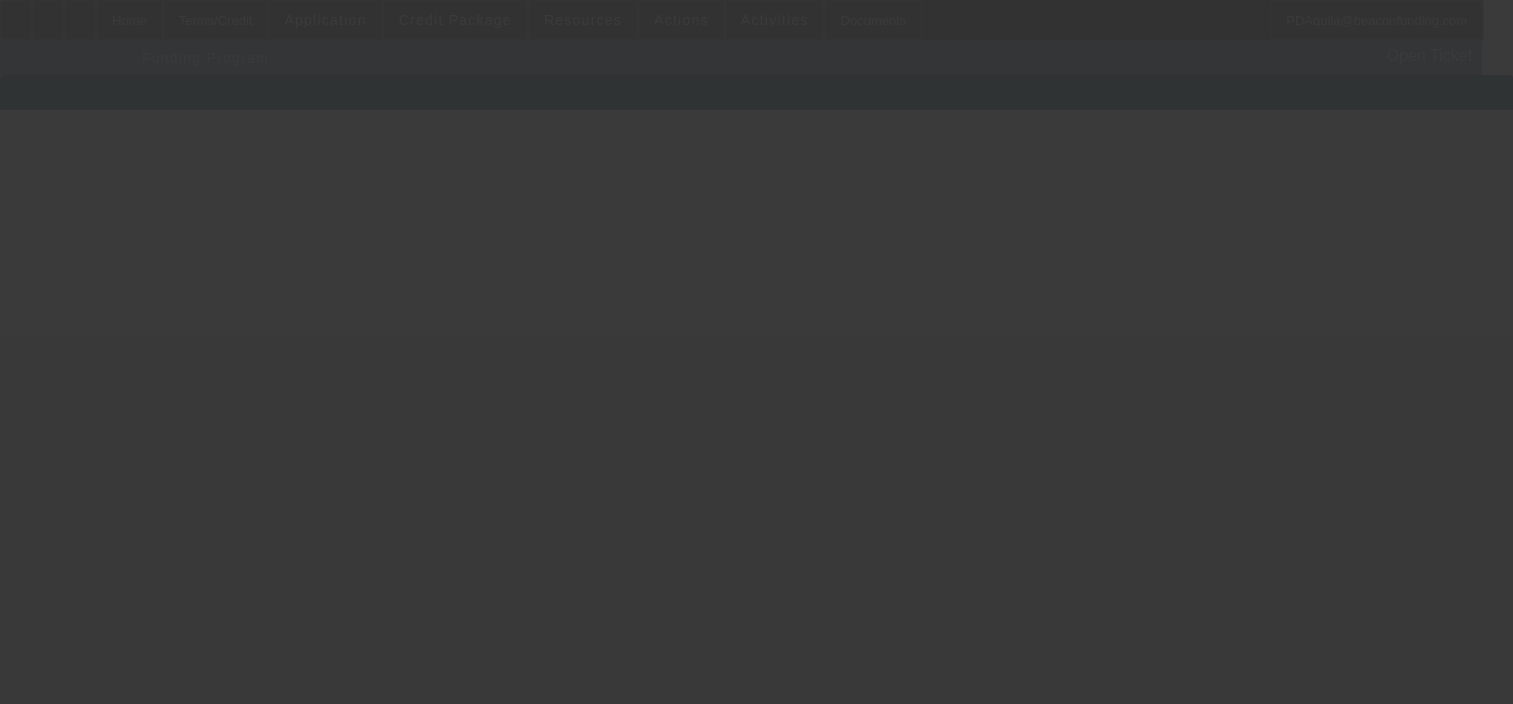 scroll, scrollTop: 0, scrollLeft: 0, axis: both 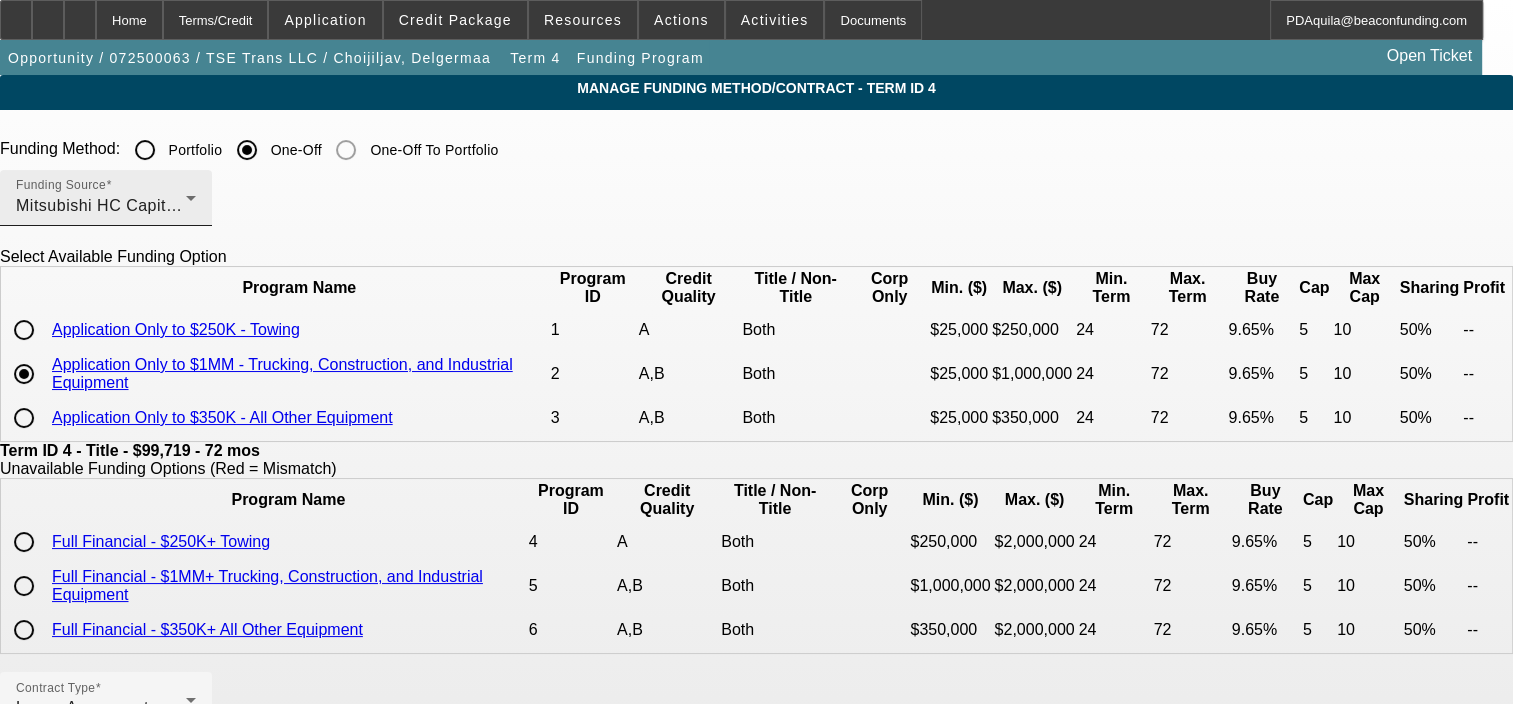 click on "Mitsubishi HC Capital America" at bounding box center [101, 206] 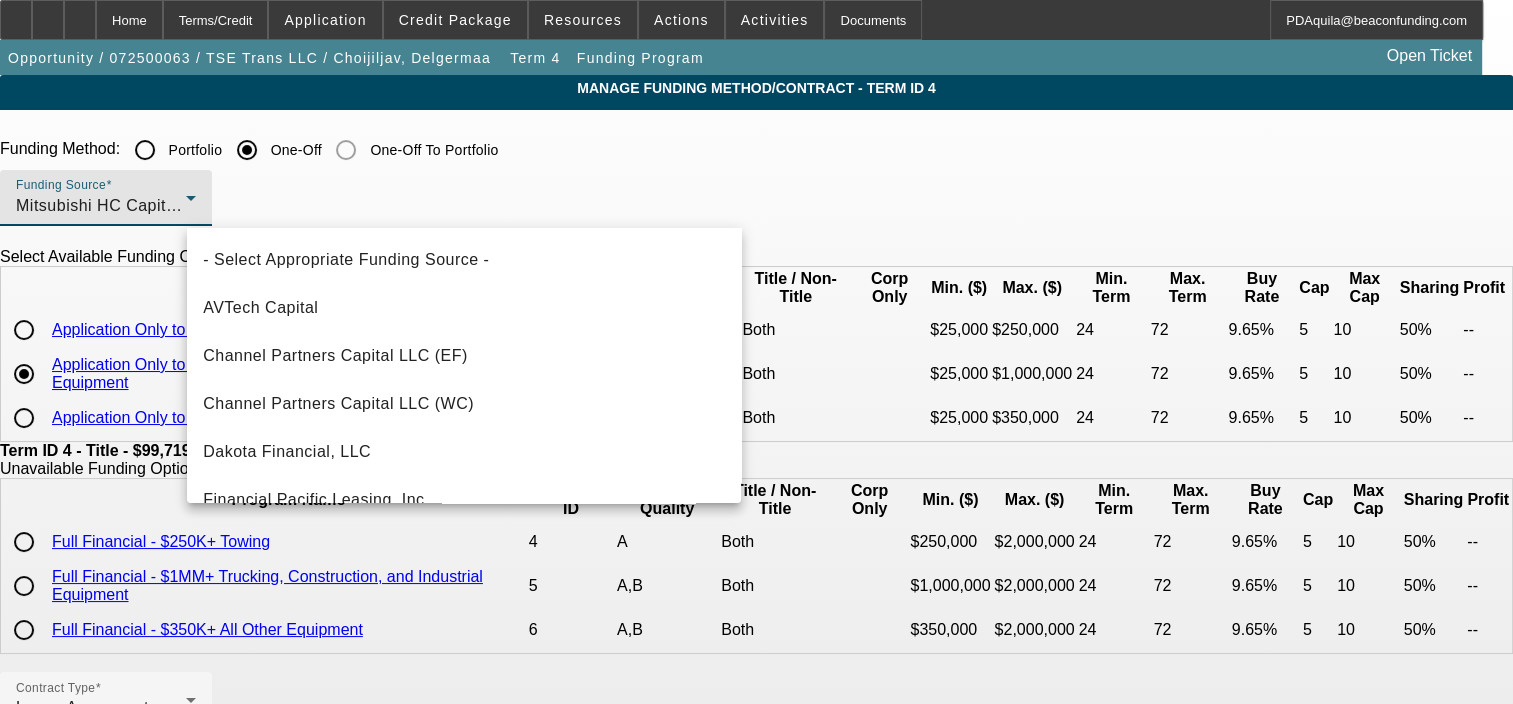 scroll, scrollTop: 308, scrollLeft: 0, axis: vertical 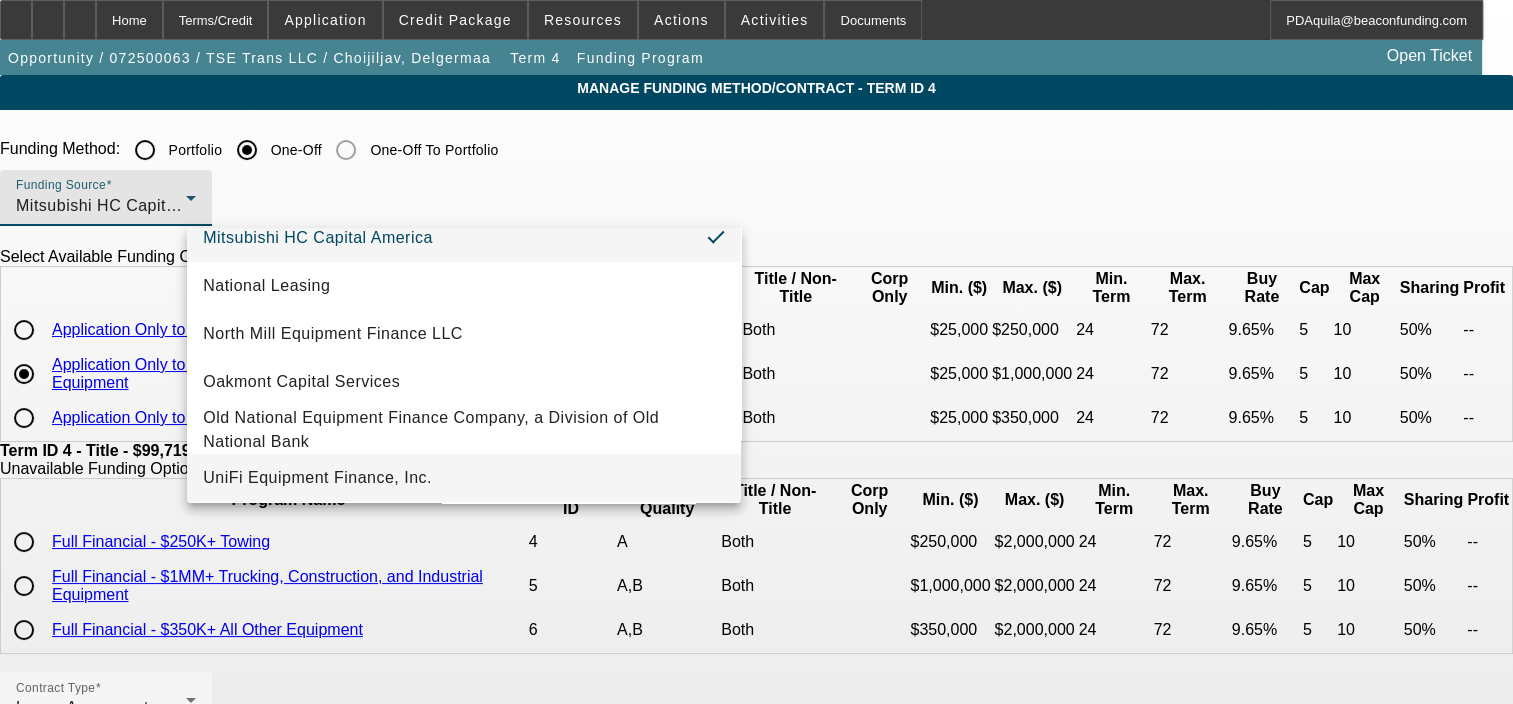 click on "UniFi Equipment Finance, Inc." at bounding box center (317, 478) 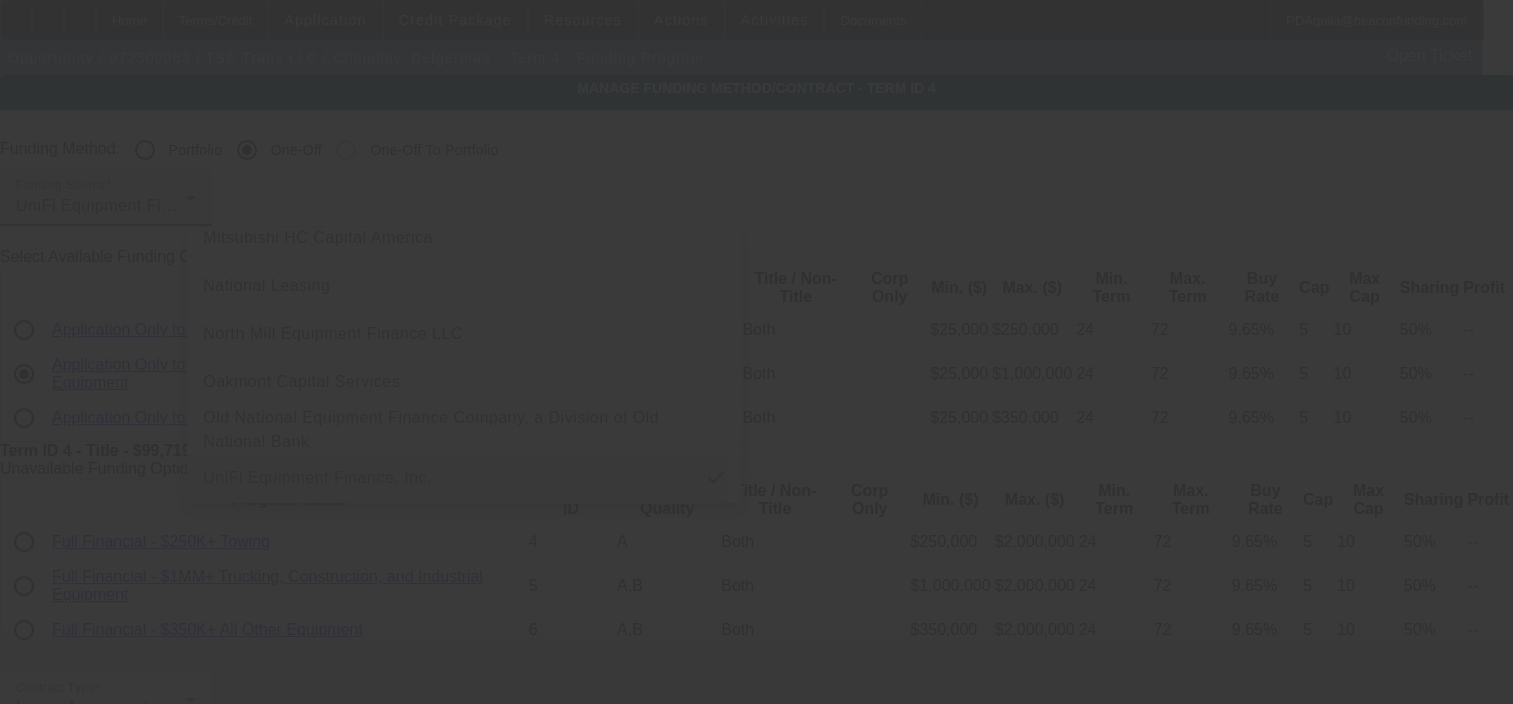 scroll, scrollTop: 559, scrollLeft: 0, axis: vertical 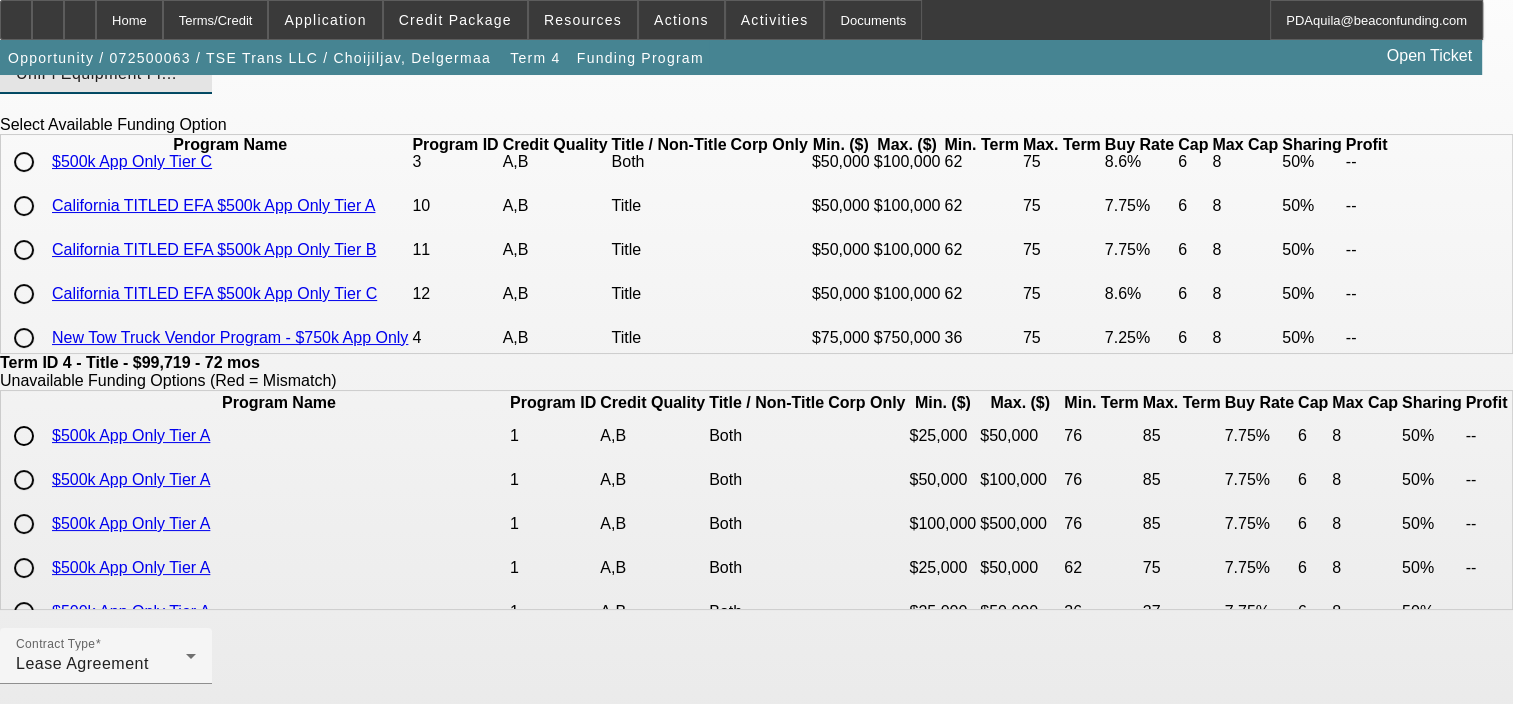 click at bounding box center [24, 206] 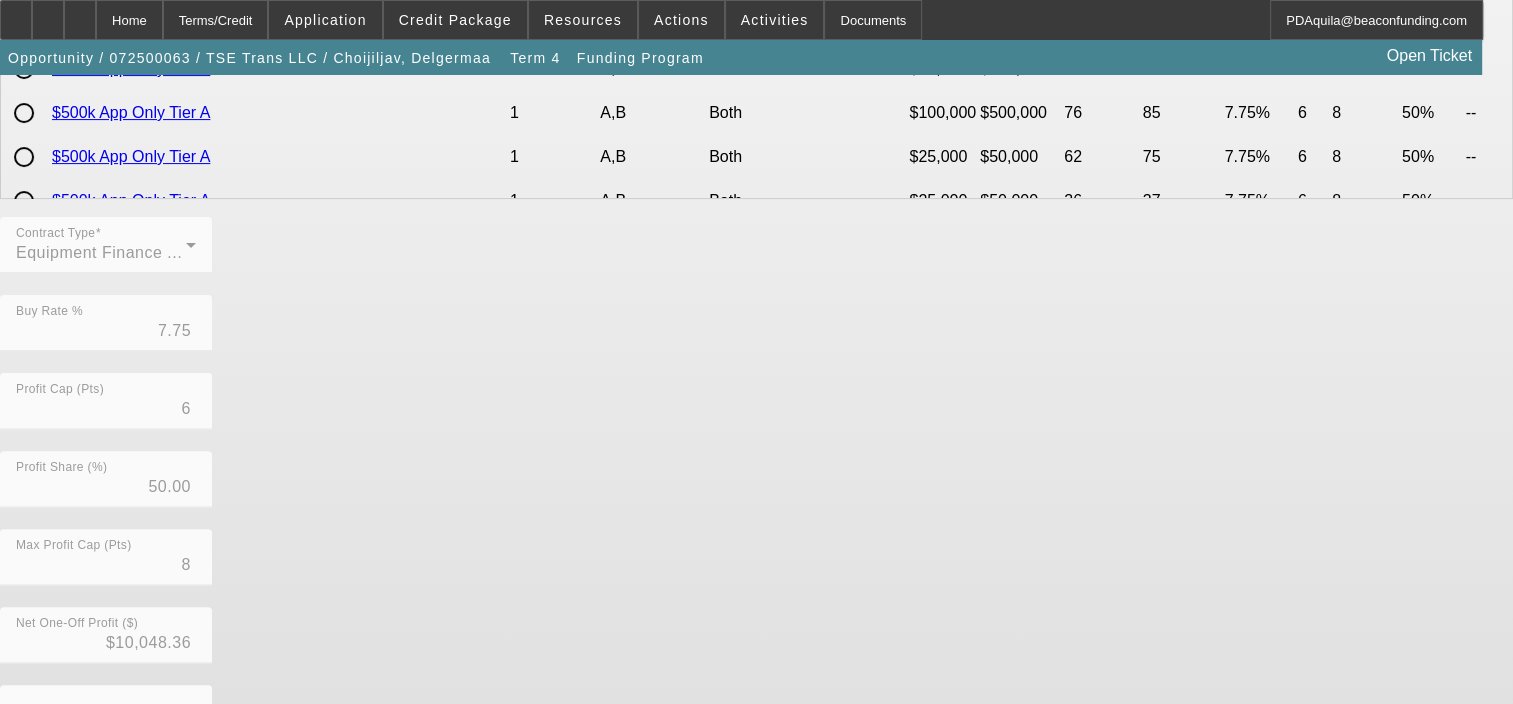 scroll, scrollTop: 681, scrollLeft: 0, axis: vertical 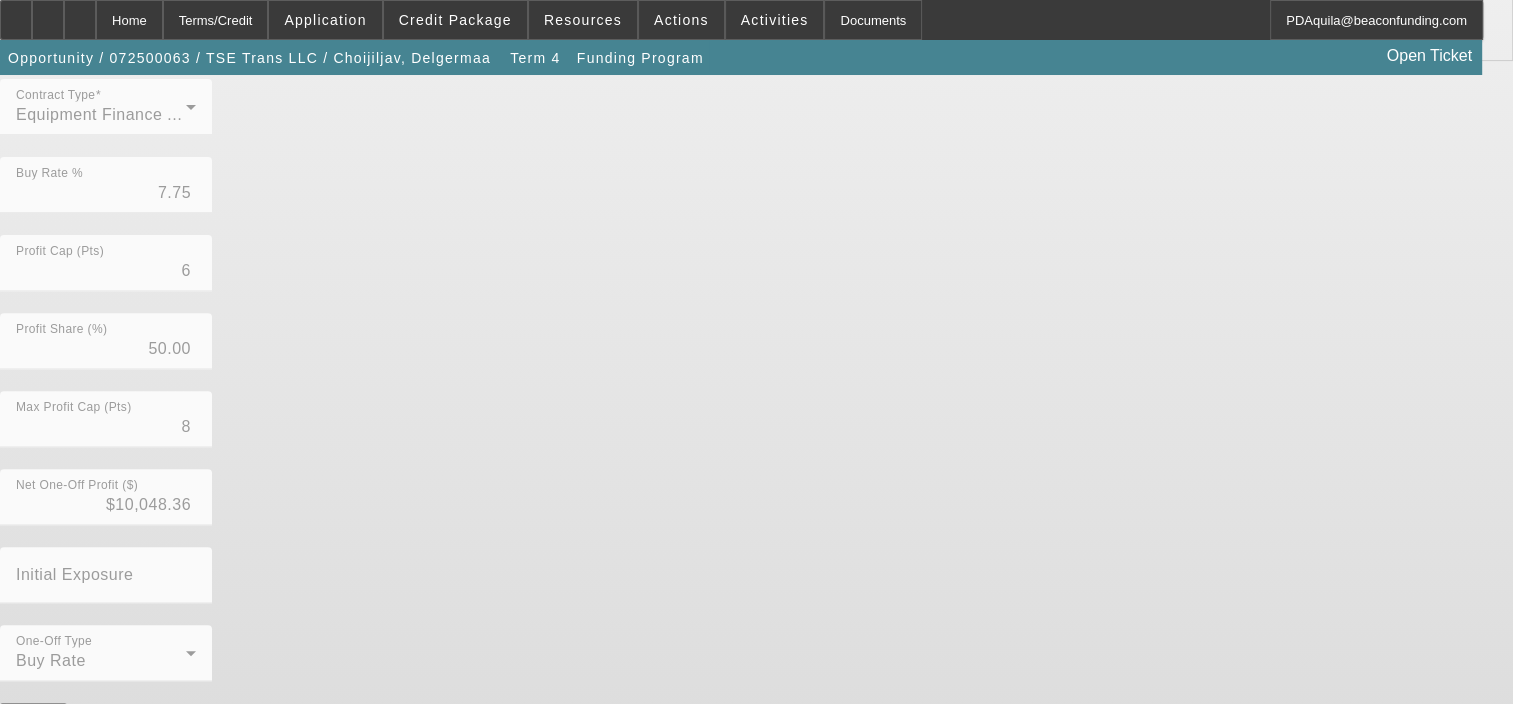 click on "Submit" at bounding box center (28, 734) 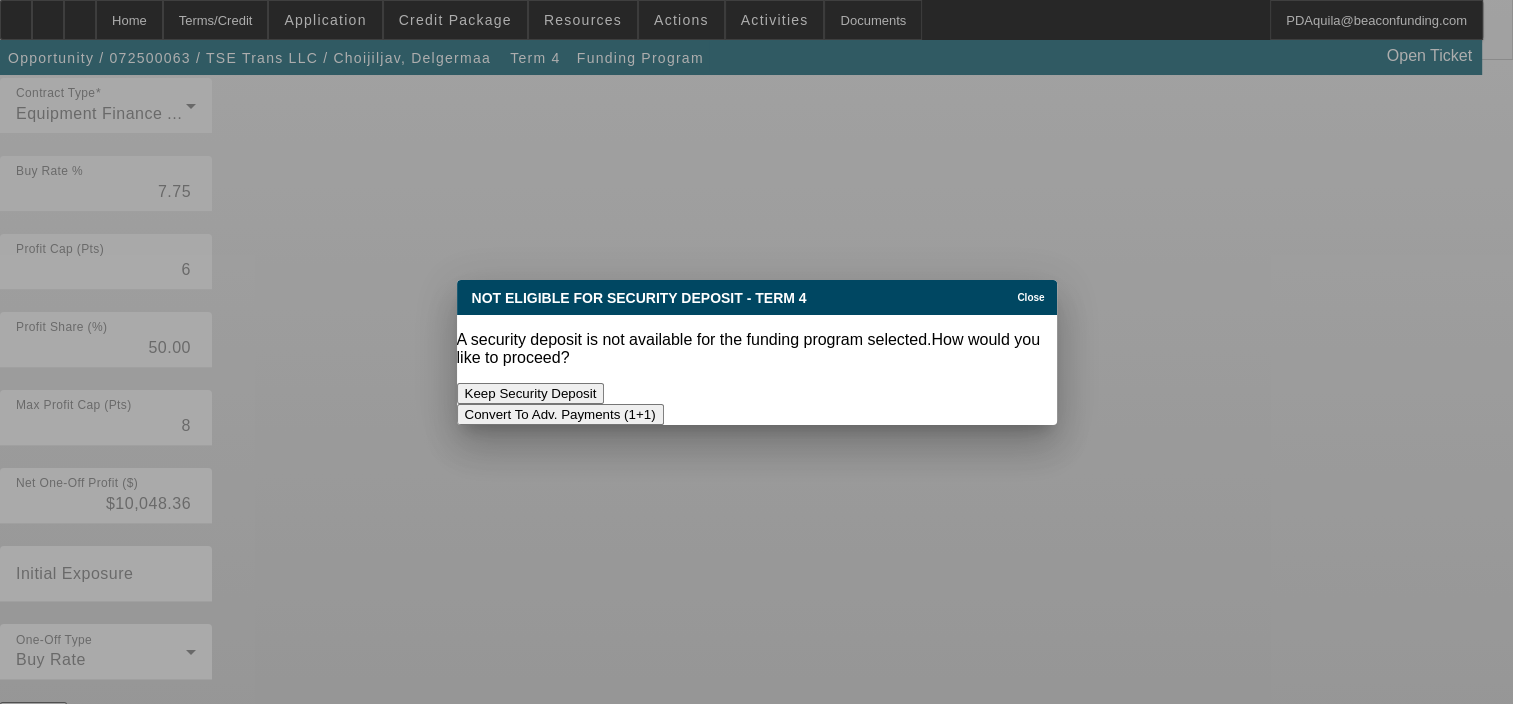 click on "Convert To Adv. Payments (1+1)" at bounding box center (560, 414) 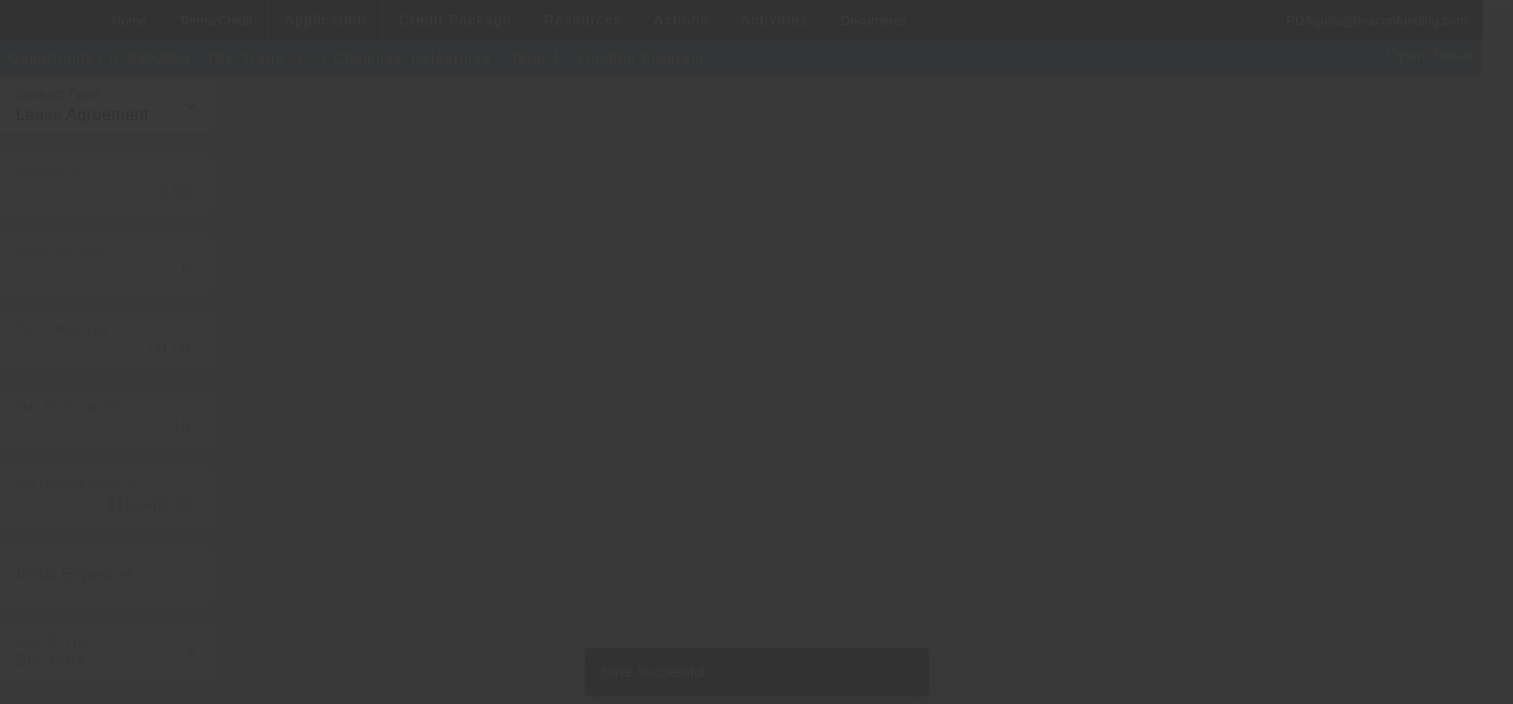scroll, scrollTop: 0, scrollLeft: 0, axis: both 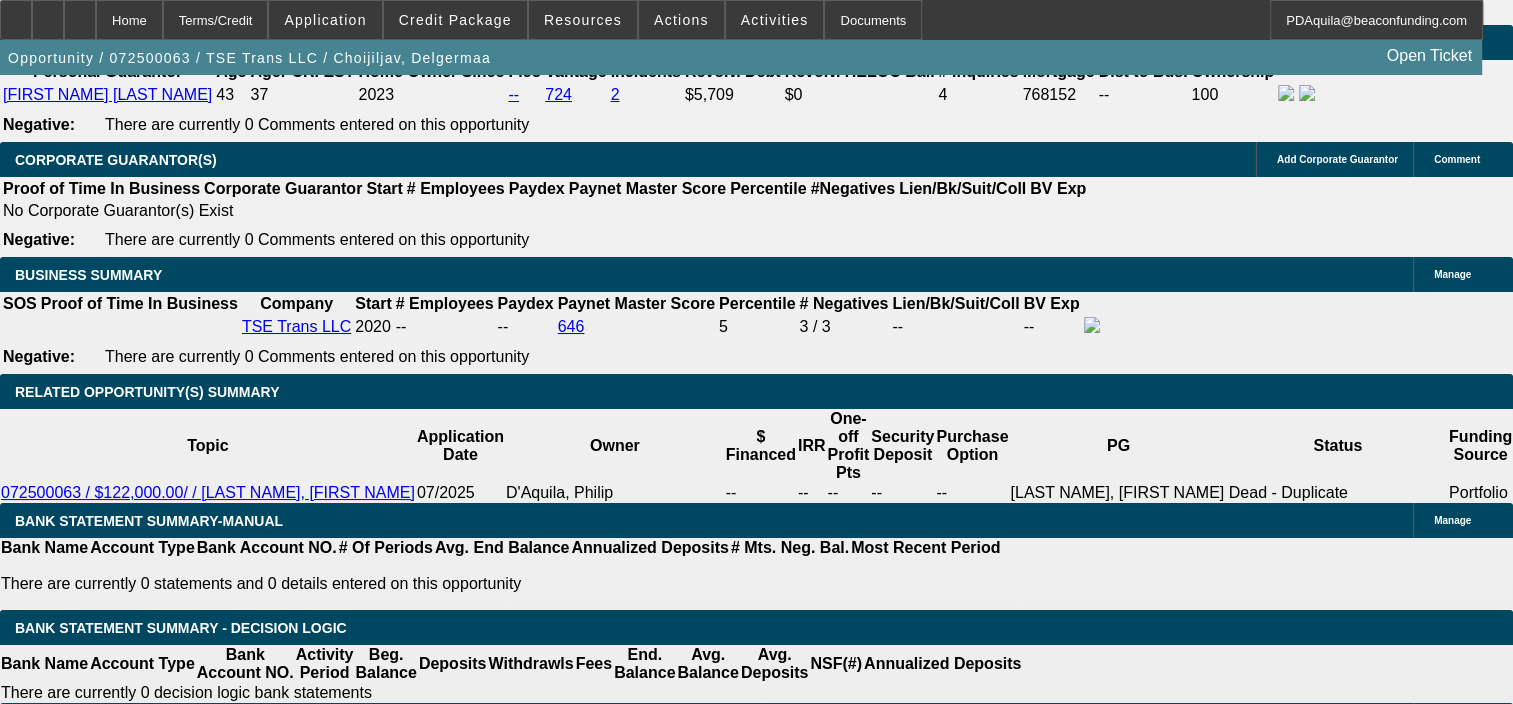 click at bounding box center (431, 1878) 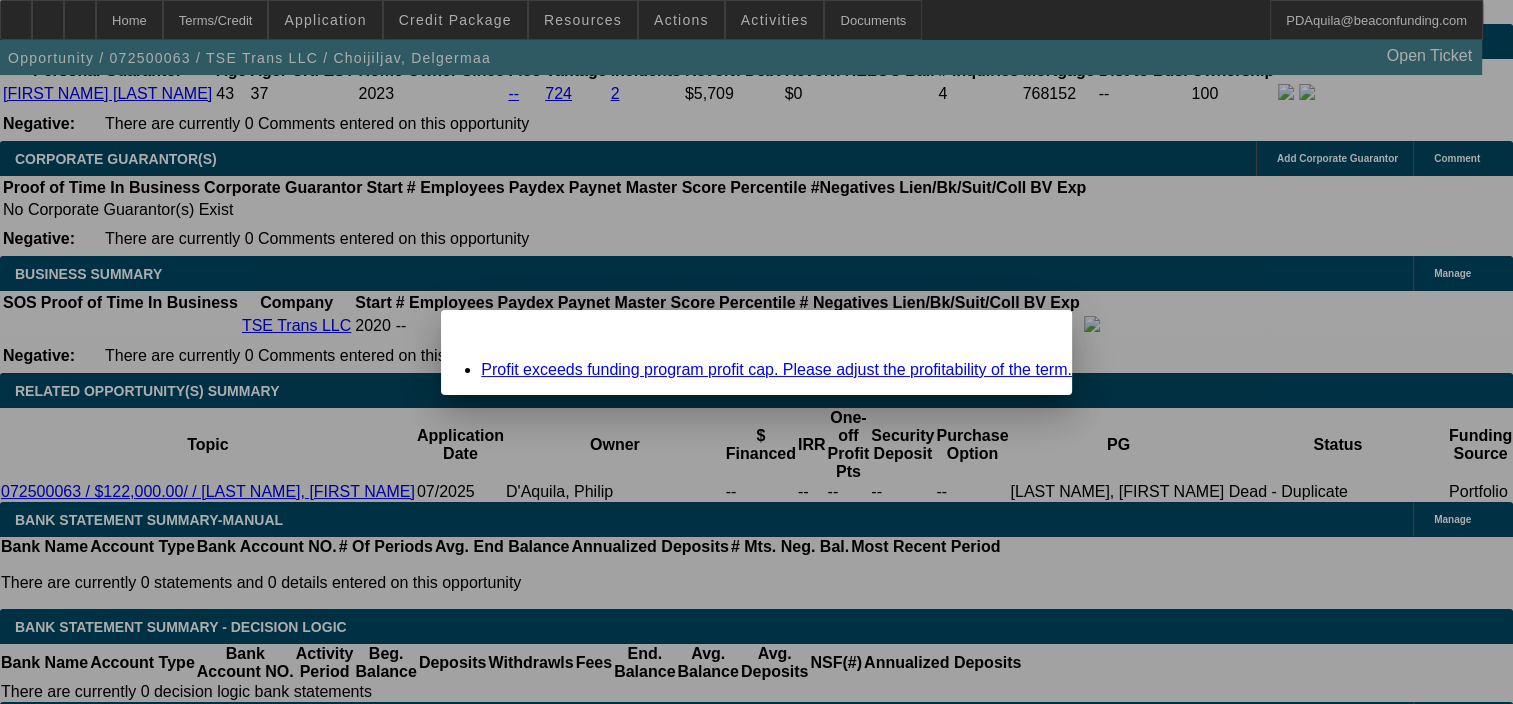 scroll, scrollTop: 0, scrollLeft: 0, axis: both 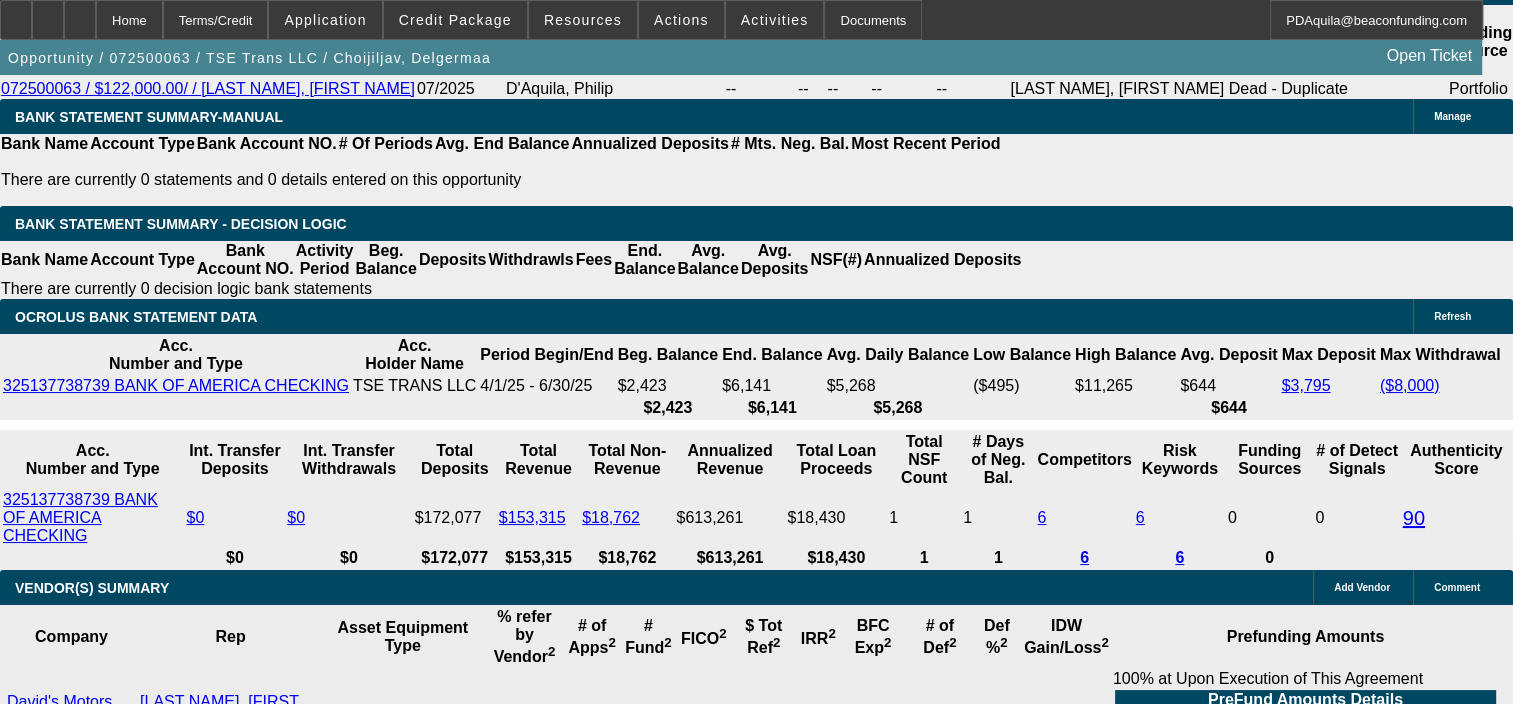 click on "11.5" at bounding box center [486, 2201] 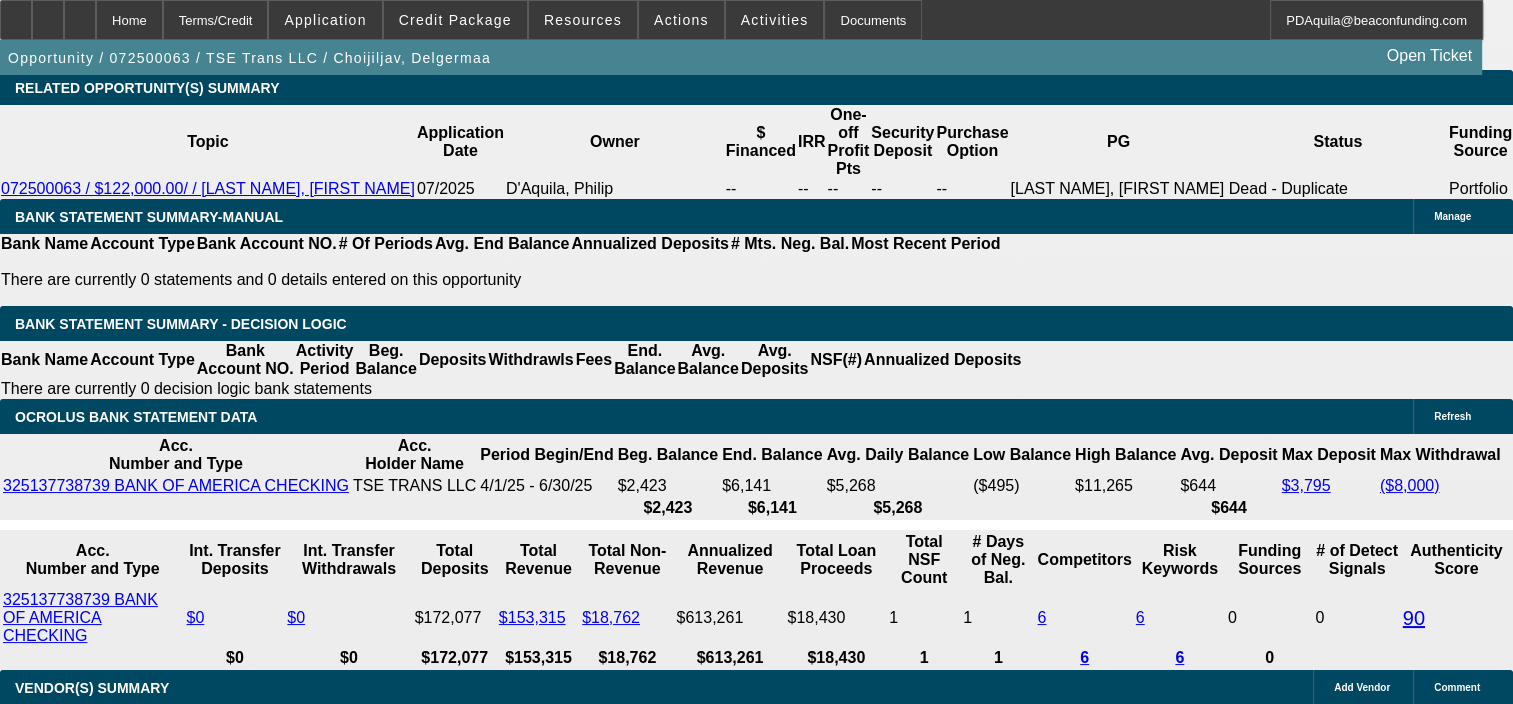 scroll, scrollTop: 3304, scrollLeft: 0, axis: vertical 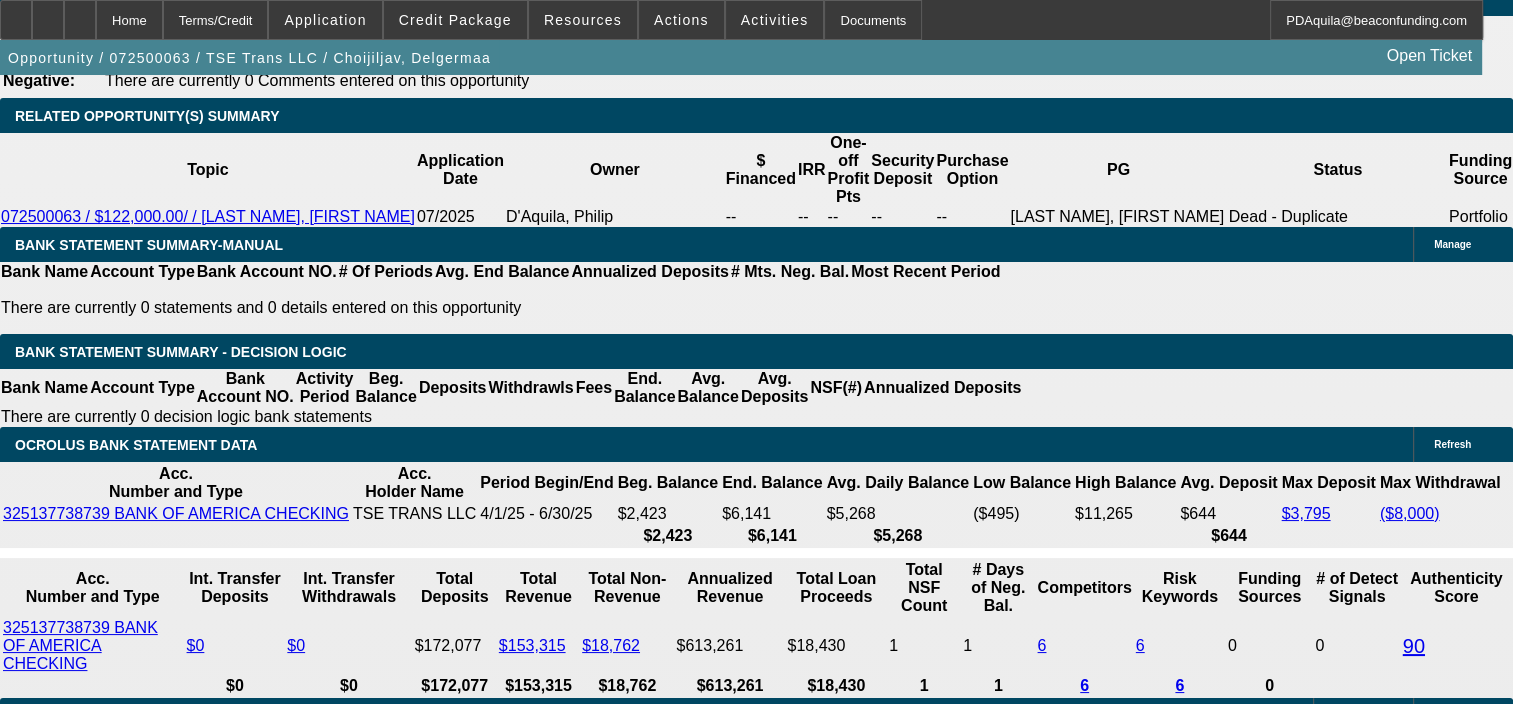 type on "9" 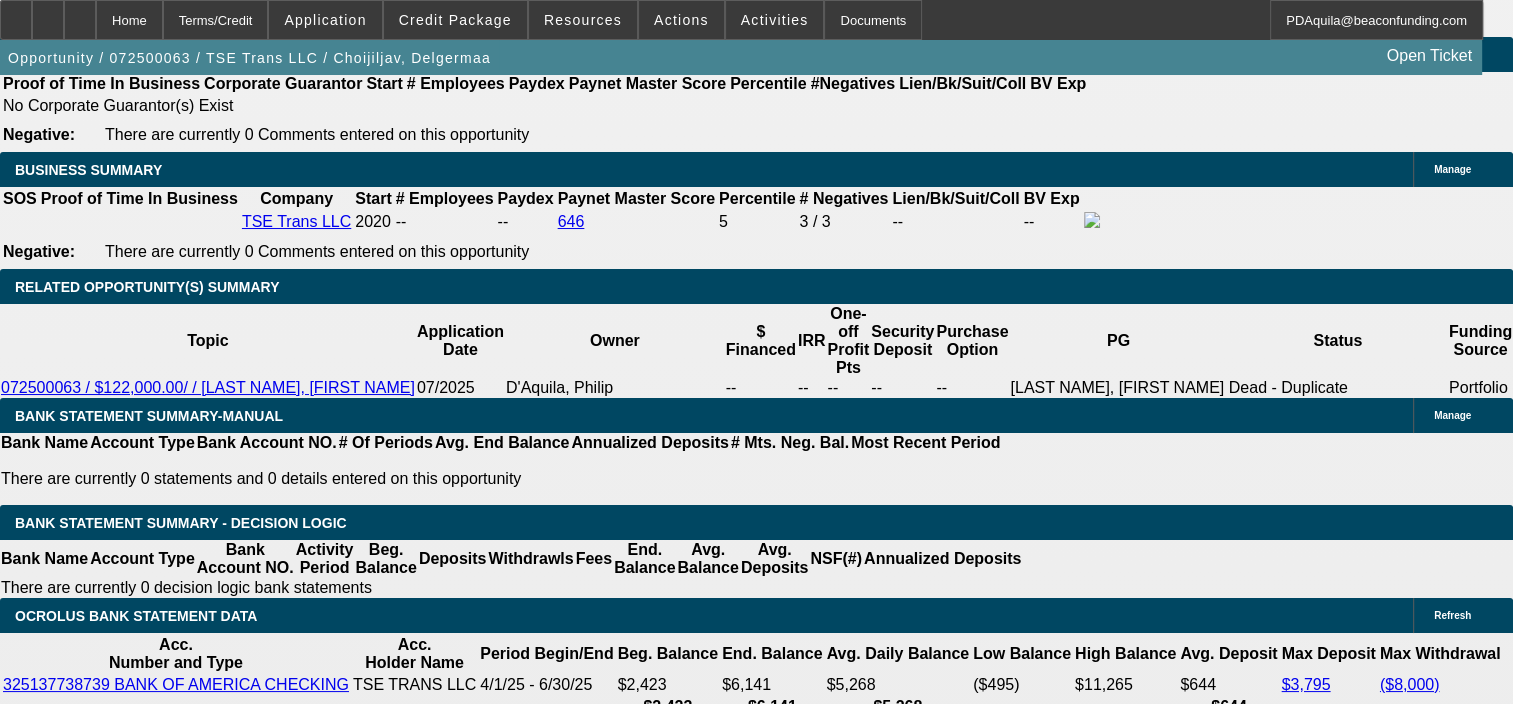 scroll, scrollTop: 3128, scrollLeft: 0, axis: vertical 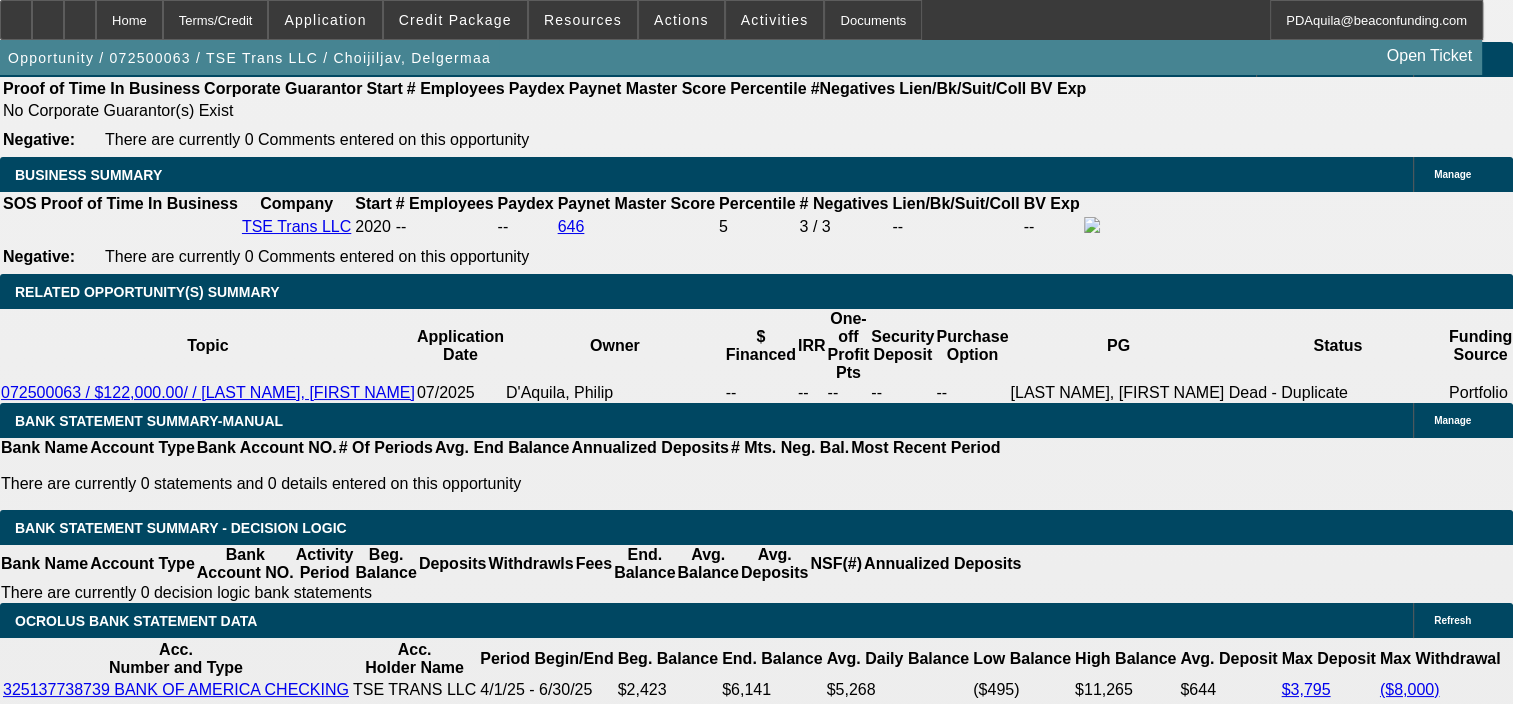 type on "0" 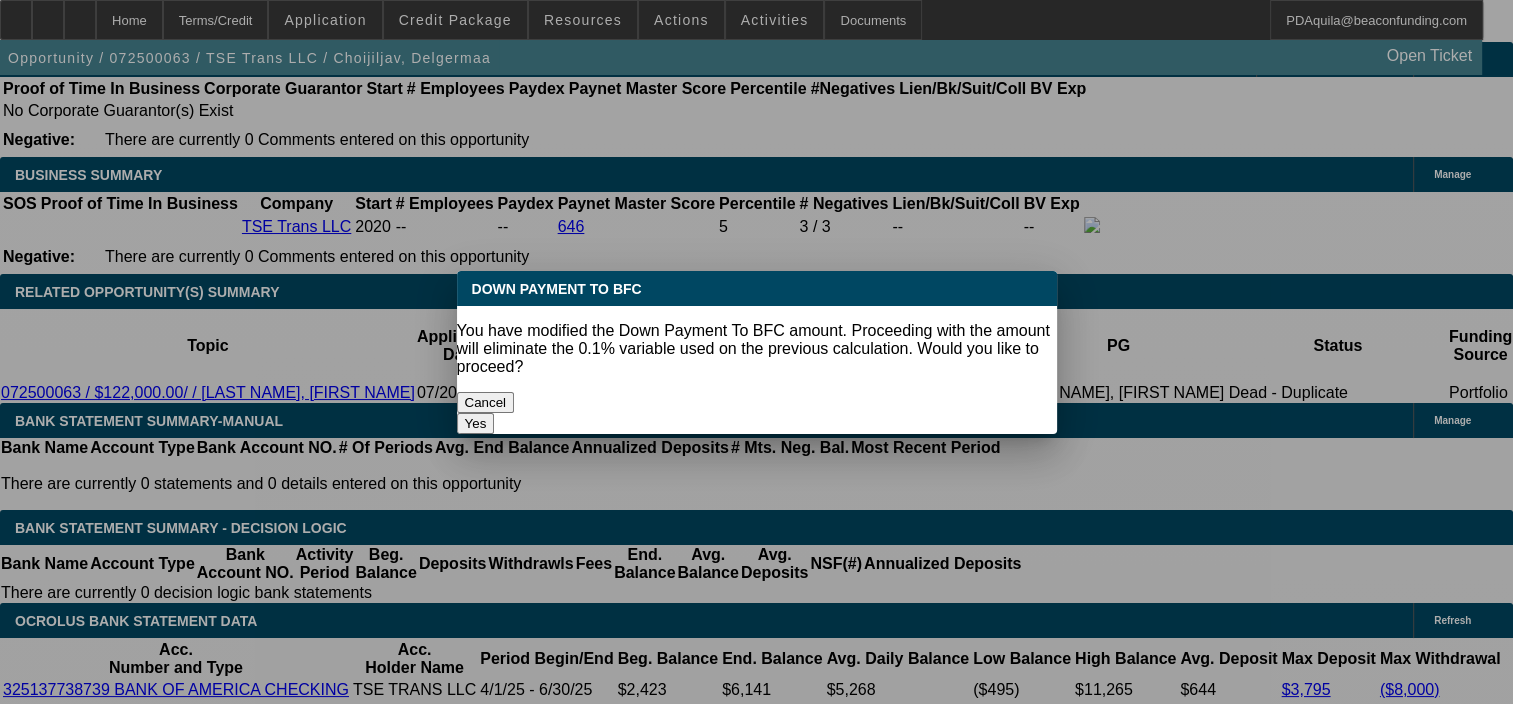 scroll, scrollTop: 0, scrollLeft: 0, axis: both 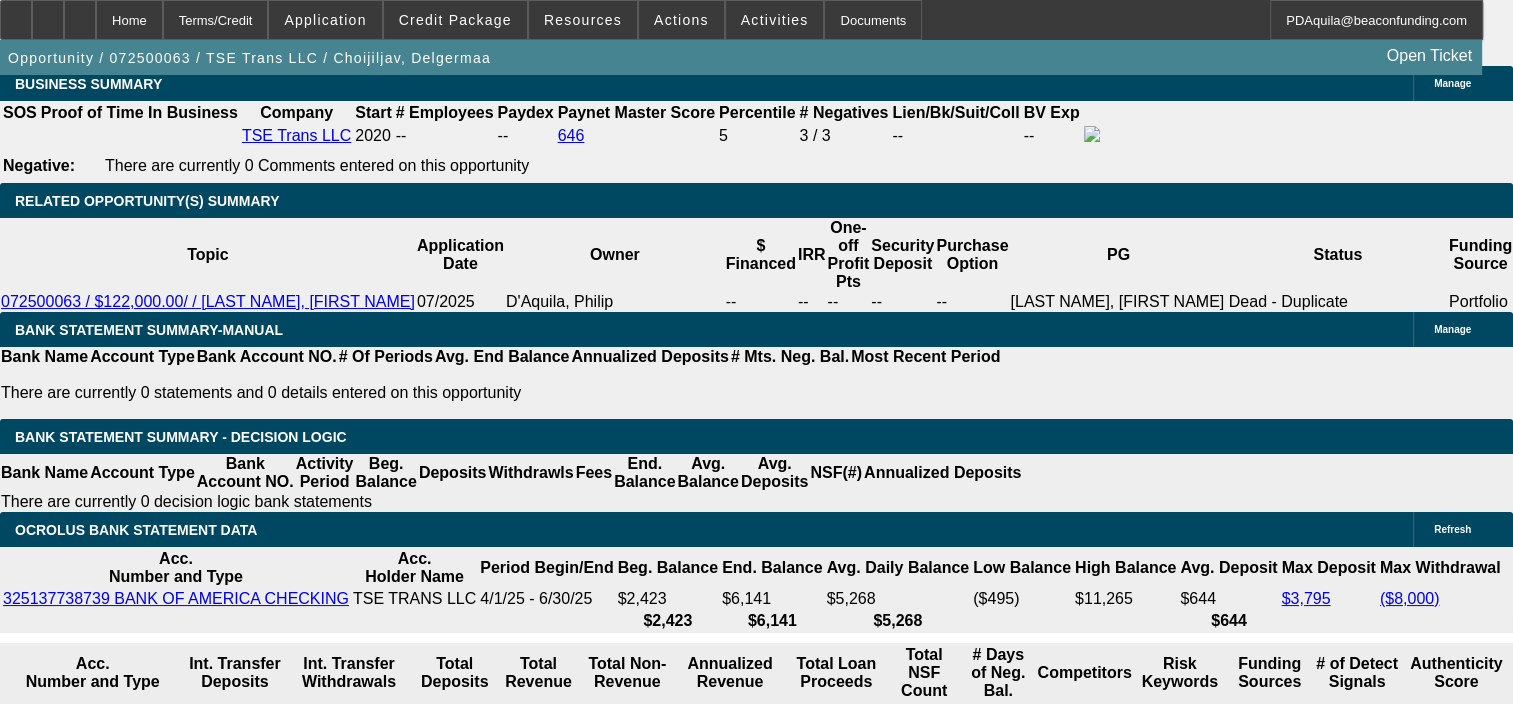 click on "$110,799.00" at bounding box center (431, 2177) 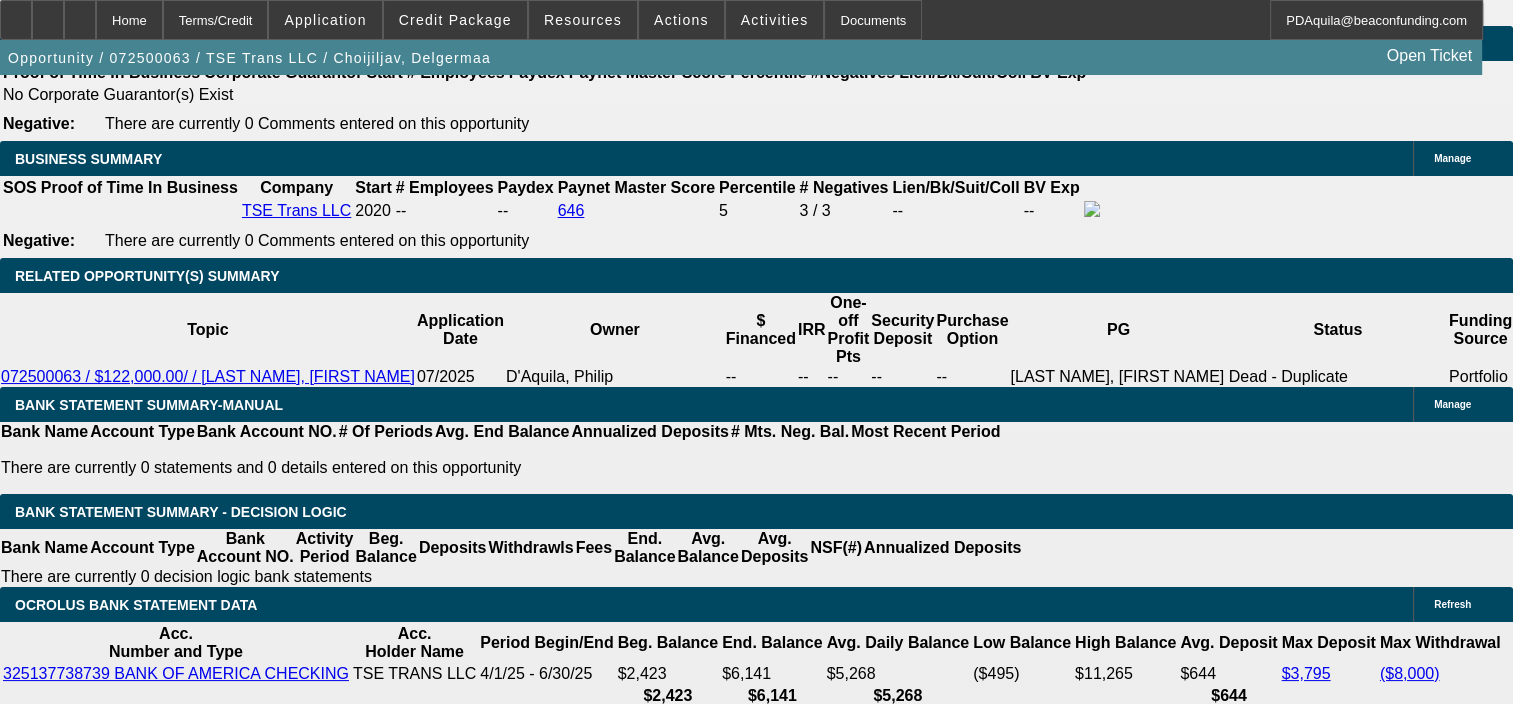 click at bounding box center (321, 1748) 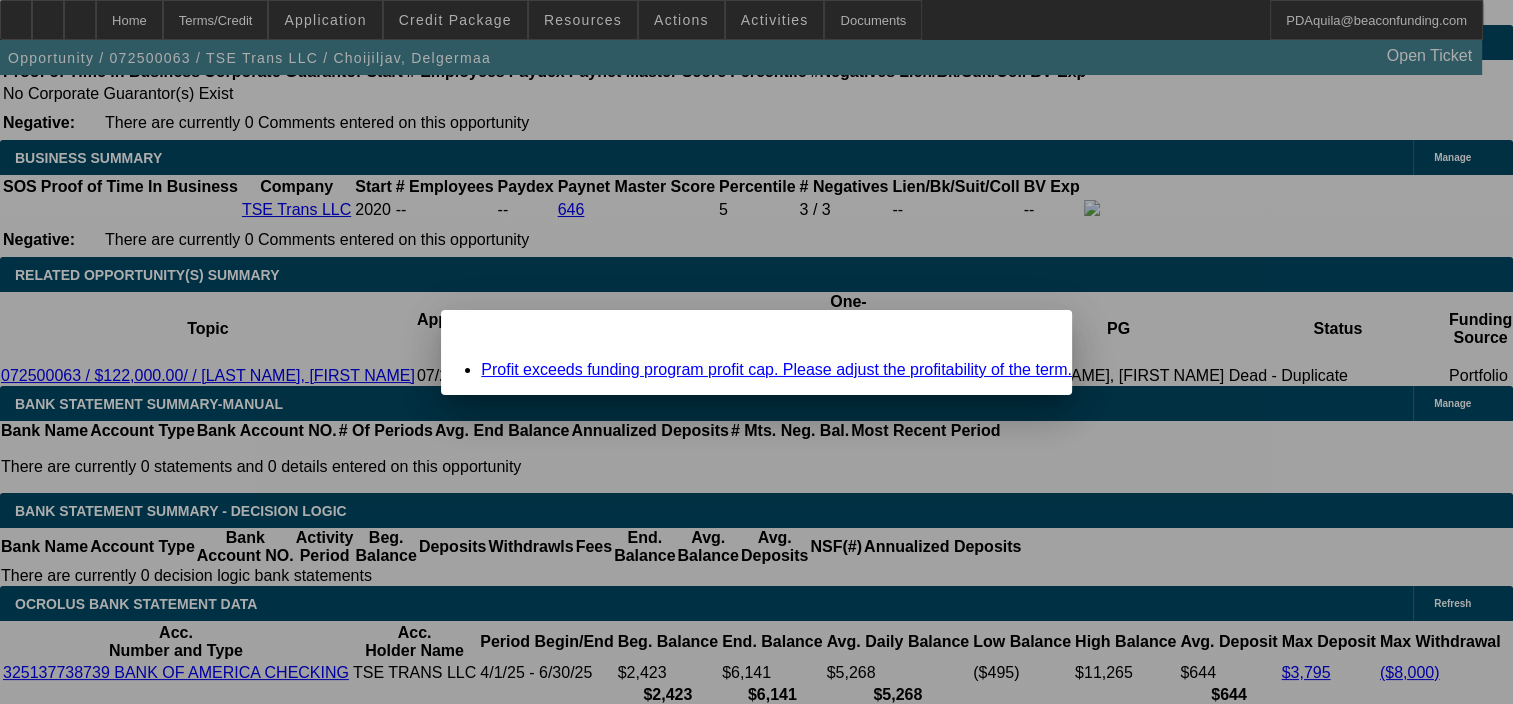 scroll, scrollTop: 0, scrollLeft: 0, axis: both 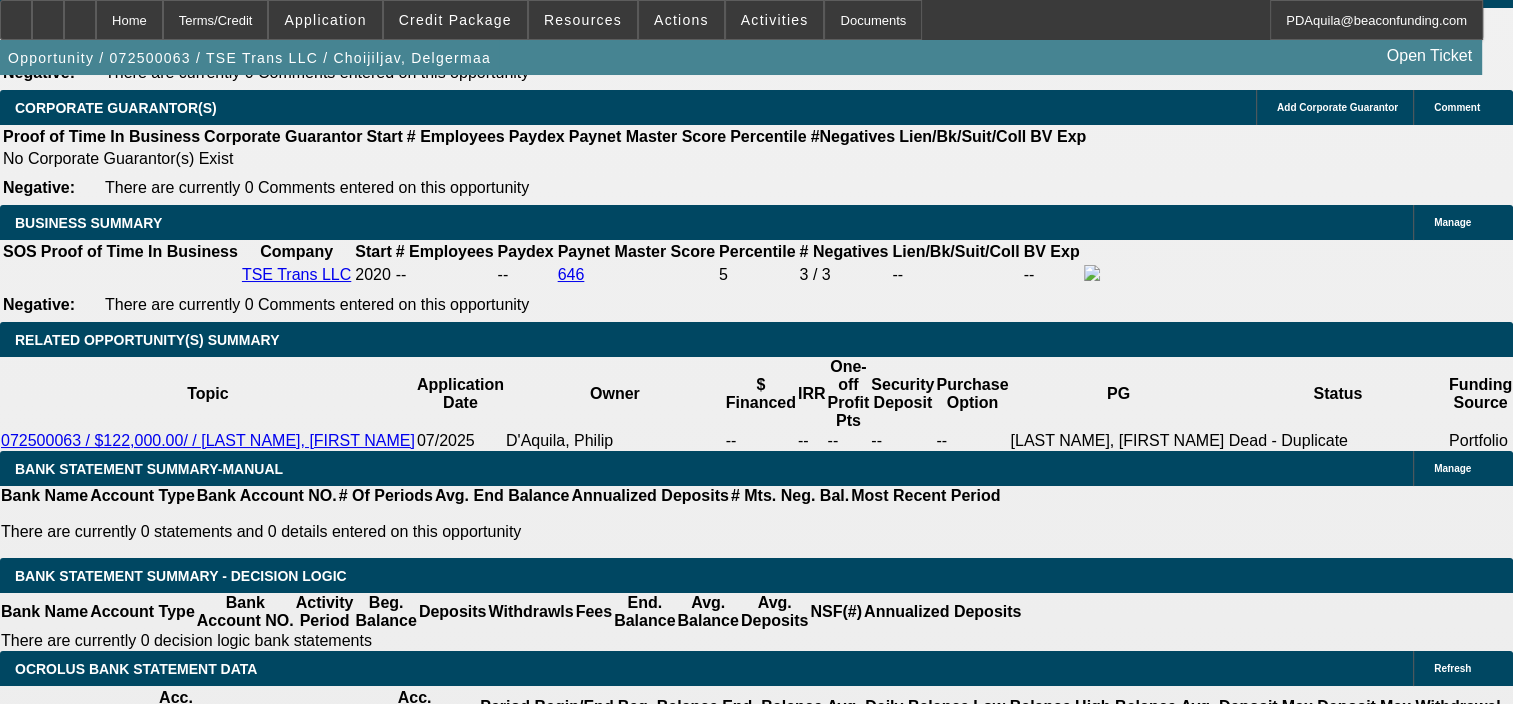 click at bounding box center [321, 1812] 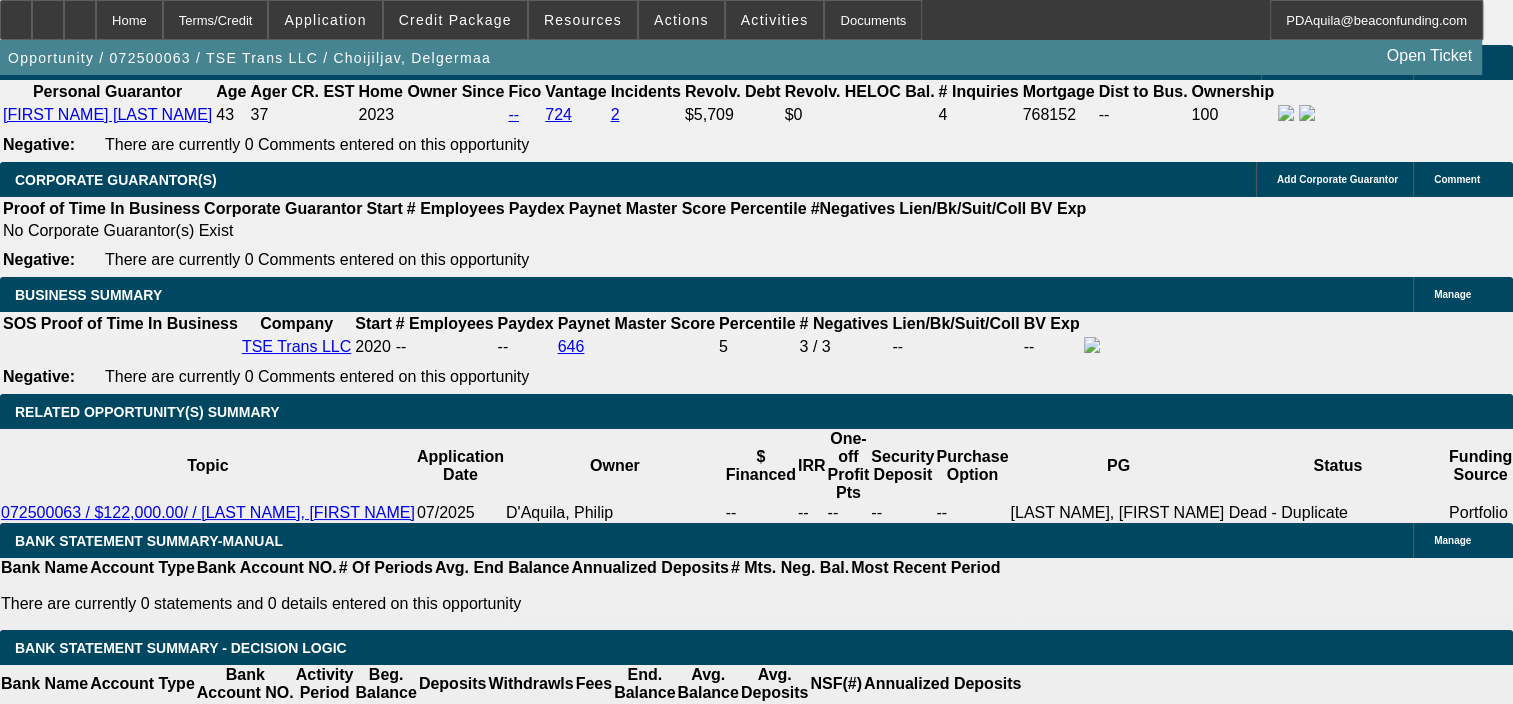 scroll, scrollTop: 3015, scrollLeft: 0, axis: vertical 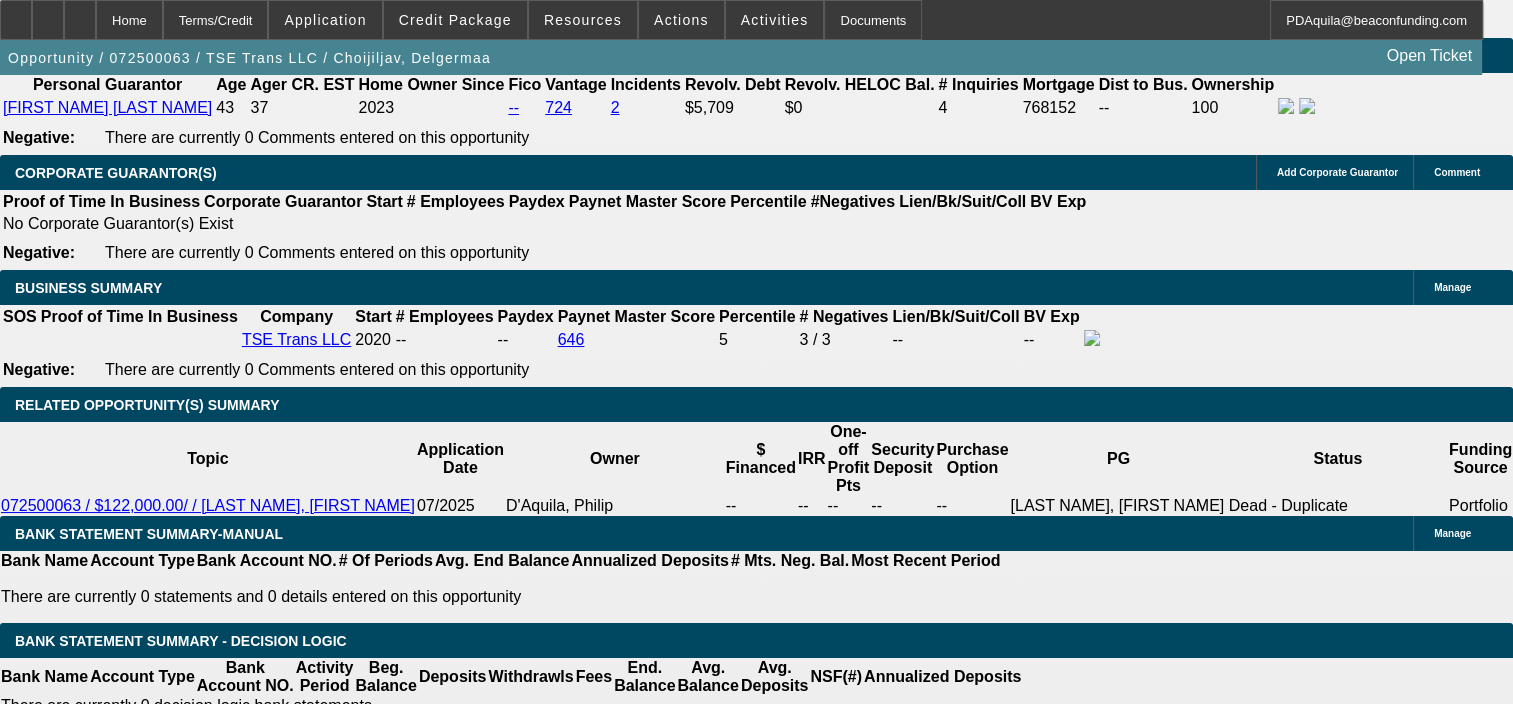 click at bounding box center [321, 1877] 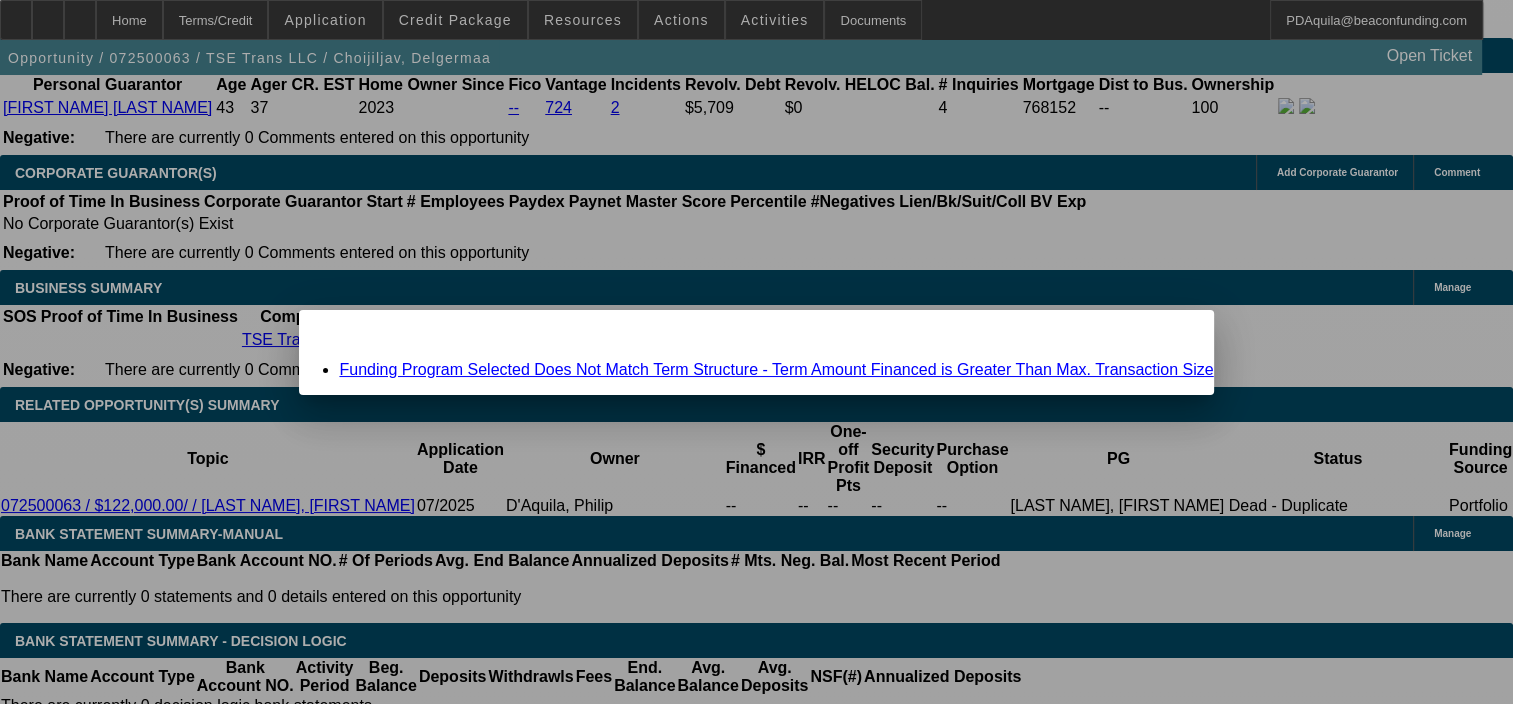scroll, scrollTop: 0, scrollLeft: 0, axis: both 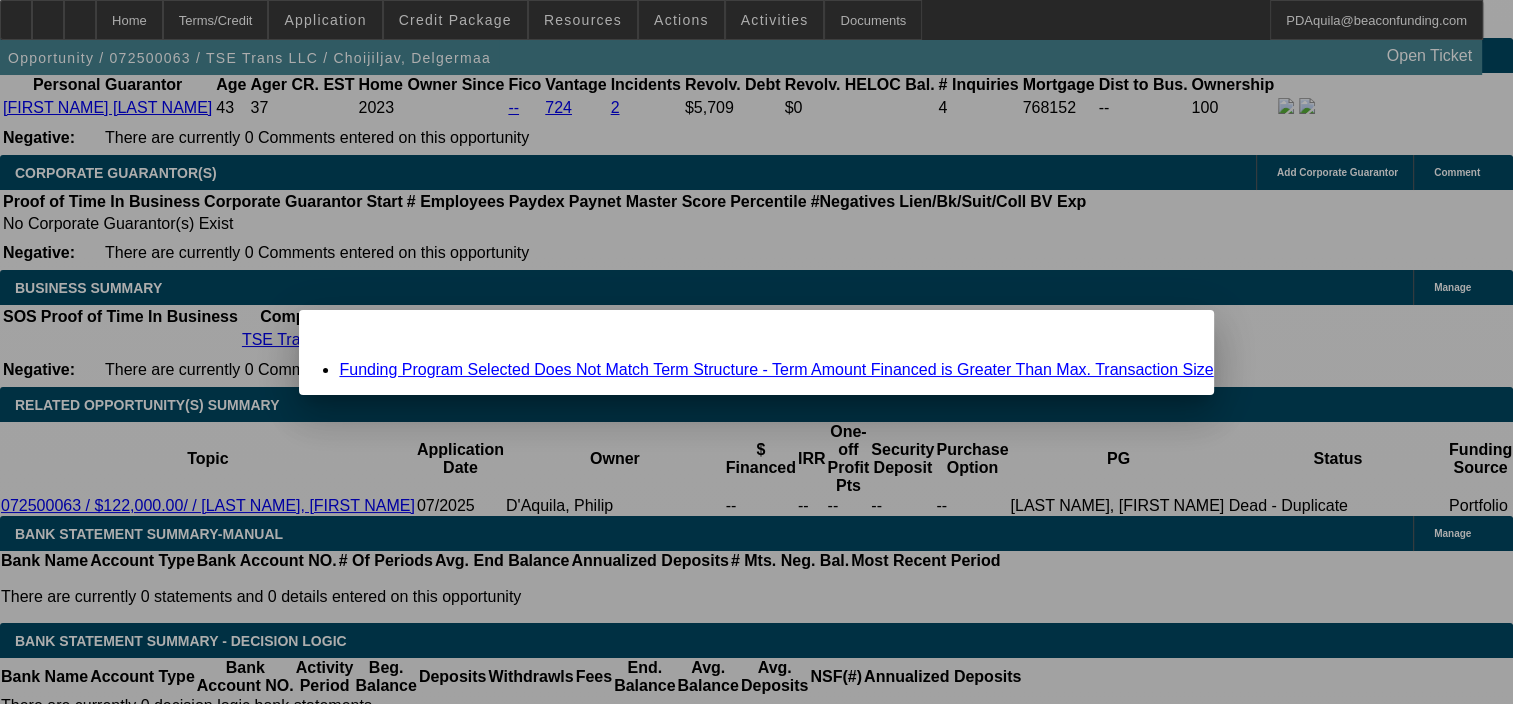 click at bounding box center [1169, 327] 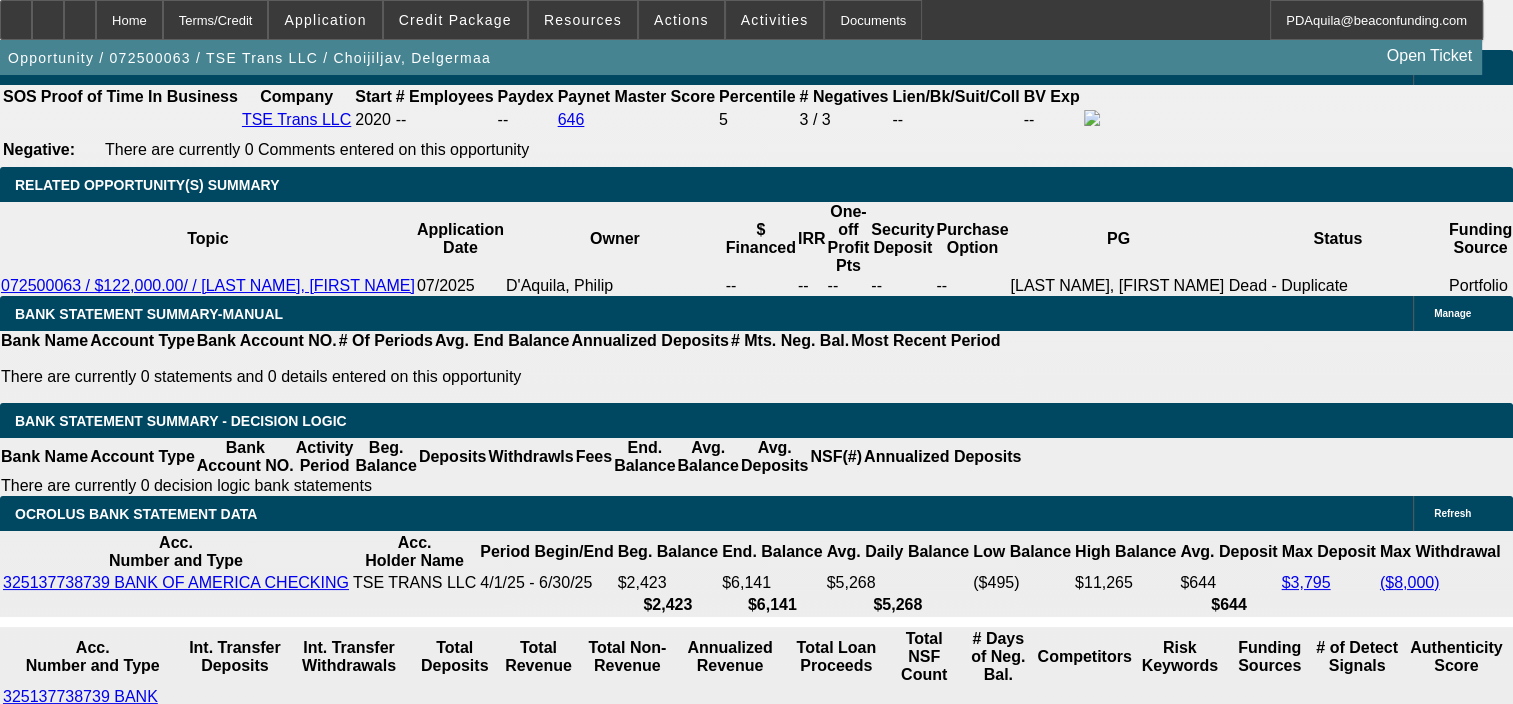 scroll, scrollTop: 3283, scrollLeft: 0, axis: vertical 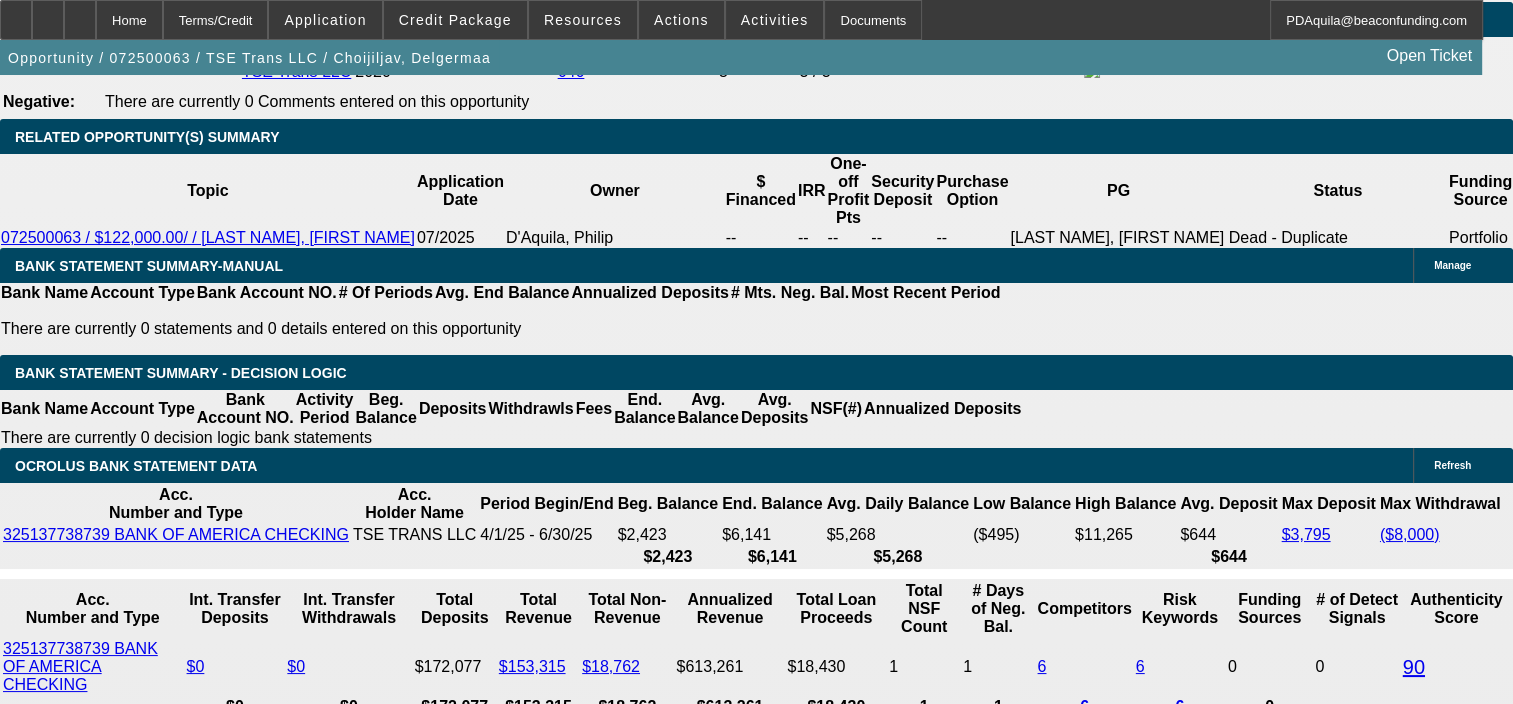 click on "California TITLED EFA $500k App Only Tier A" at bounding box center (425, 2263) 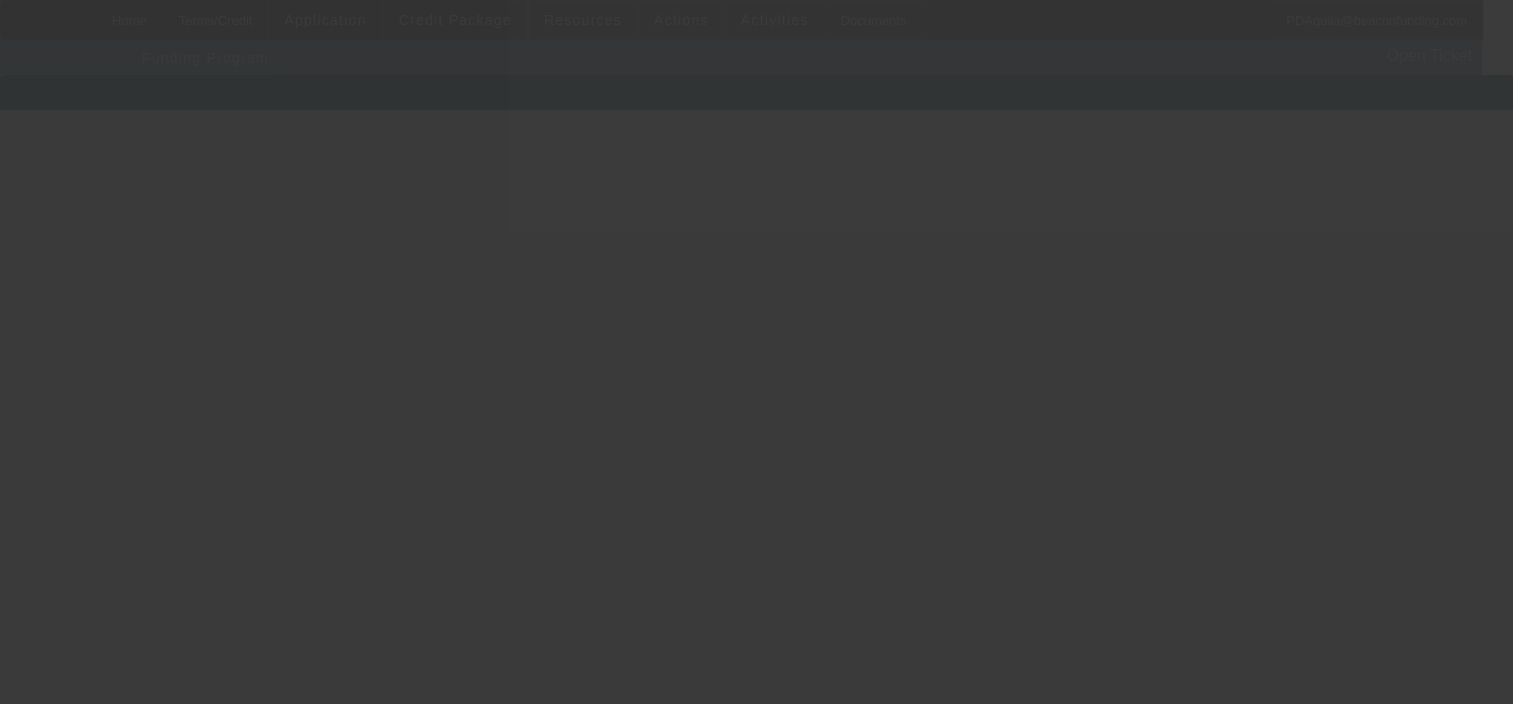 scroll, scrollTop: 0, scrollLeft: 0, axis: both 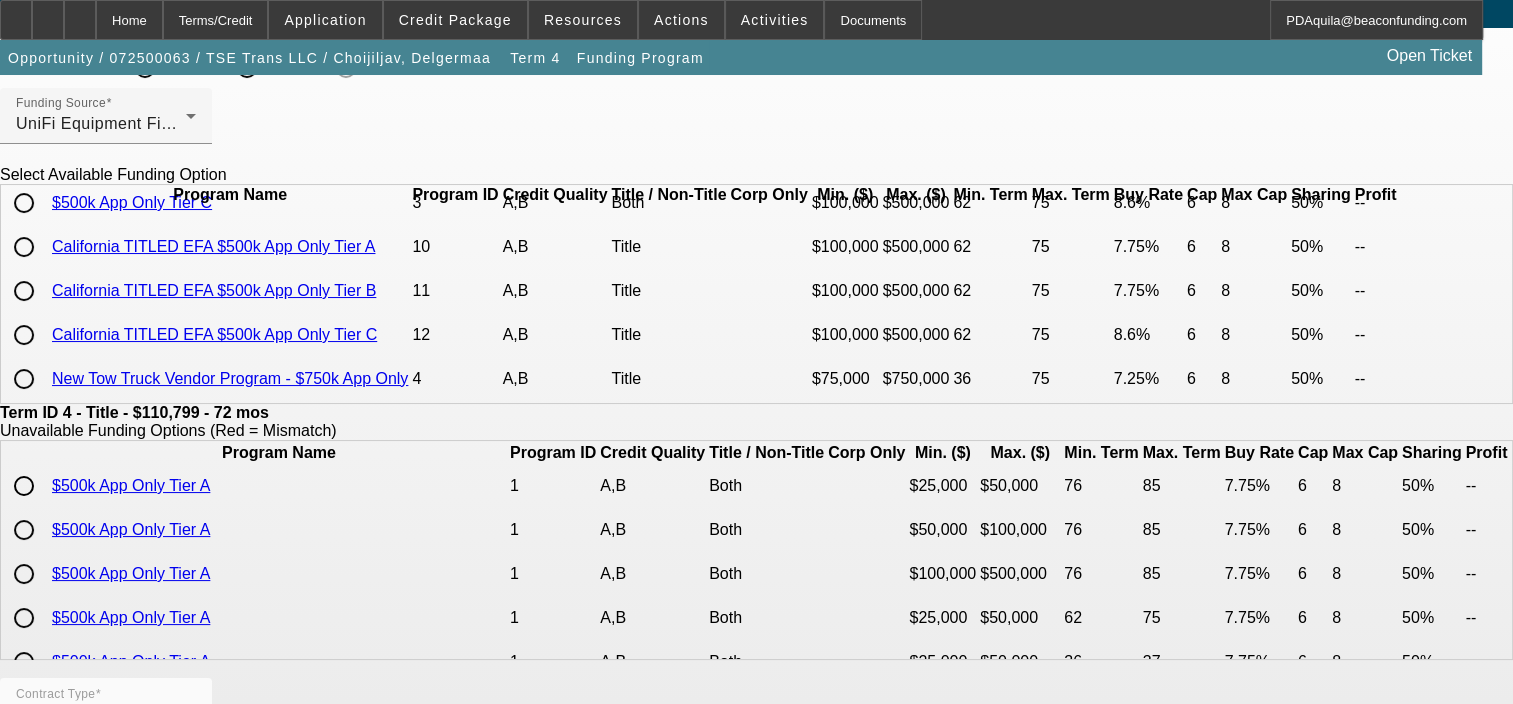 click at bounding box center [24, 247] 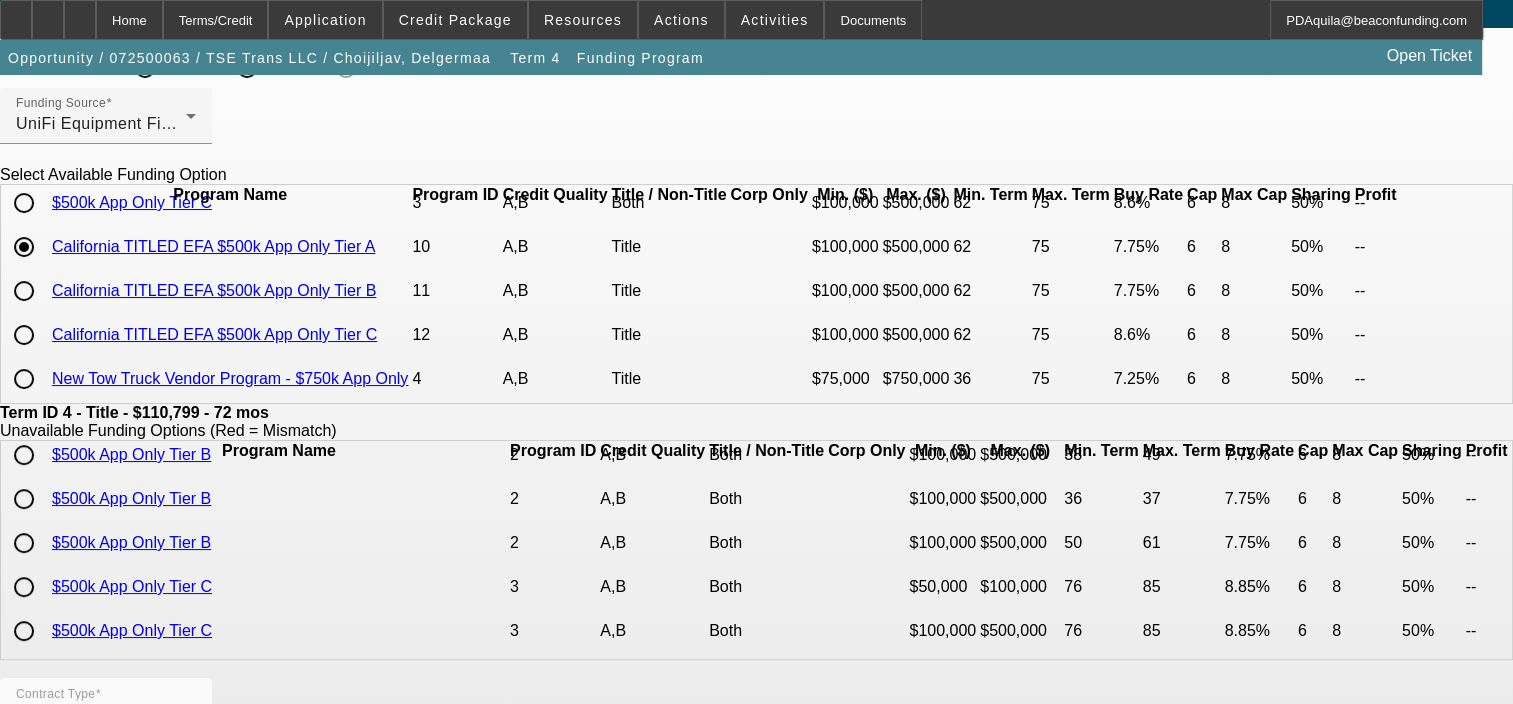 scroll, scrollTop: 1140, scrollLeft: 0, axis: vertical 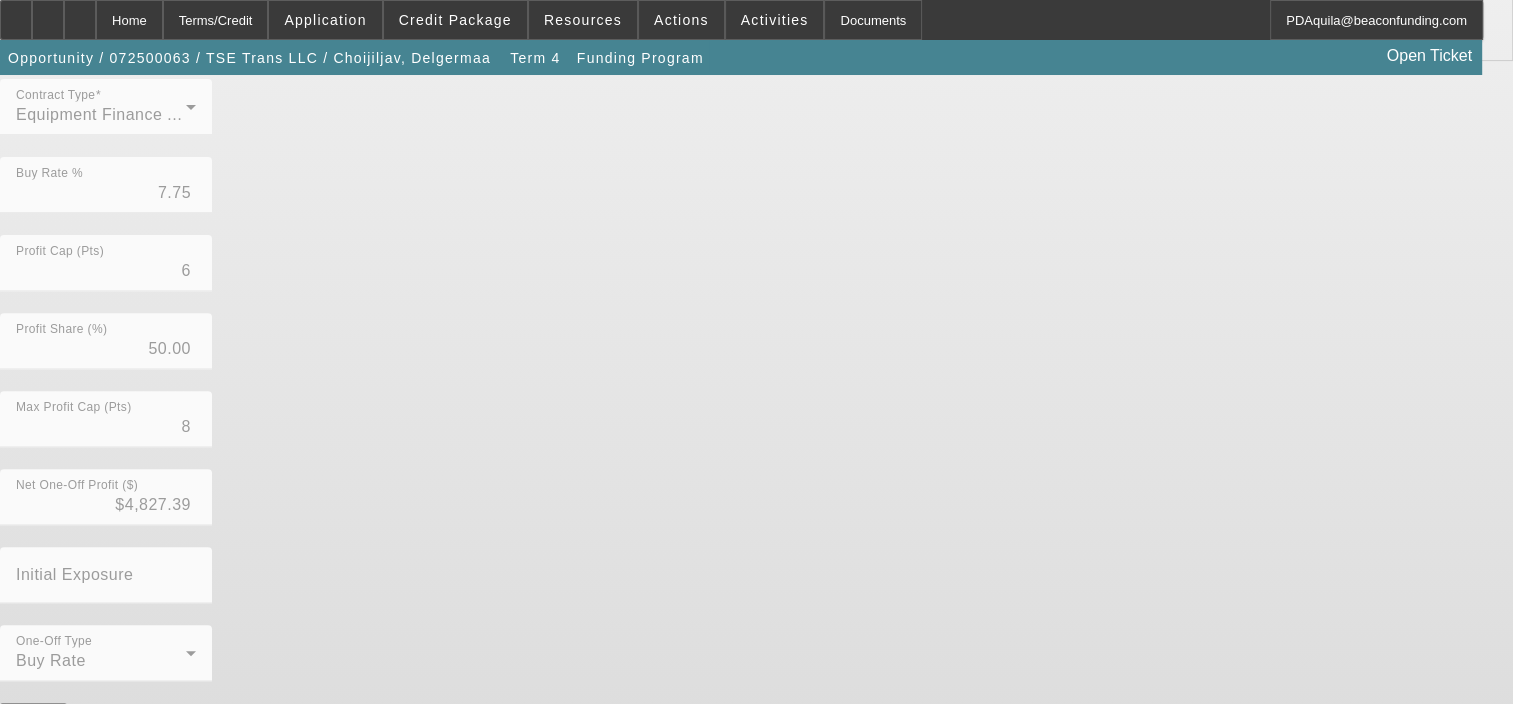 click on "Submit" at bounding box center (28, 734) 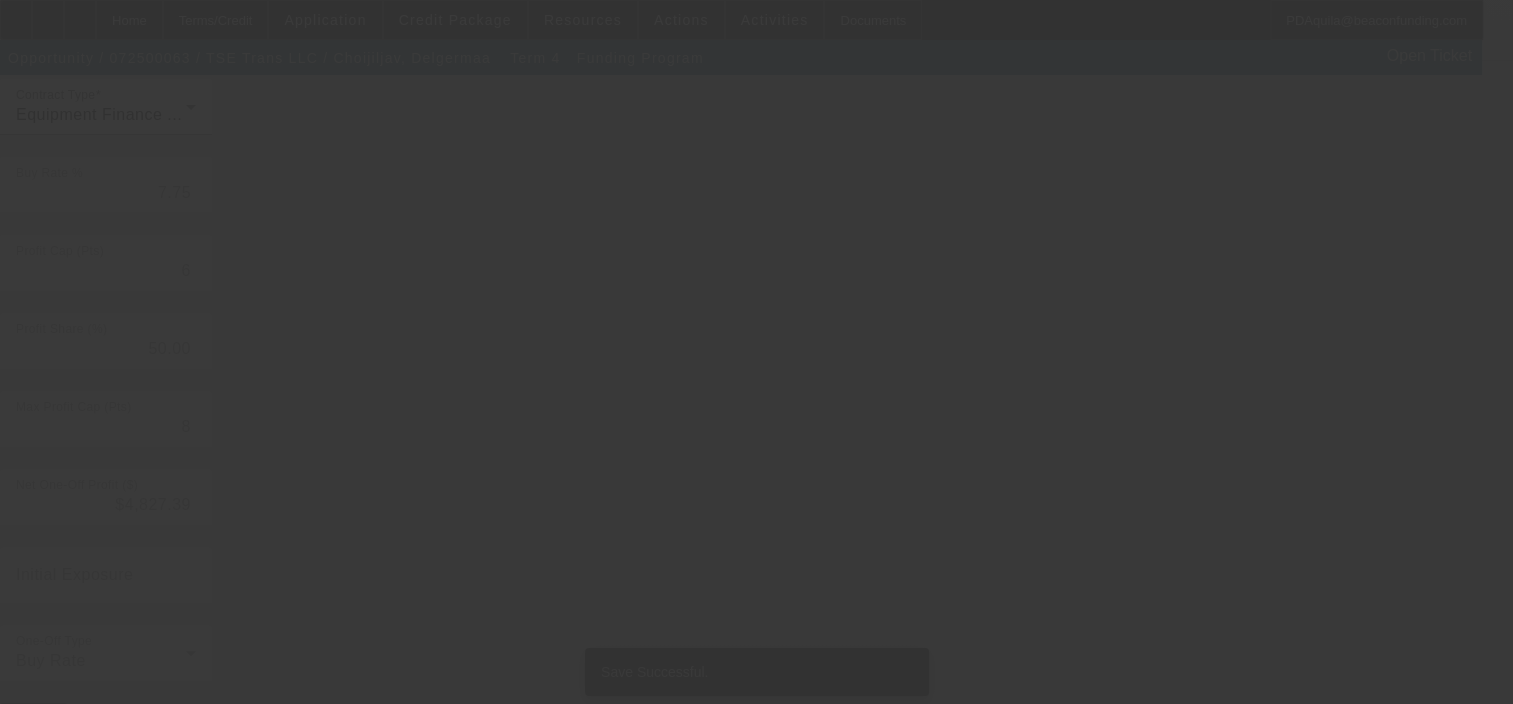 scroll, scrollTop: 0, scrollLeft: 0, axis: both 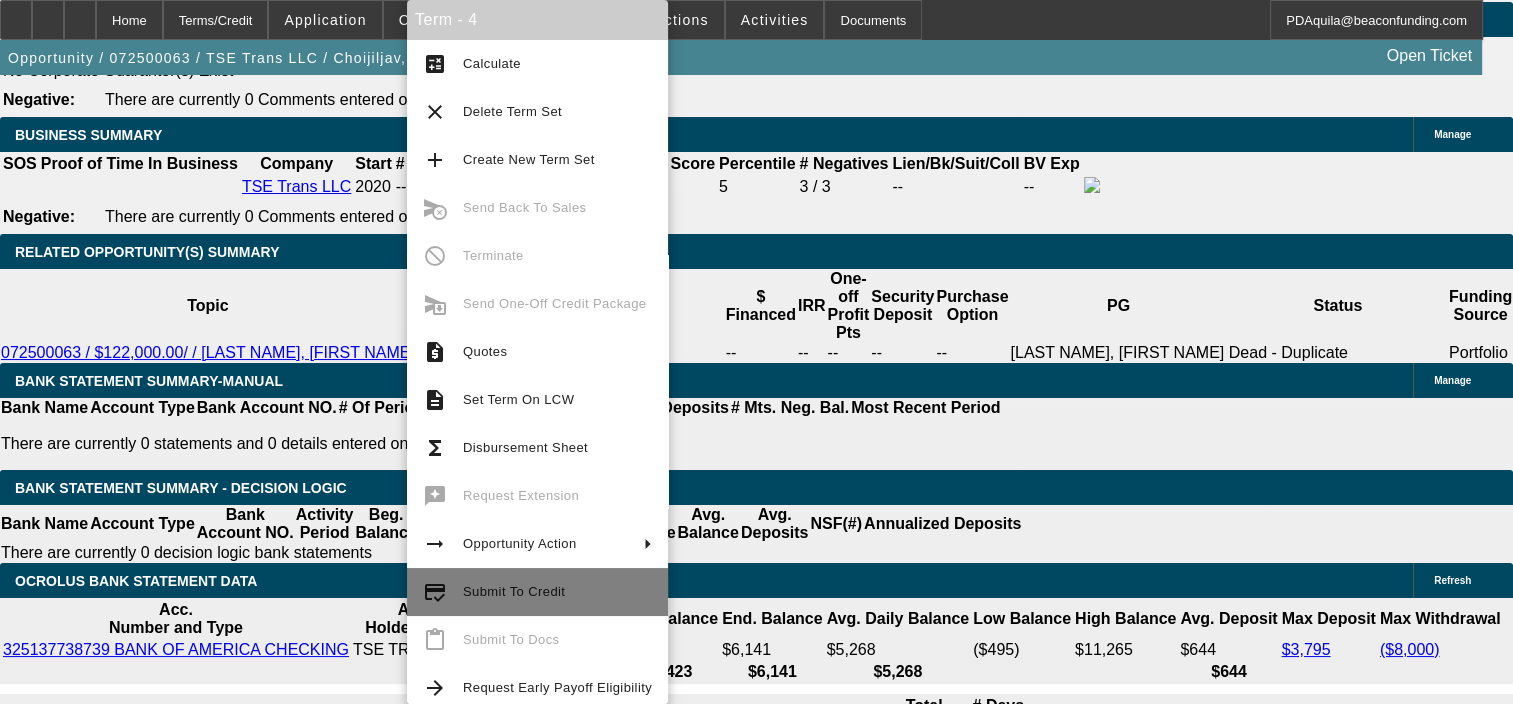 click on "Submit To Credit" at bounding box center (492, 63) 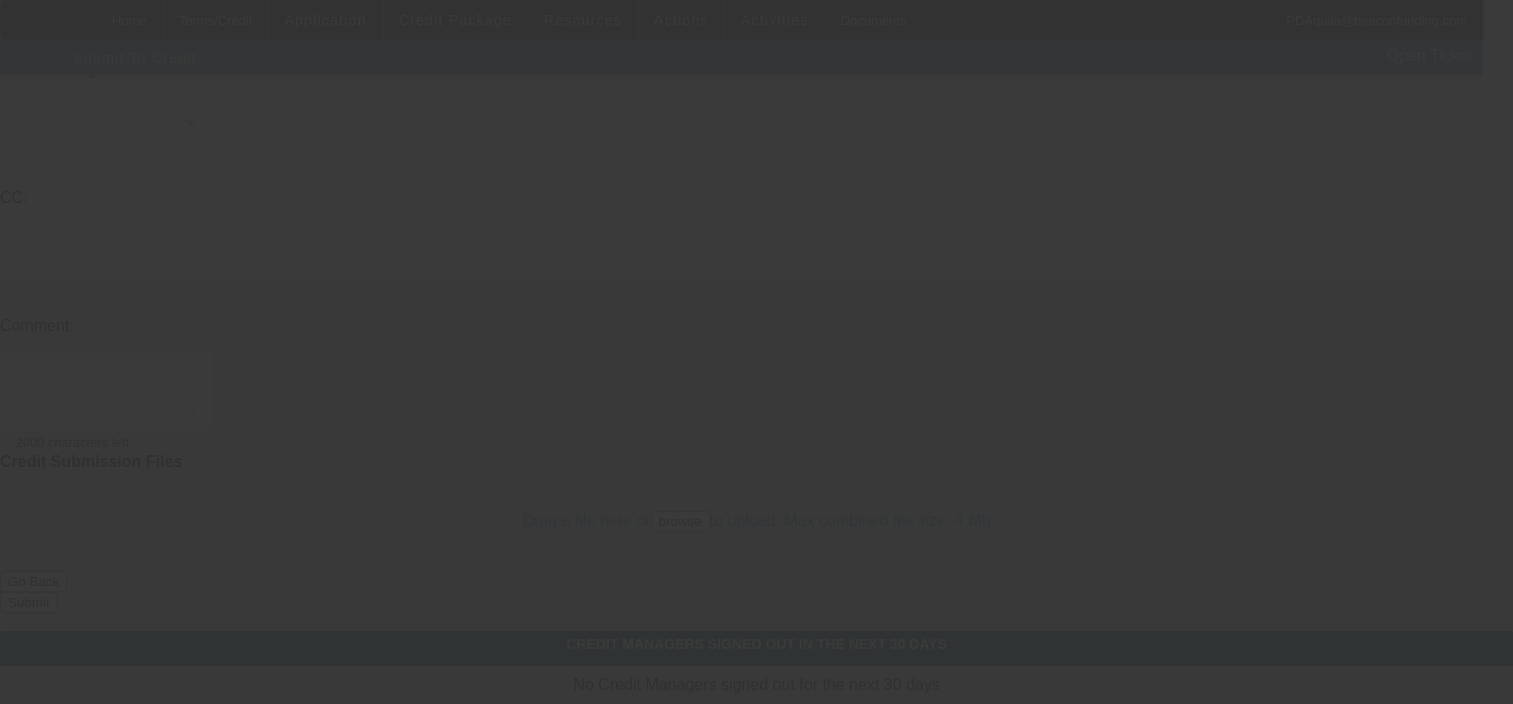 scroll, scrollTop: 0, scrollLeft: 0, axis: both 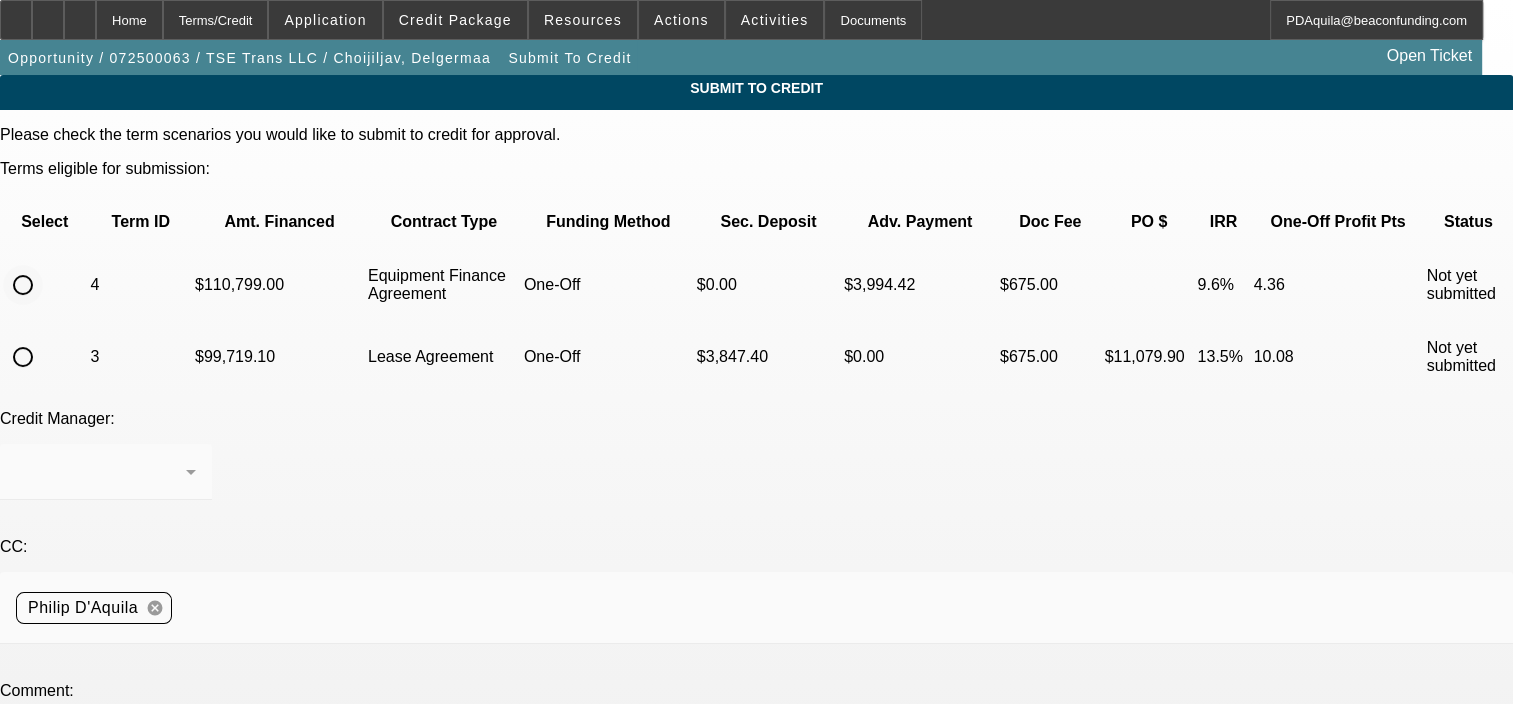 click at bounding box center [23, 285] 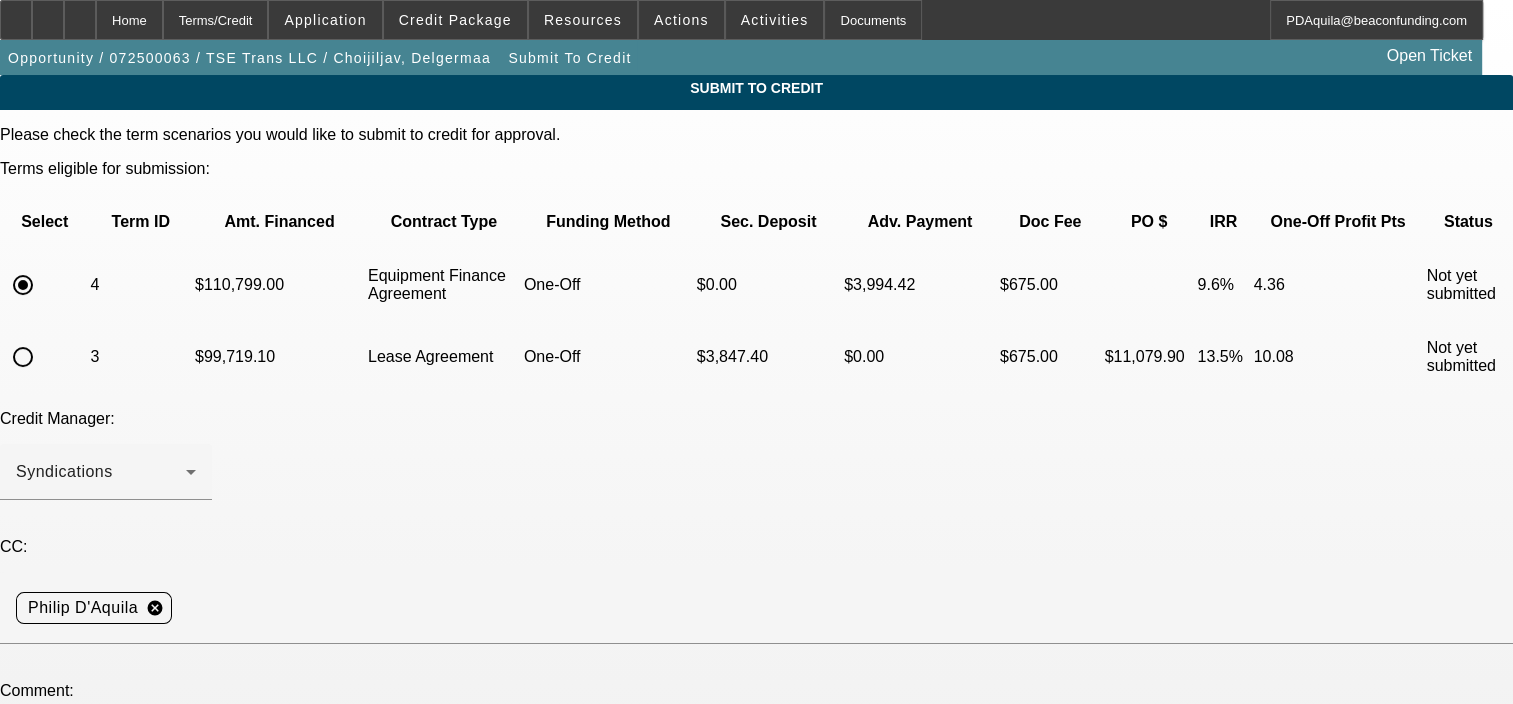 click at bounding box center [106, 756] 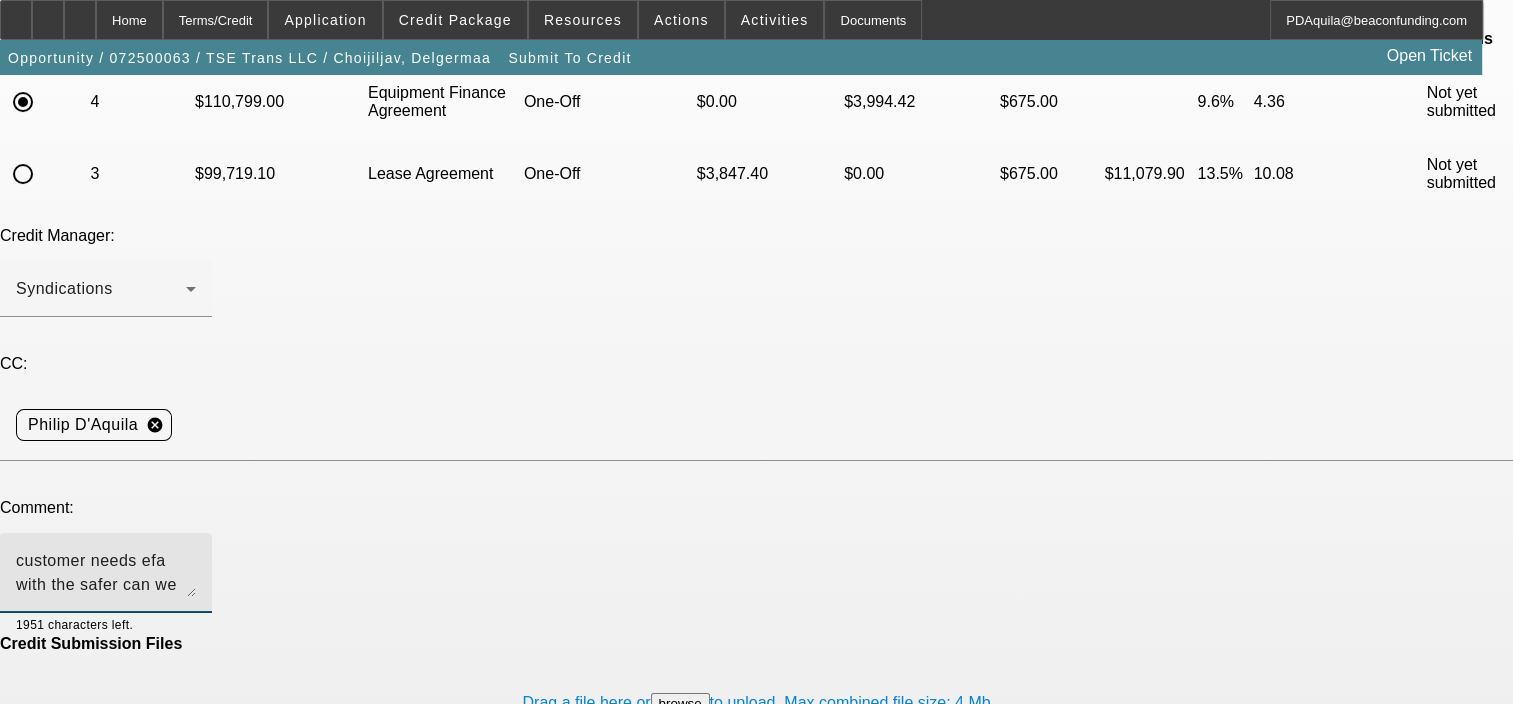 scroll, scrollTop: 184, scrollLeft: 0, axis: vertical 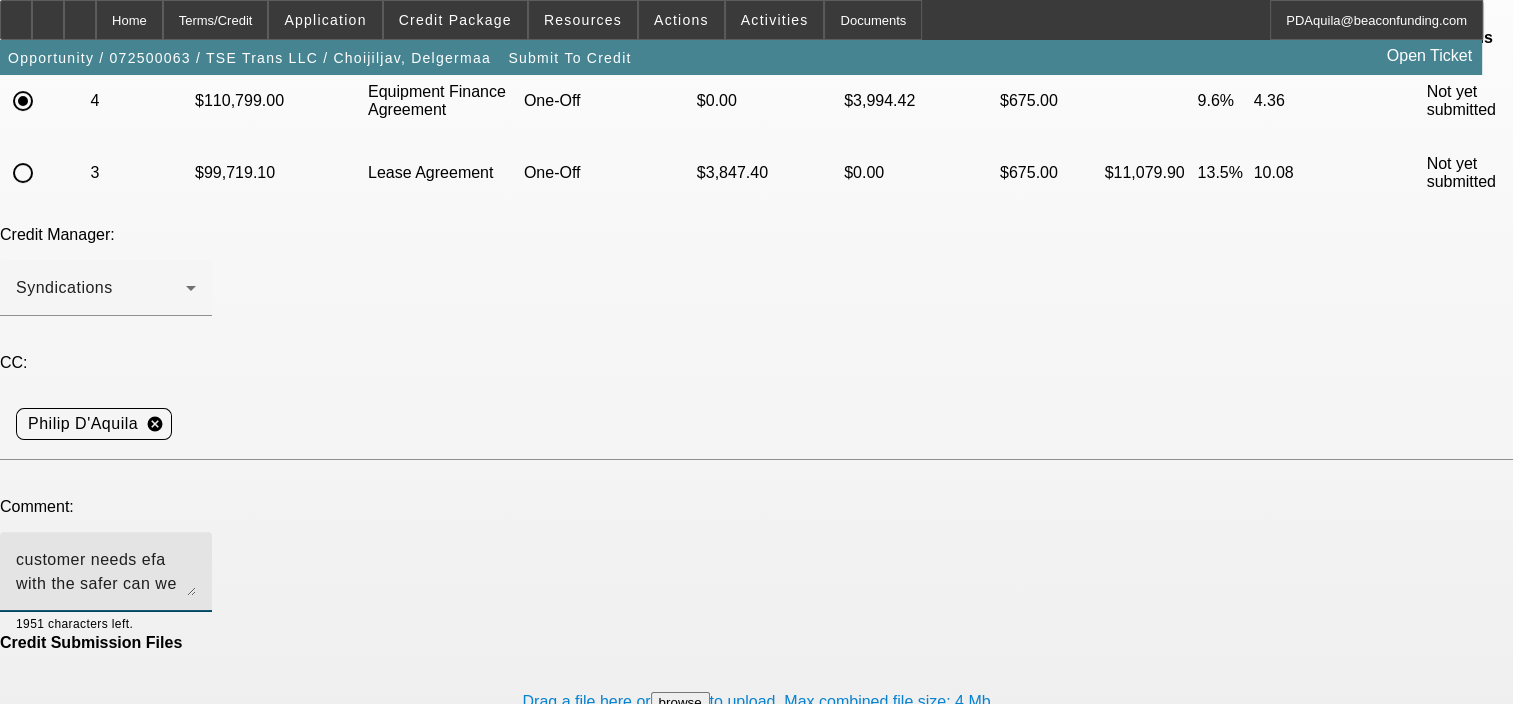 type on "customer needs efa with the safer can we try uni?" 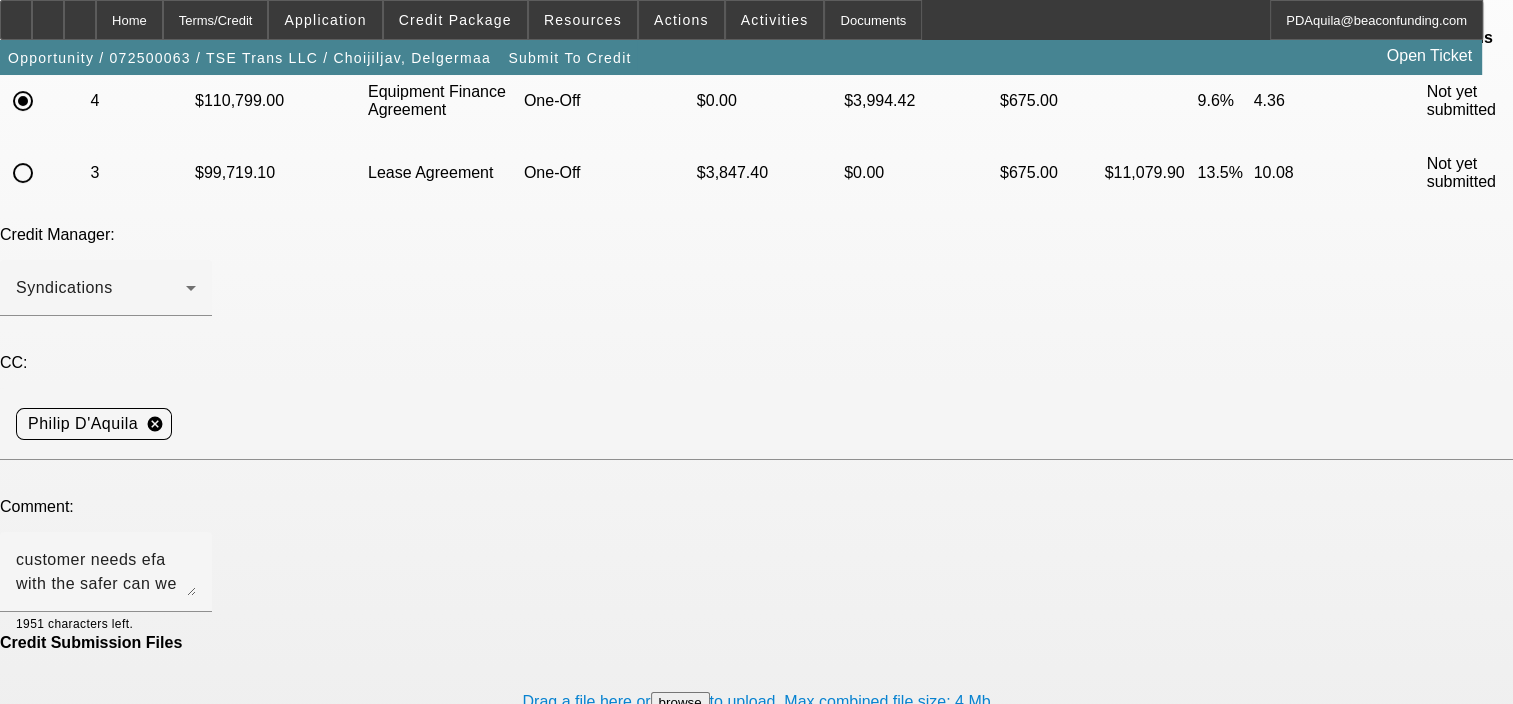 click on "Submit" at bounding box center [28, 783] 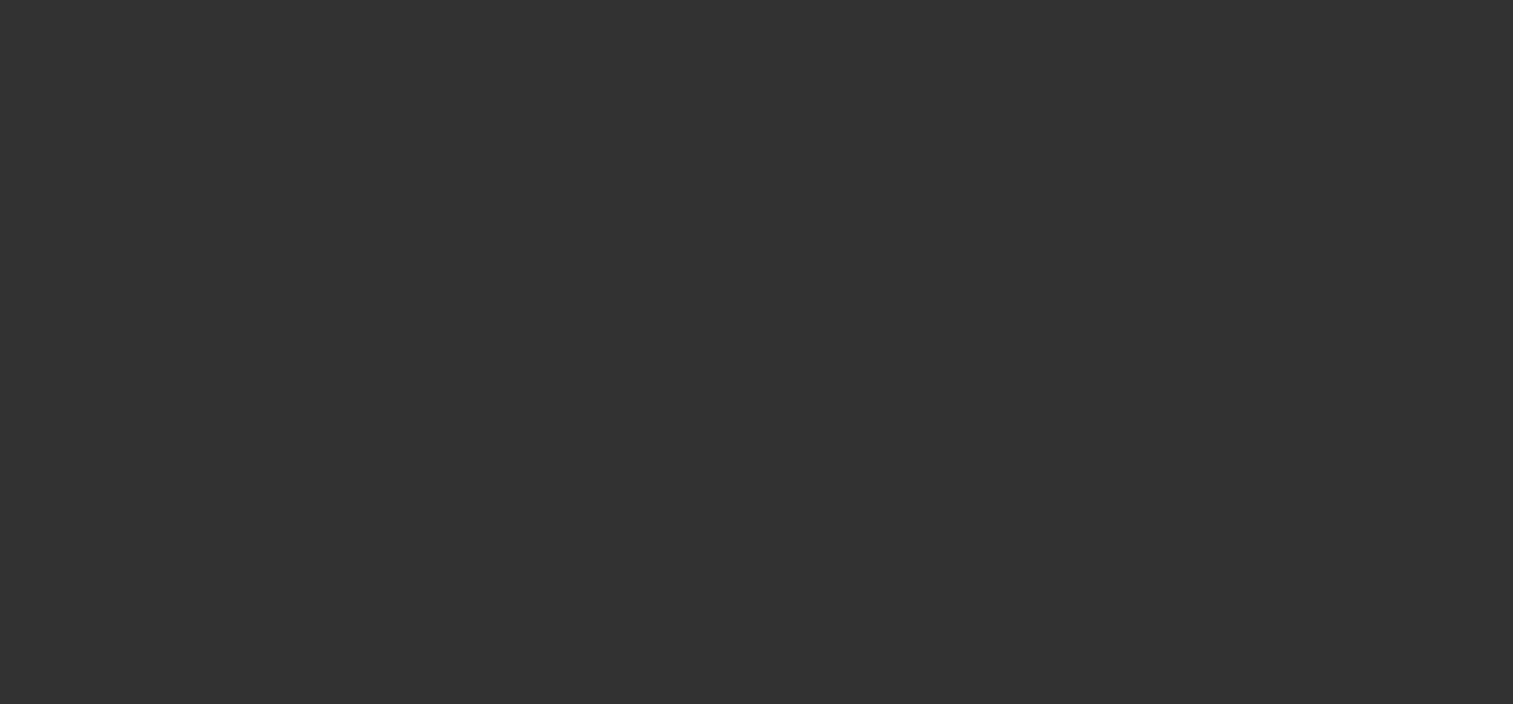 scroll, scrollTop: 0, scrollLeft: 0, axis: both 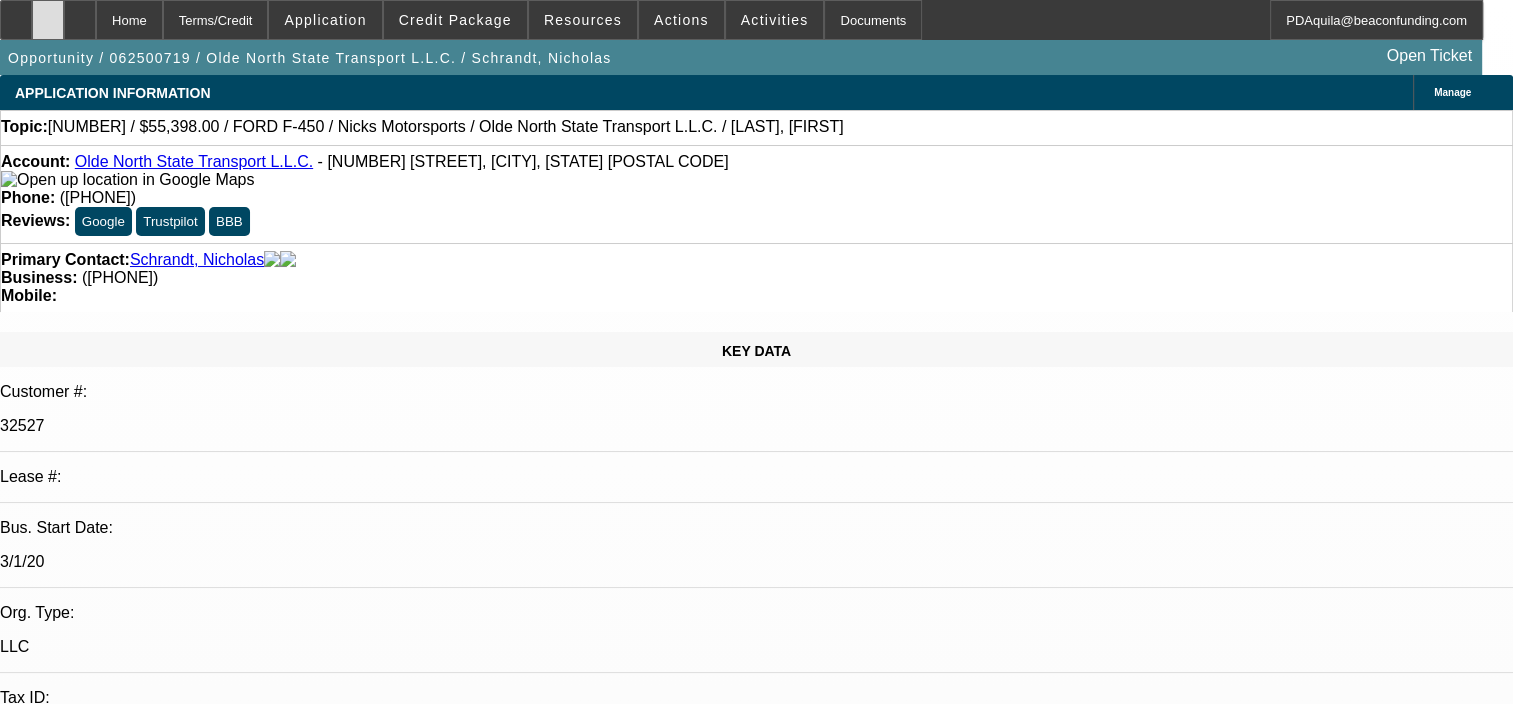 click at bounding box center (48, 20) 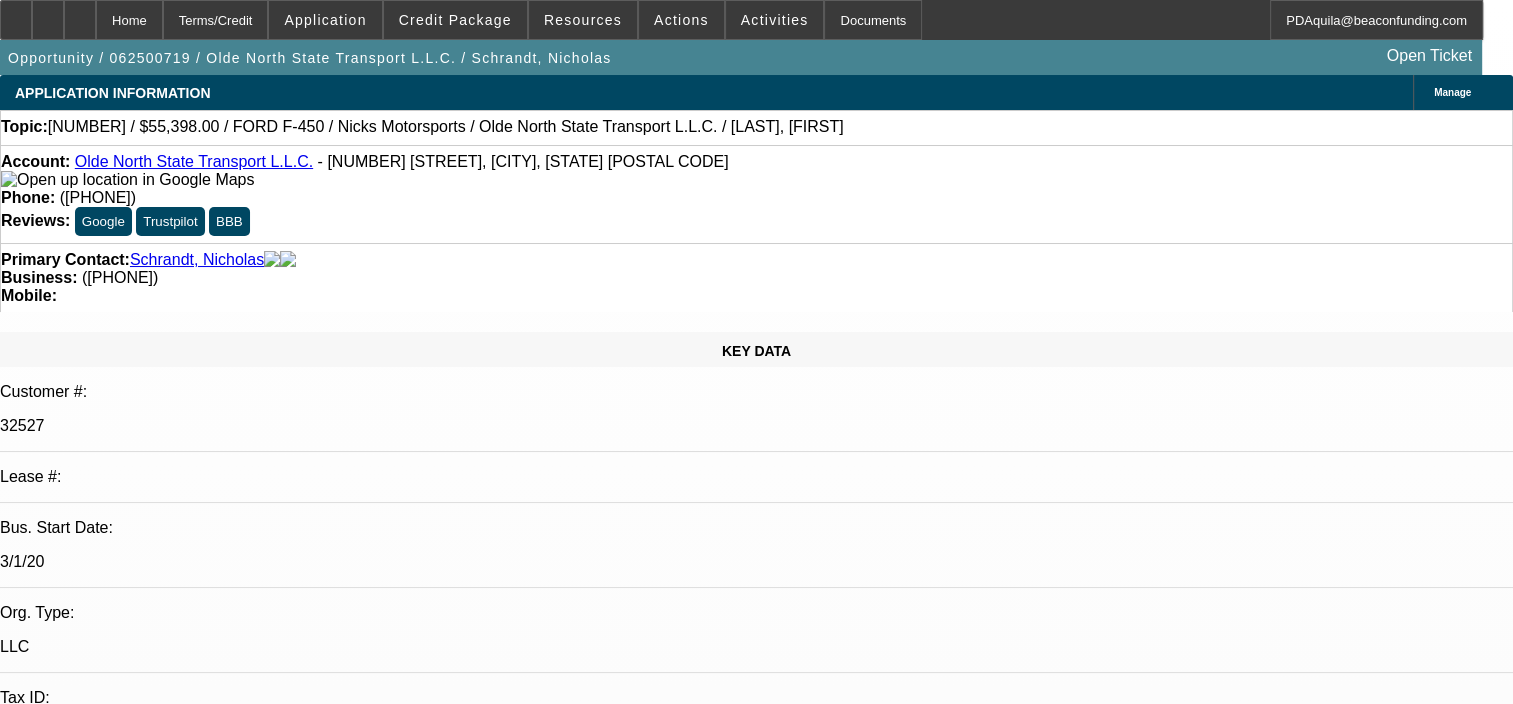 click on "STATUS
Status:
In Progress
Sales Stage:
Credit Approved
Collector:
Dewaliya, Sandeep
Collector Comments
Owner:
D'Aquila, Philip
Lease Admin:
Syndi Mgr:
Share Credit 1:
Assign" at bounding box center (756, 2613) 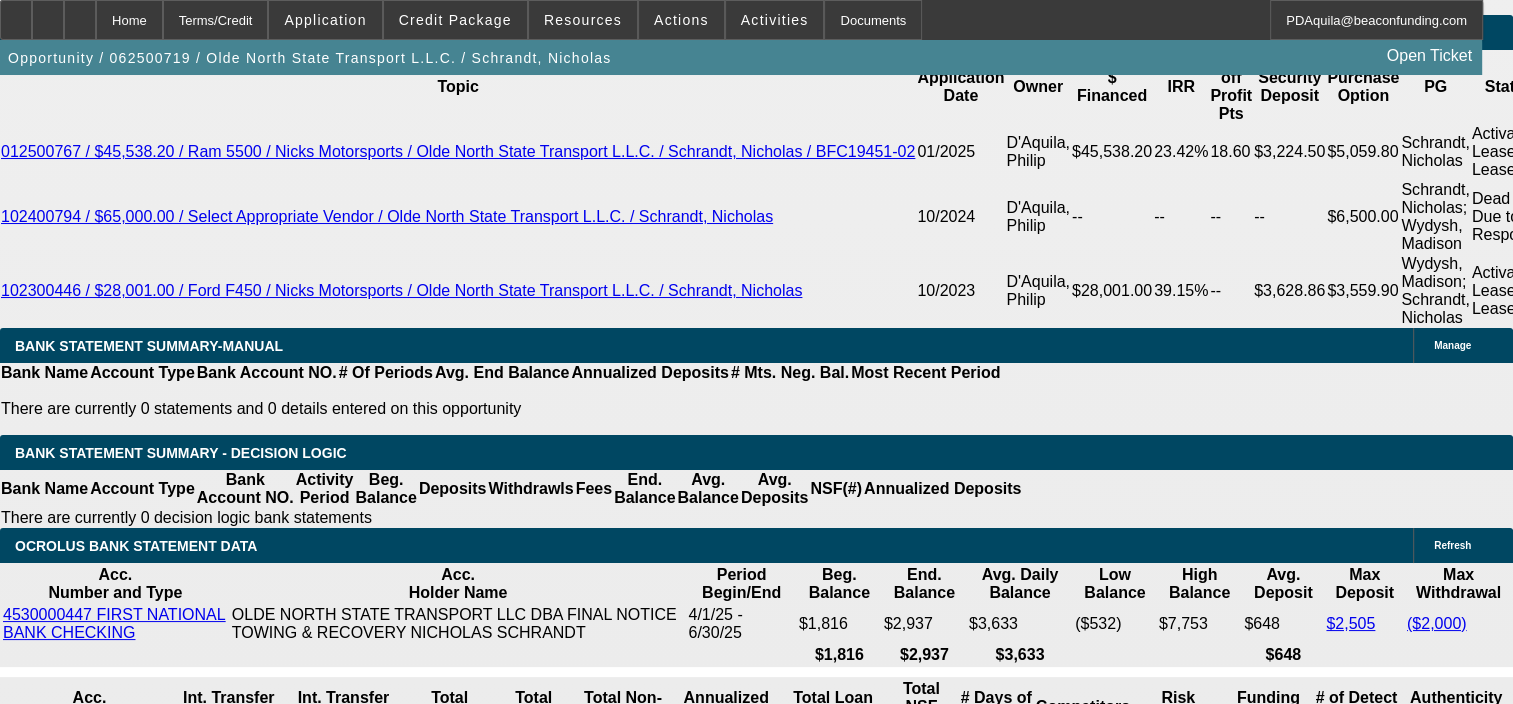 scroll, scrollTop: 3704, scrollLeft: 0, axis: vertical 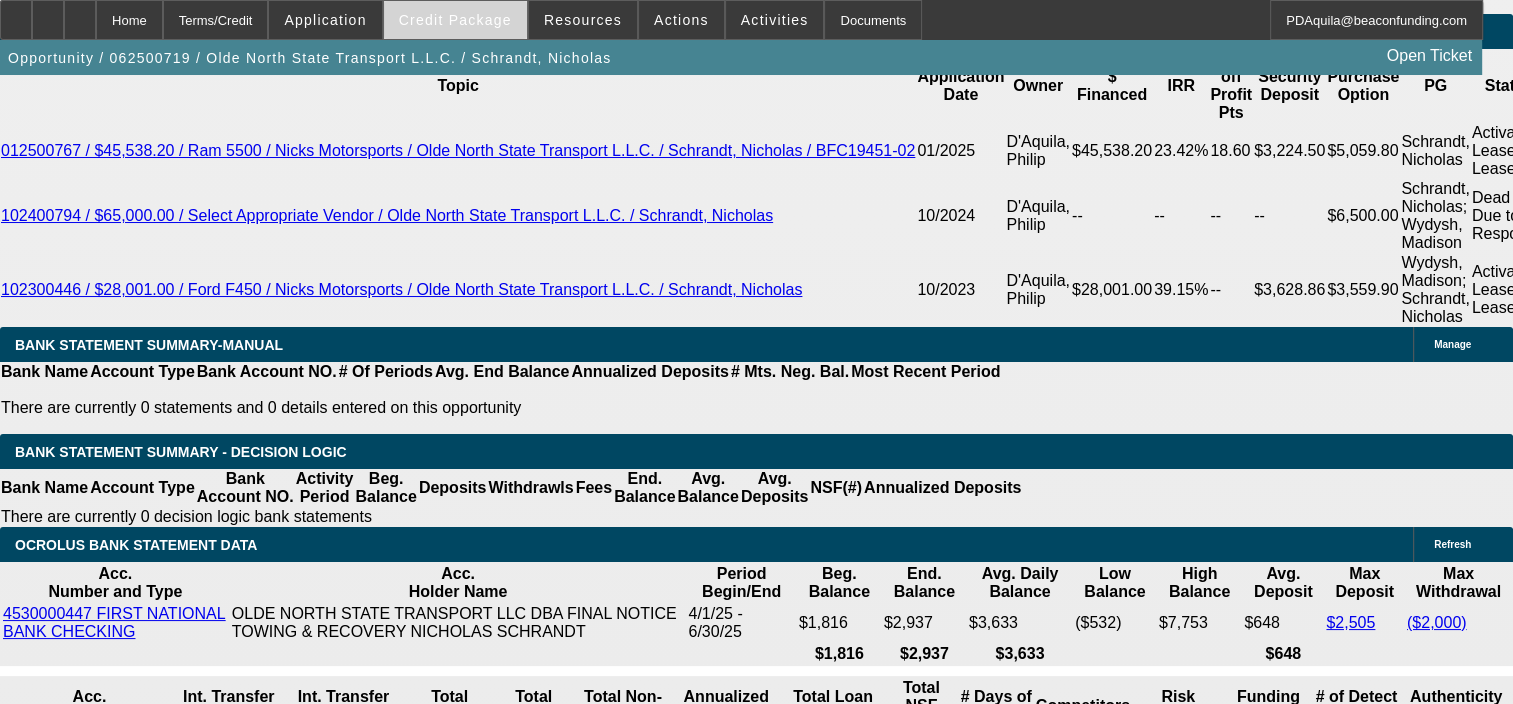click on "Credit Package" at bounding box center [455, 20] 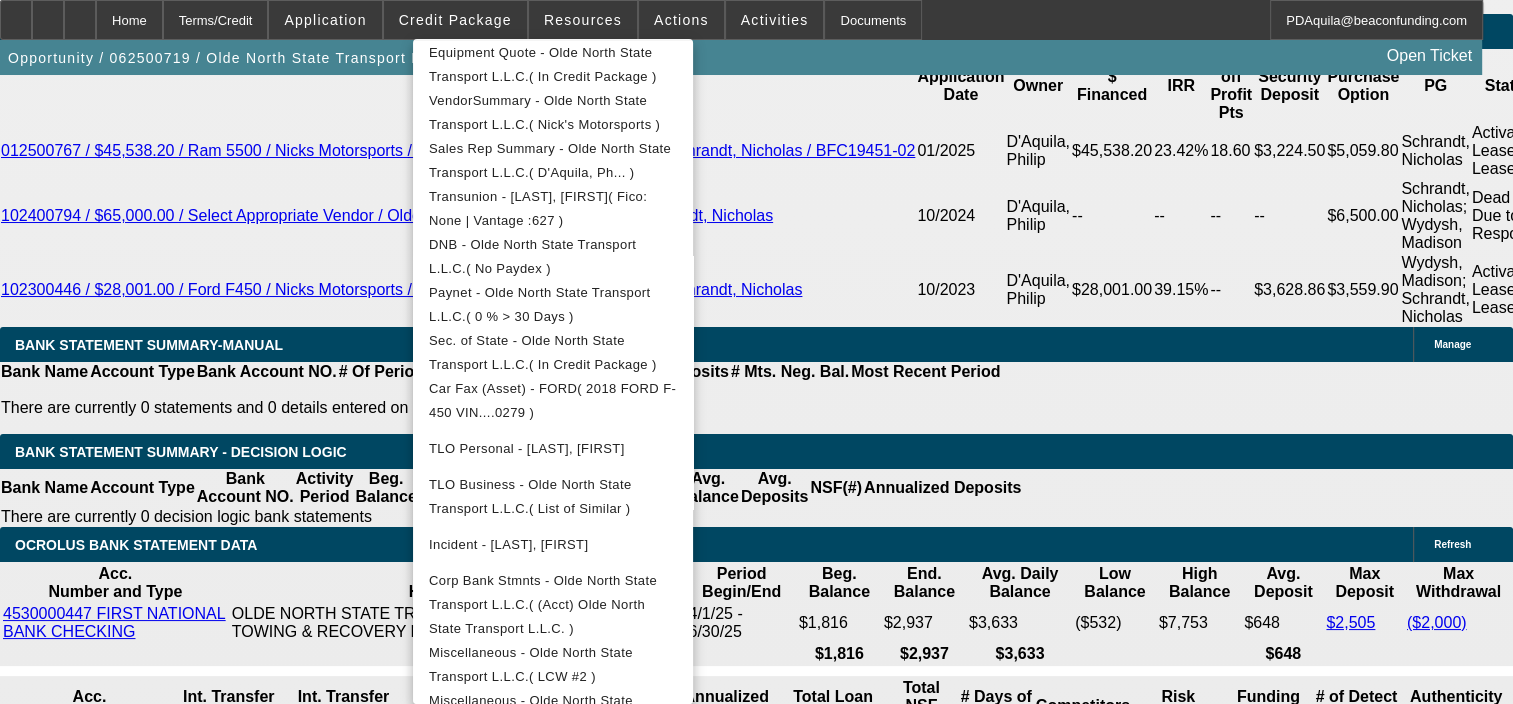 scroll, scrollTop: 566, scrollLeft: 0, axis: vertical 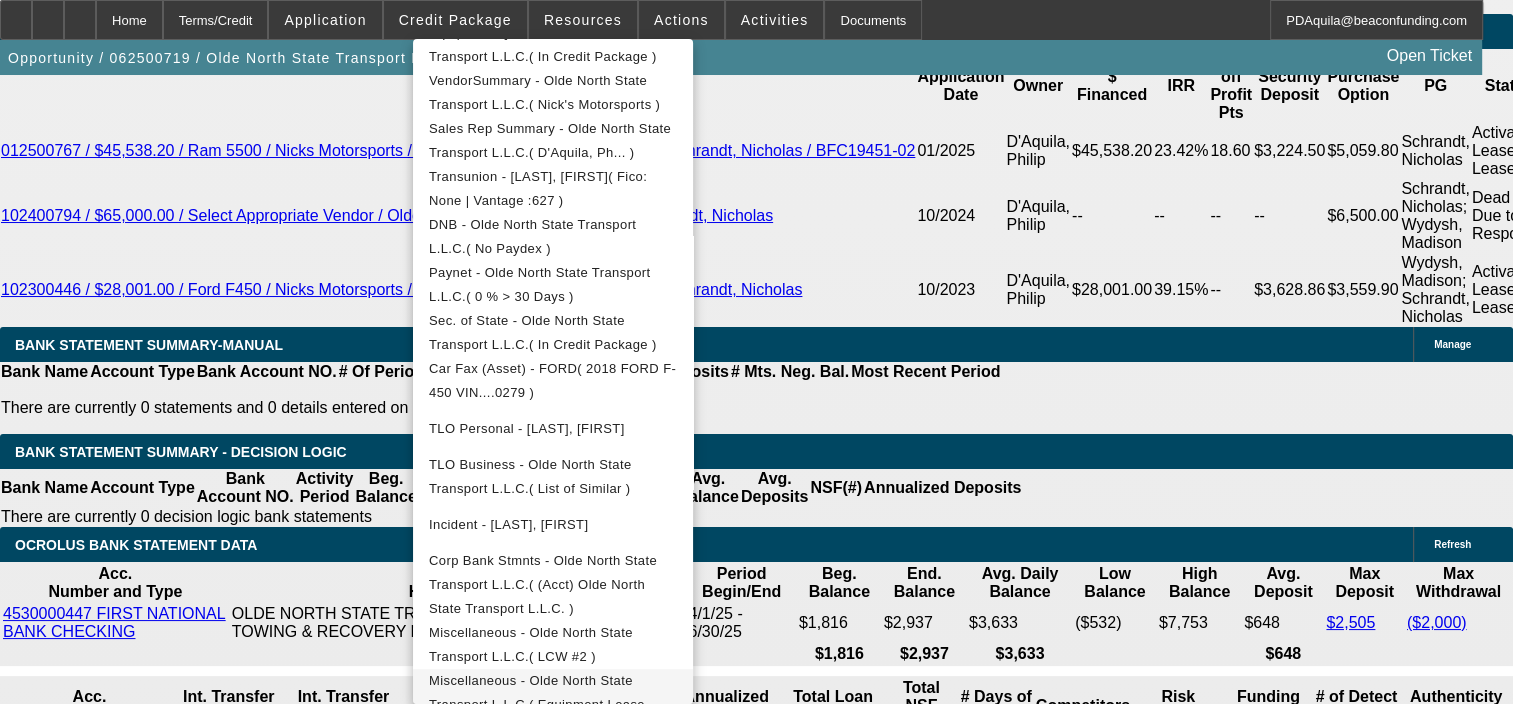 click on "Miscellaneous - Olde North State Transport L.L.C.( Equipment Lease Approval )" at bounding box center (553, 705) 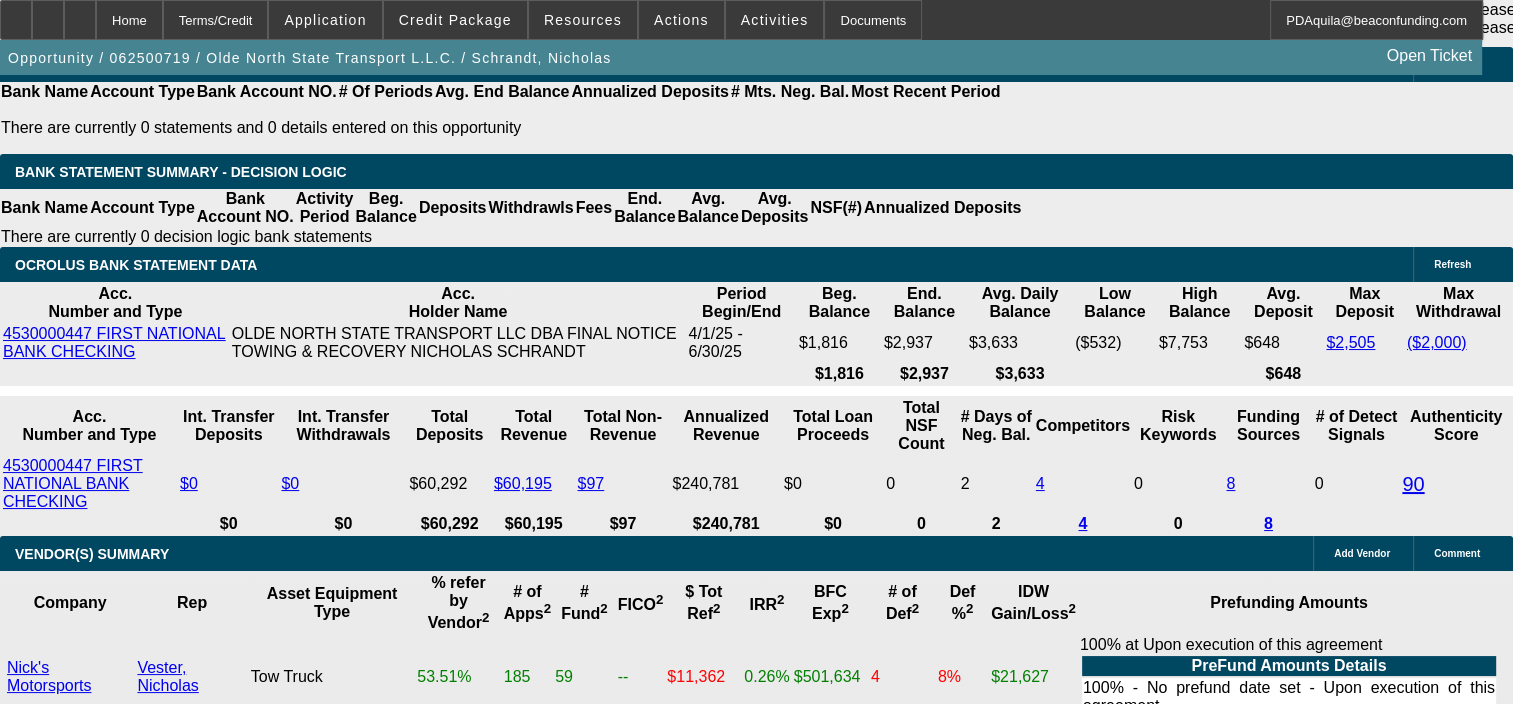 scroll, scrollTop: 3699, scrollLeft: 0, axis: vertical 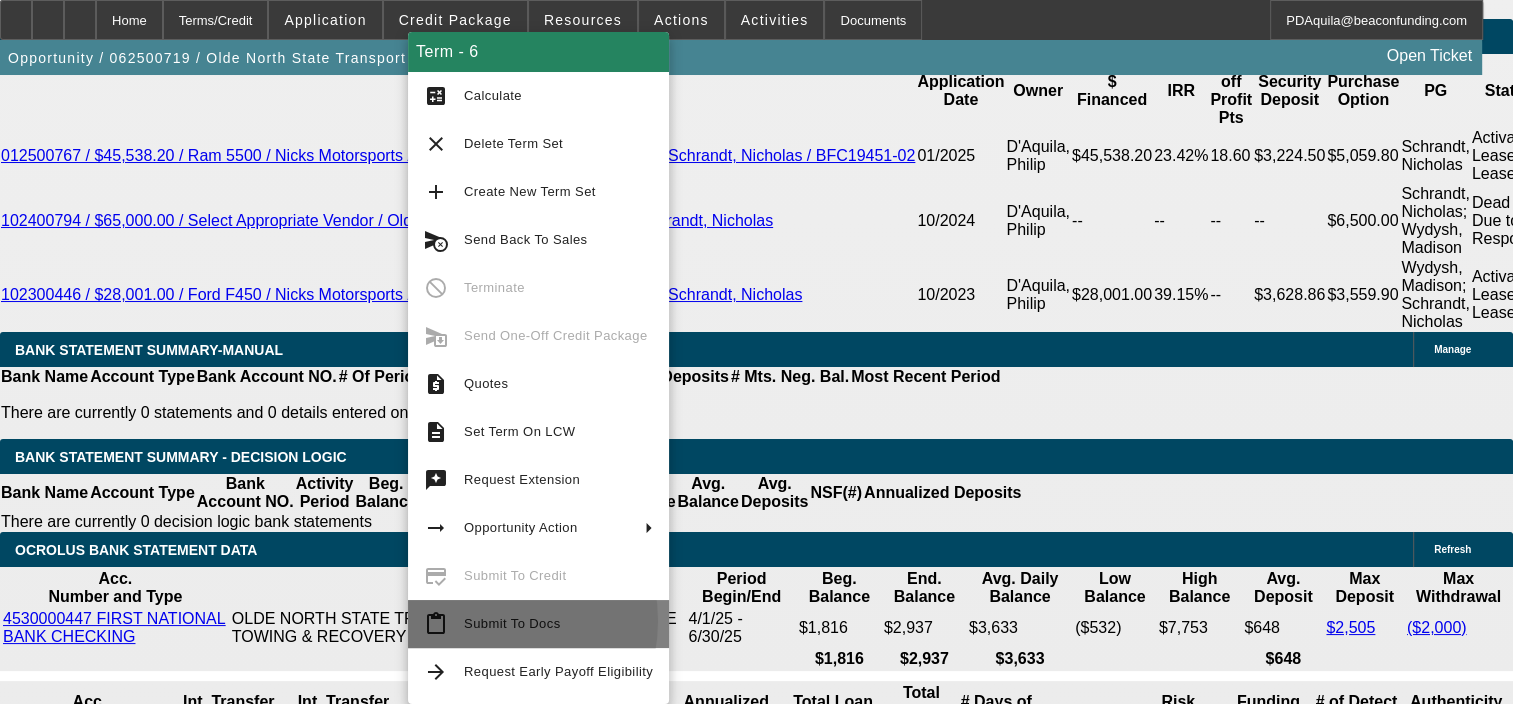click on "Submit To Docs" at bounding box center [512, 623] 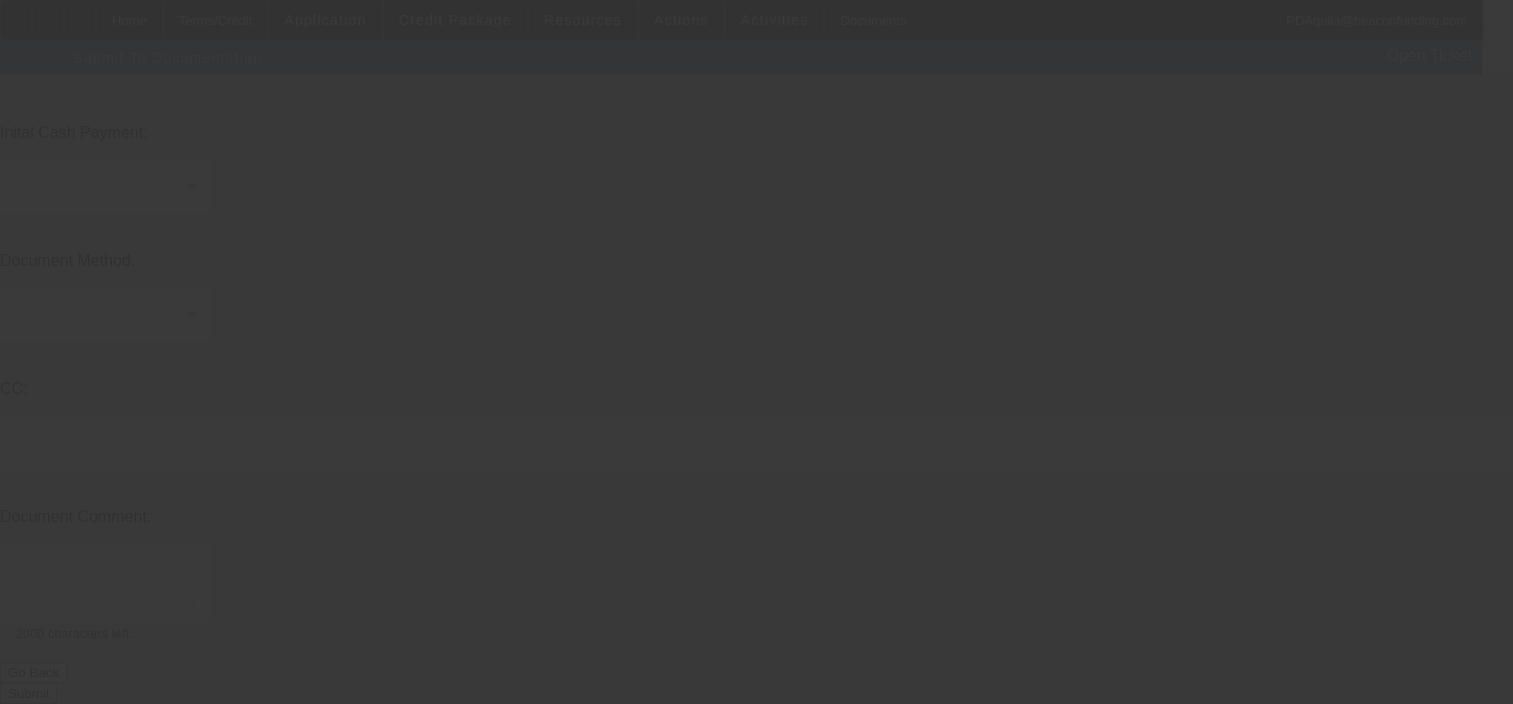 scroll, scrollTop: 0, scrollLeft: 0, axis: both 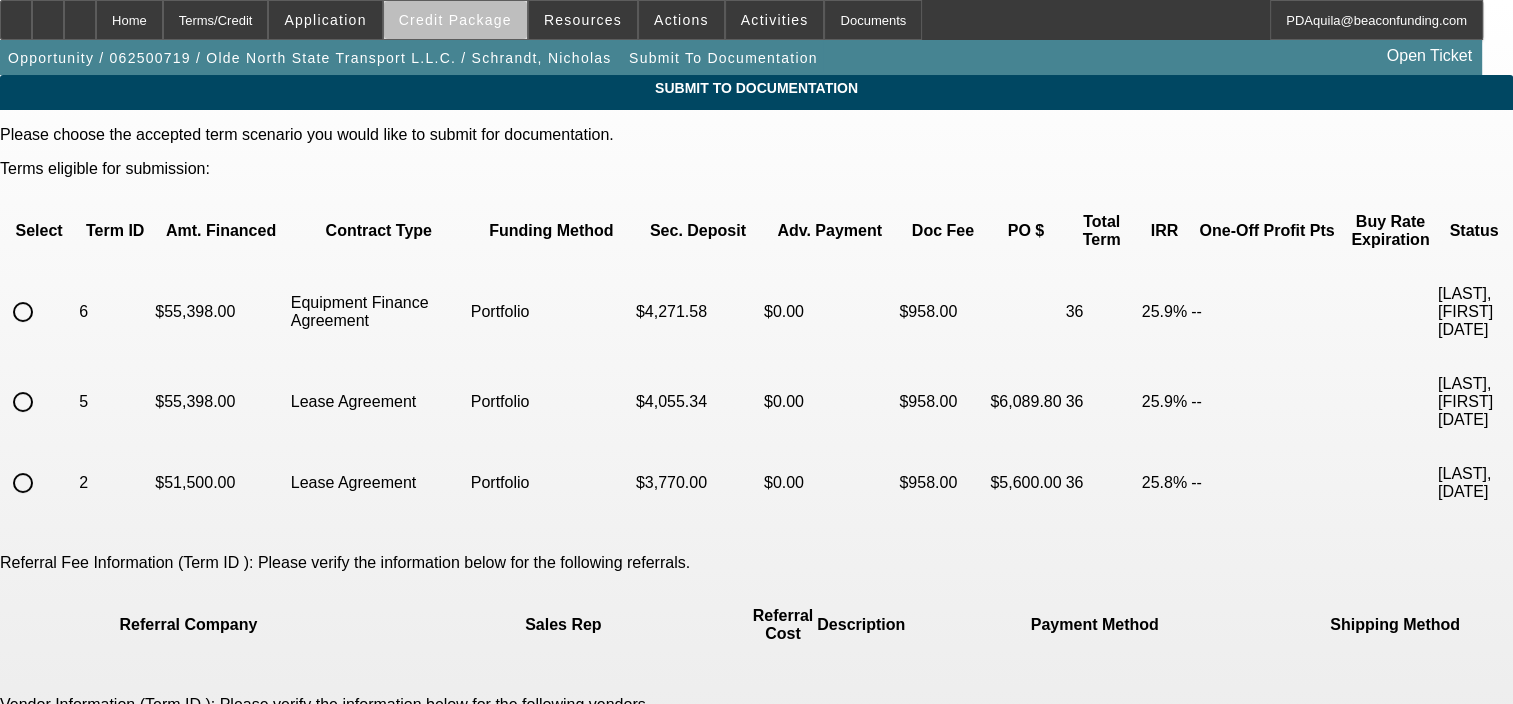 click at bounding box center (455, 20) 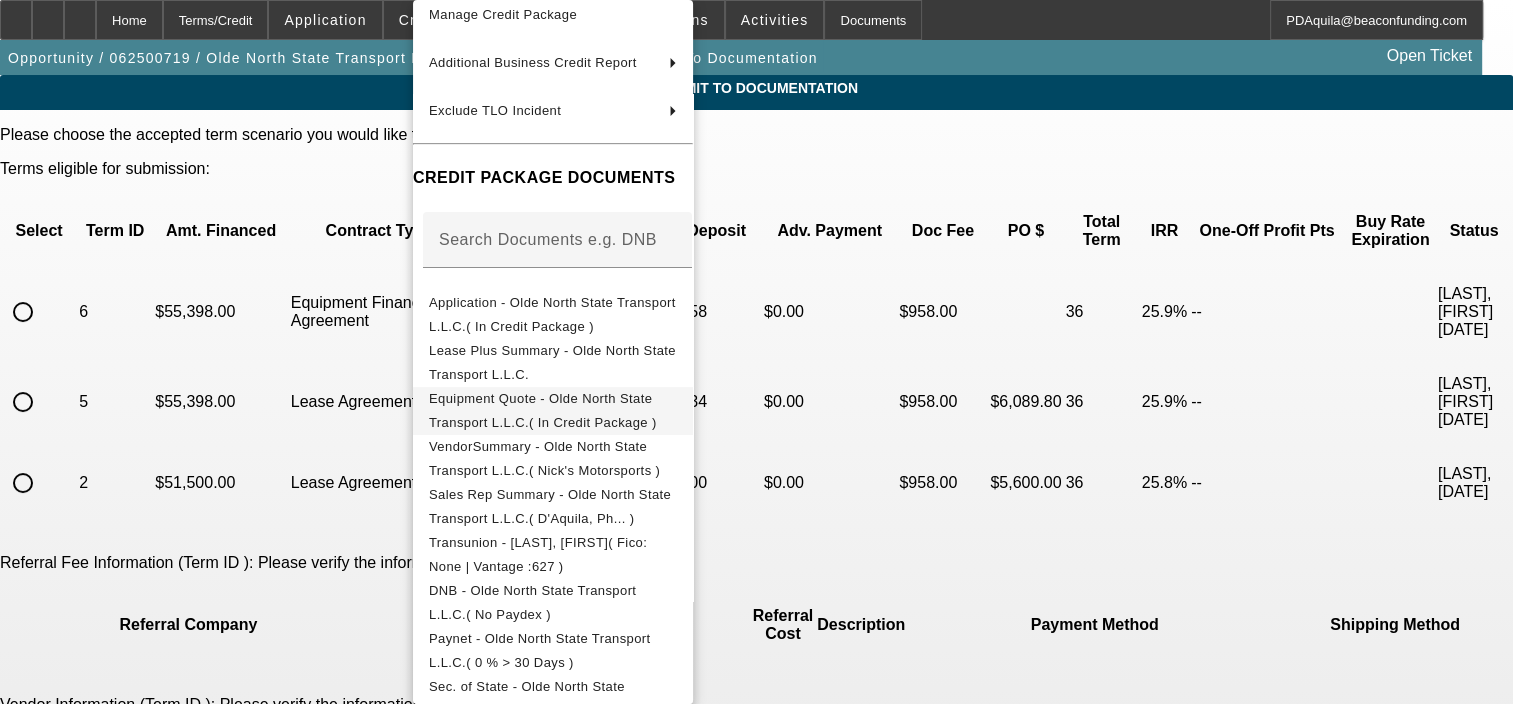 scroll, scrollTop: 148, scrollLeft: 0, axis: vertical 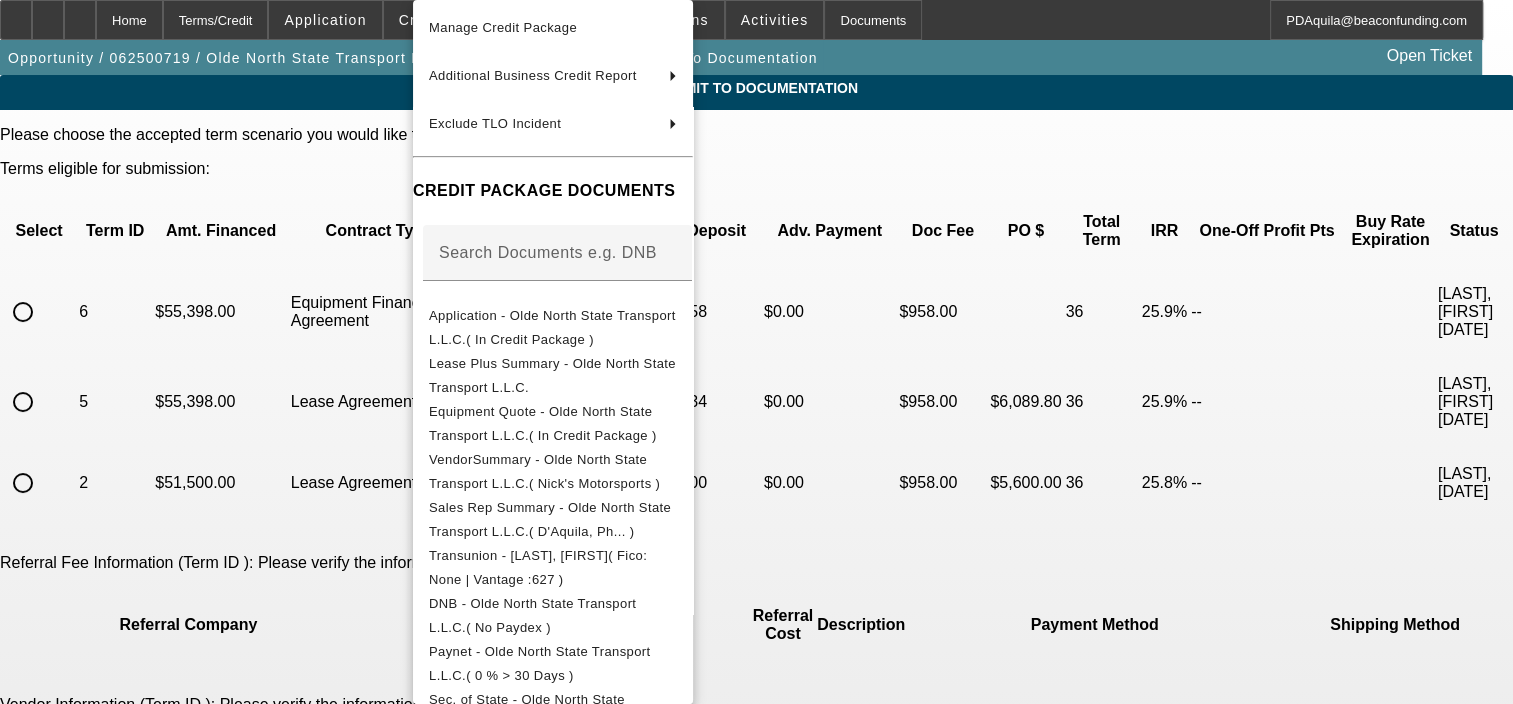 click at bounding box center (756, 352) 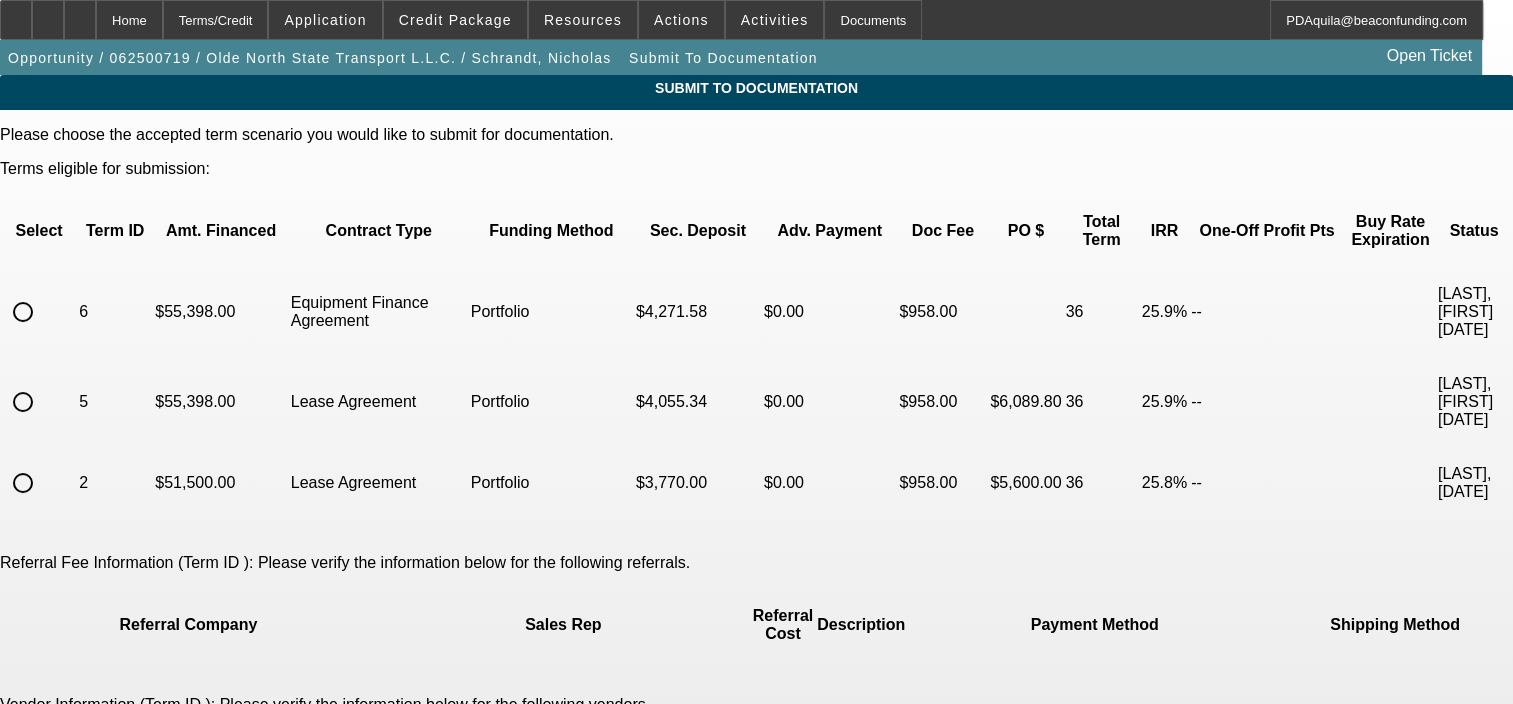 click at bounding box center (23, 312) 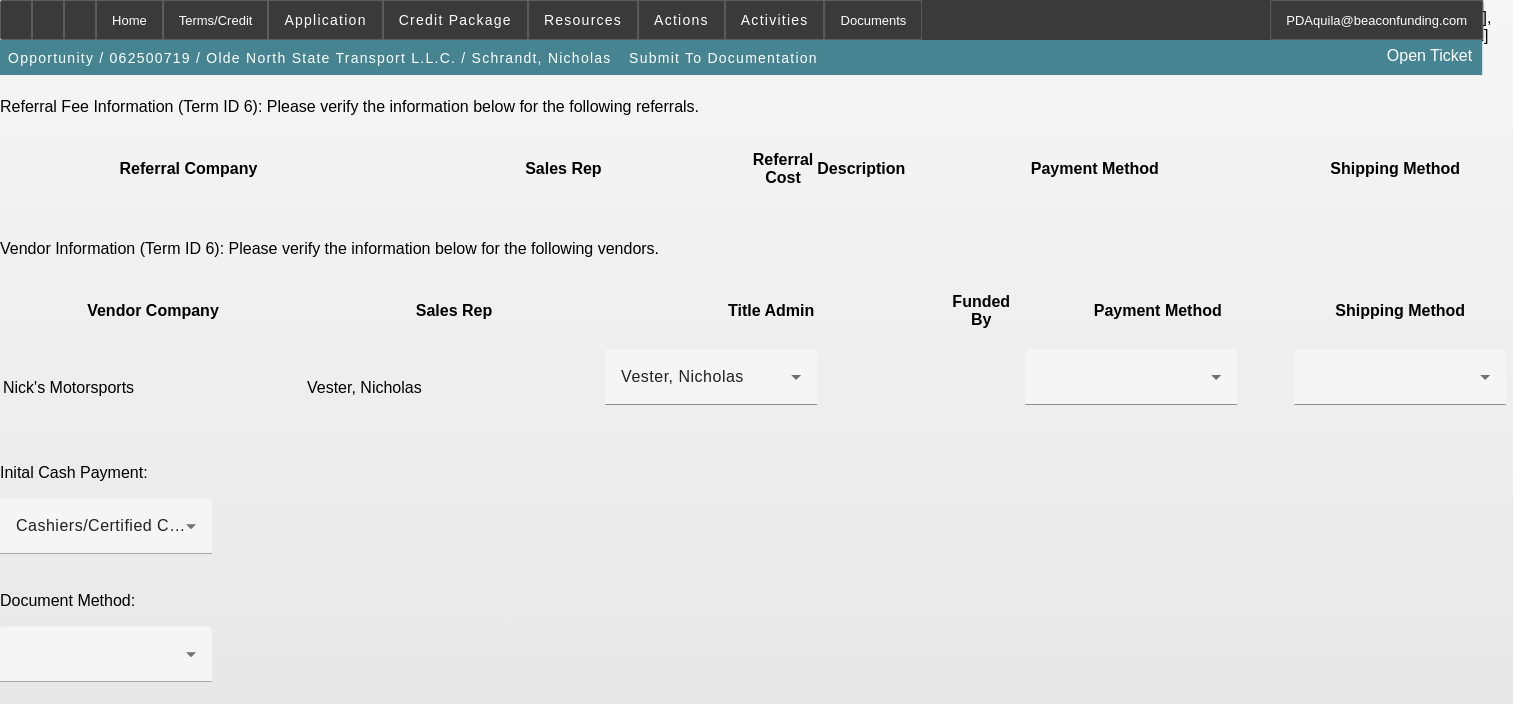 scroll, scrollTop: 459, scrollLeft: 0, axis: vertical 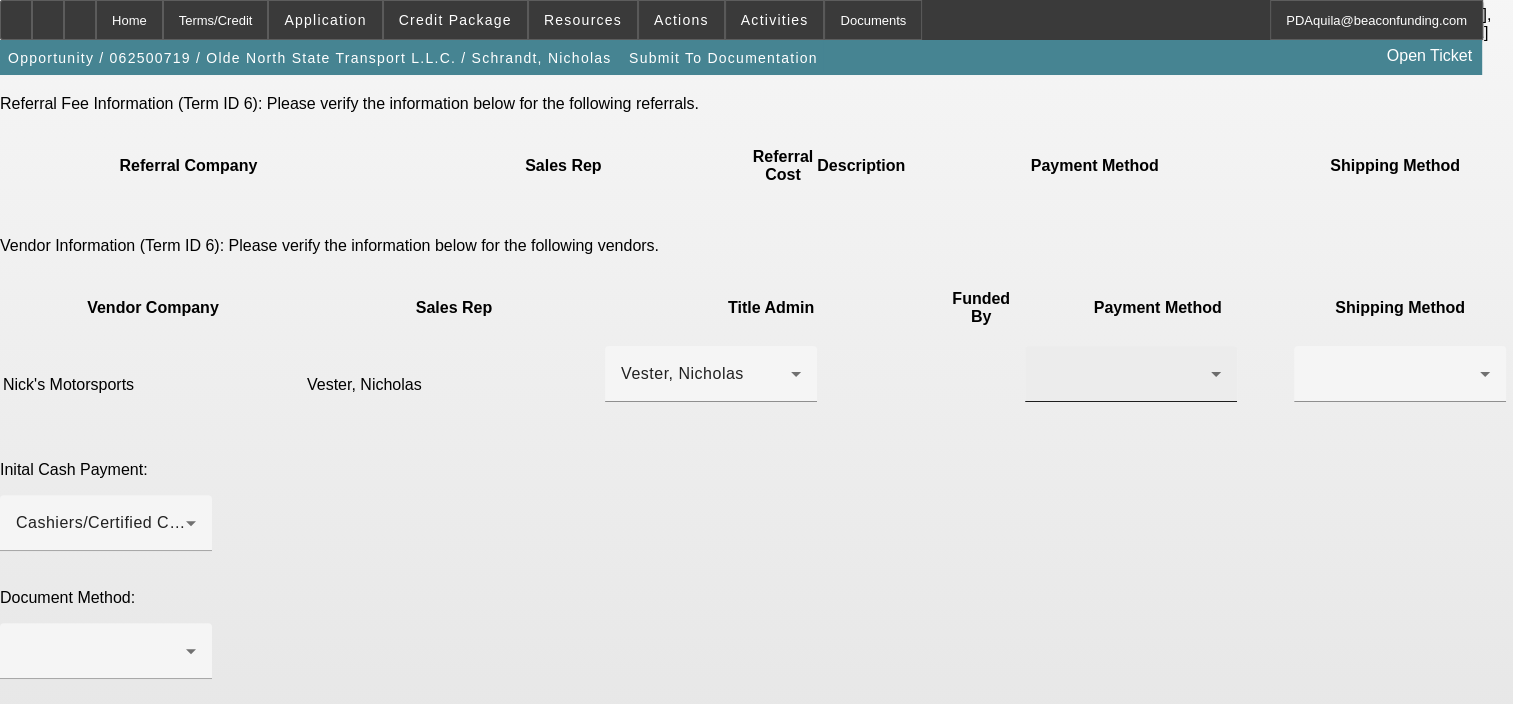 click at bounding box center (1126, 374) 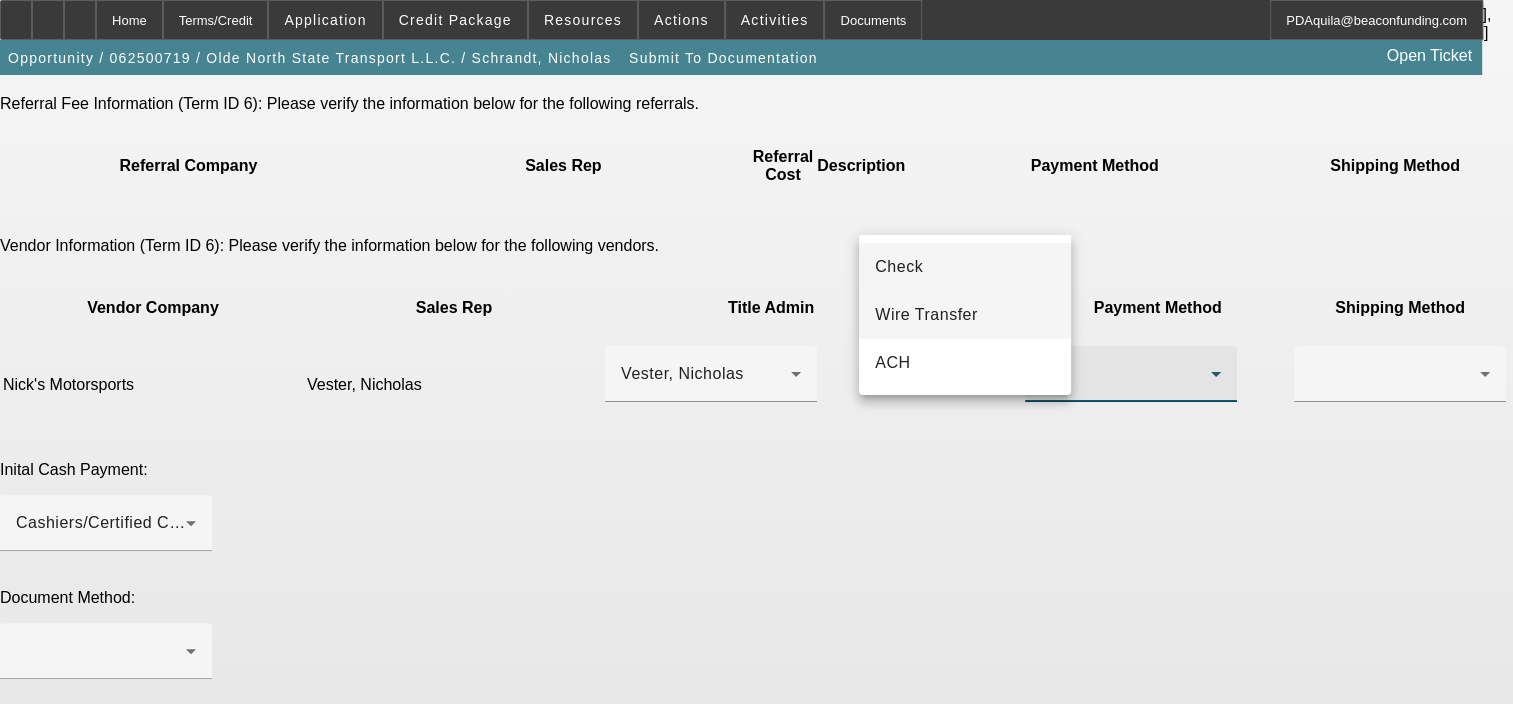 click on "Wire Transfer" at bounding box center [926, 315] 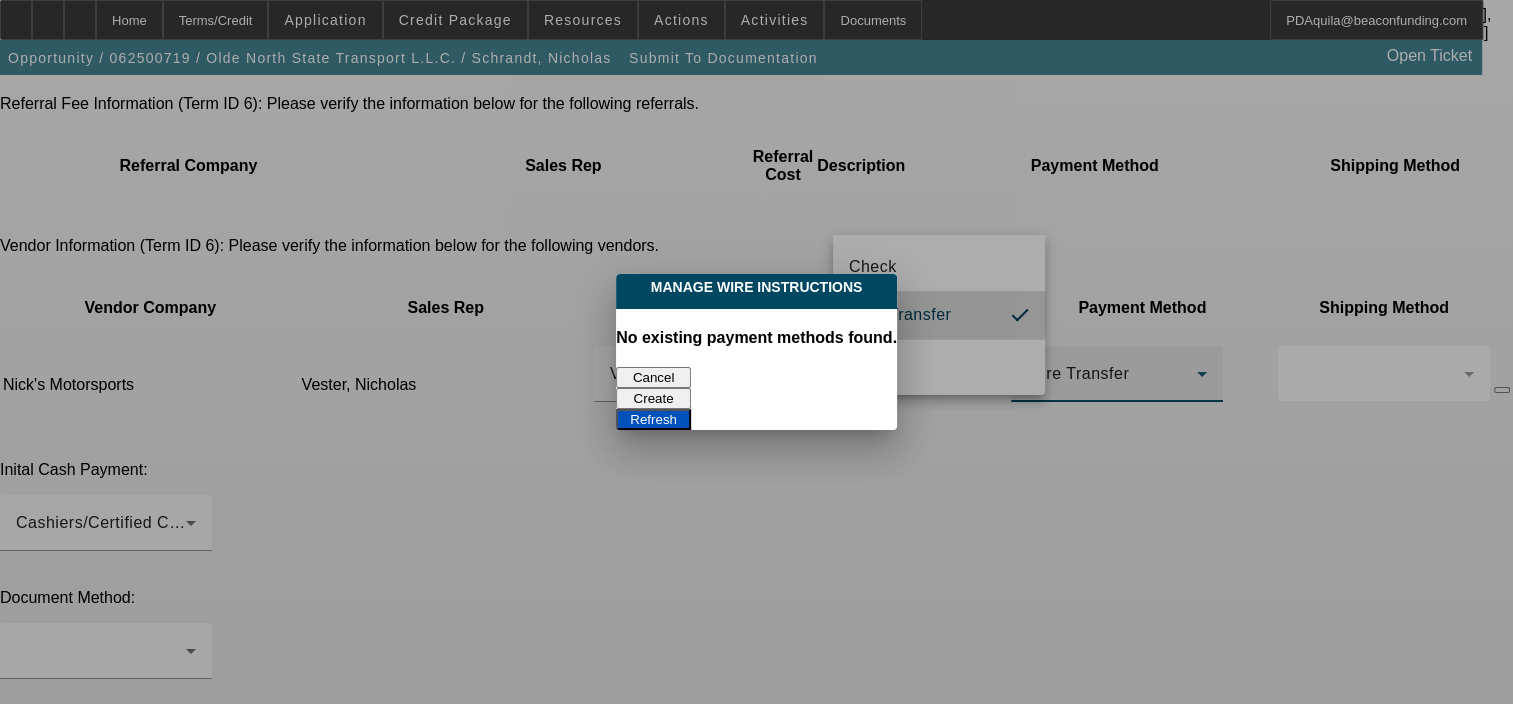 scroll, scrollTop: 0, scrollLeft: 0, axis: both 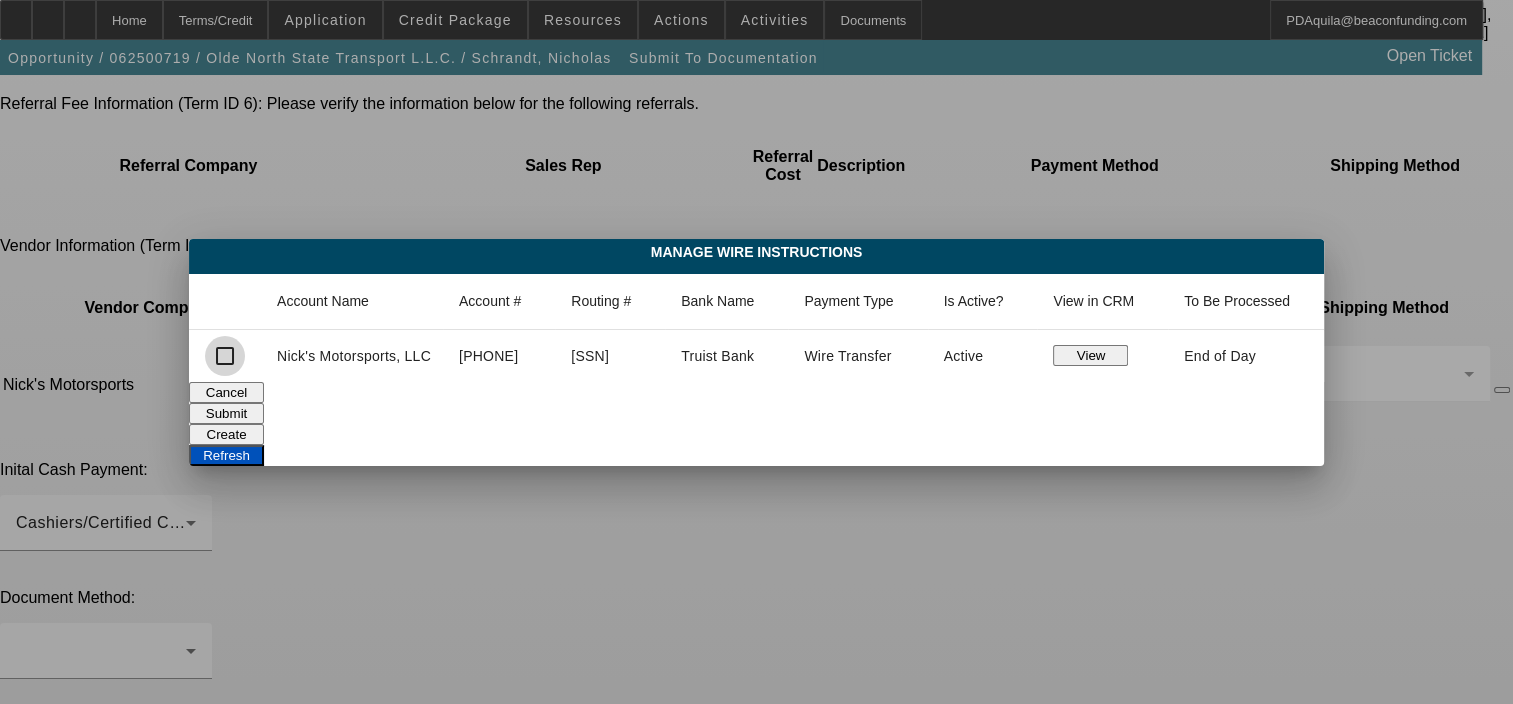 click at bounding box center [225, 356] 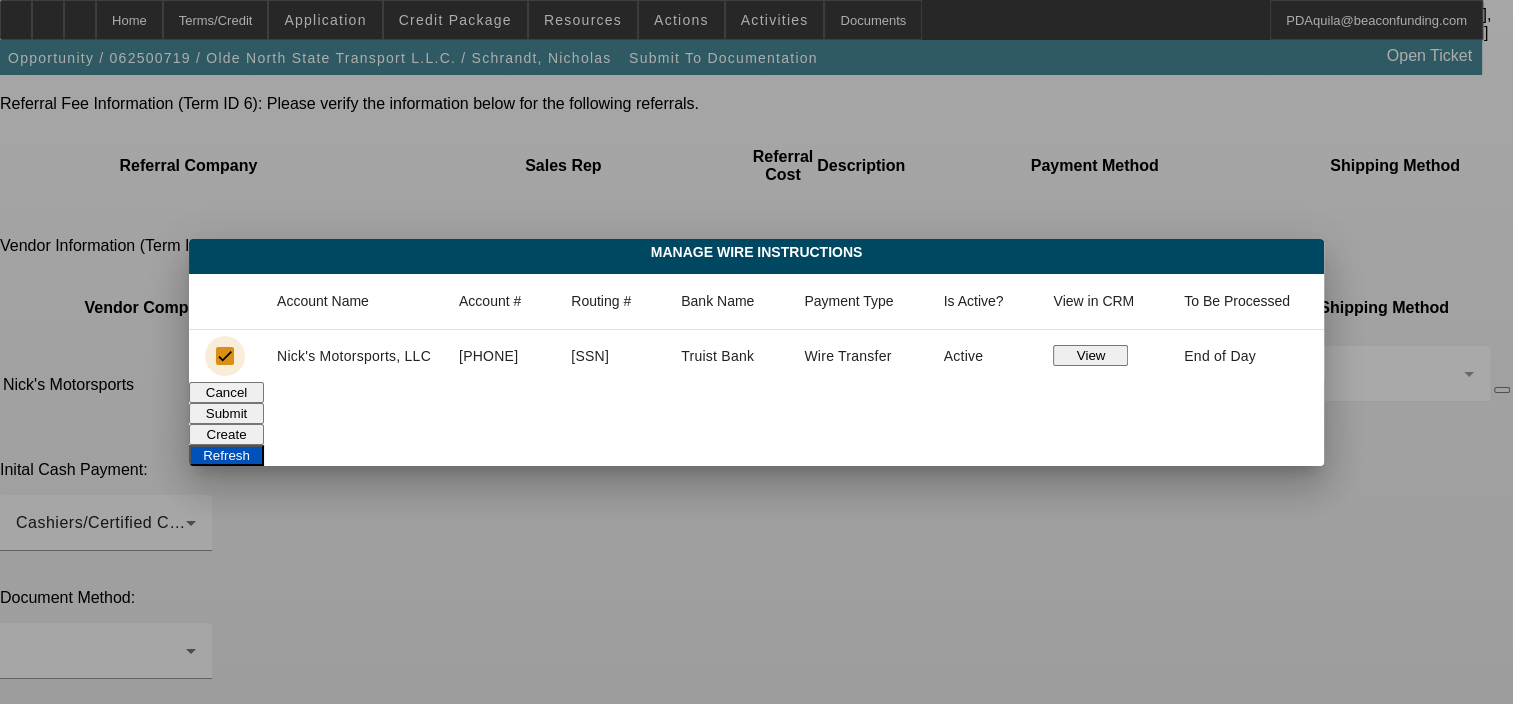 checkbox on "true" 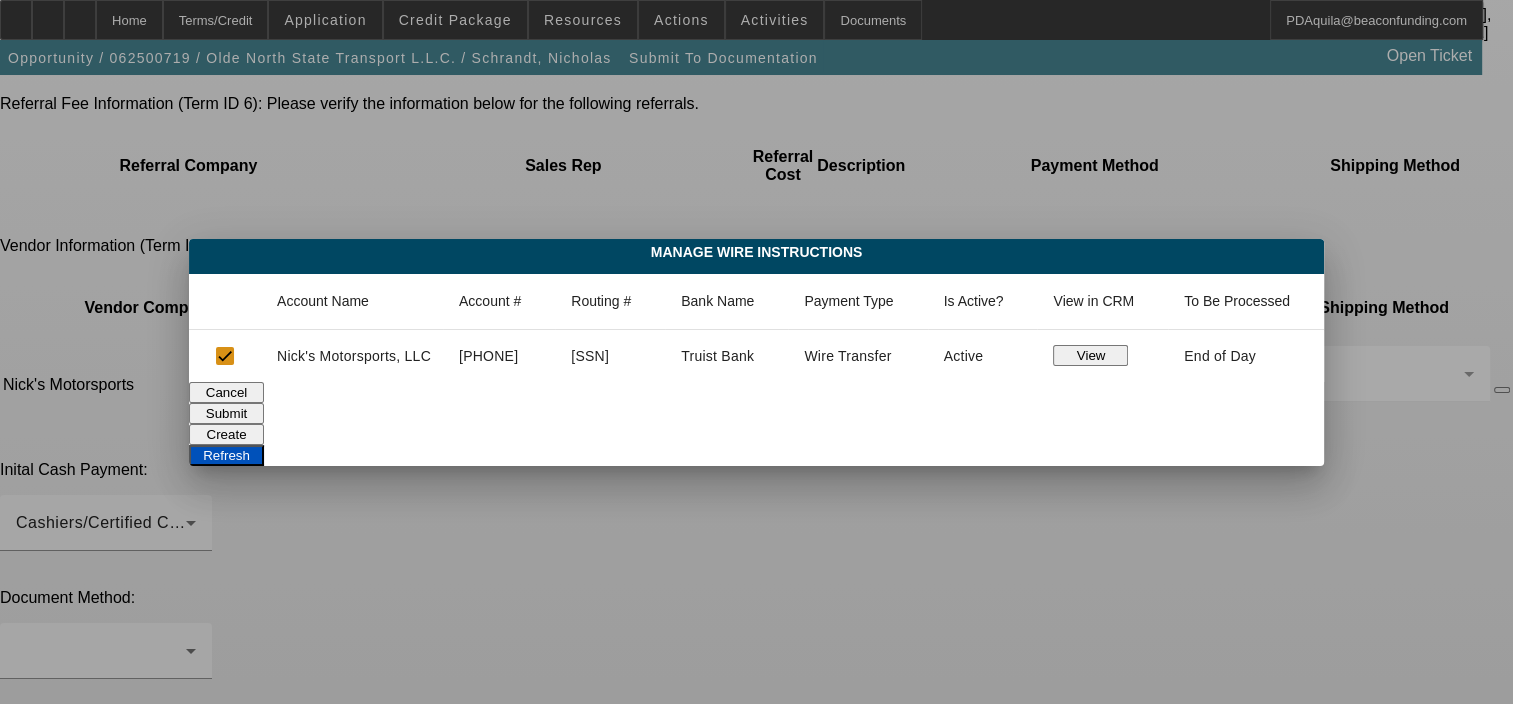 click on "Submit" at bounding box center (226, 413) 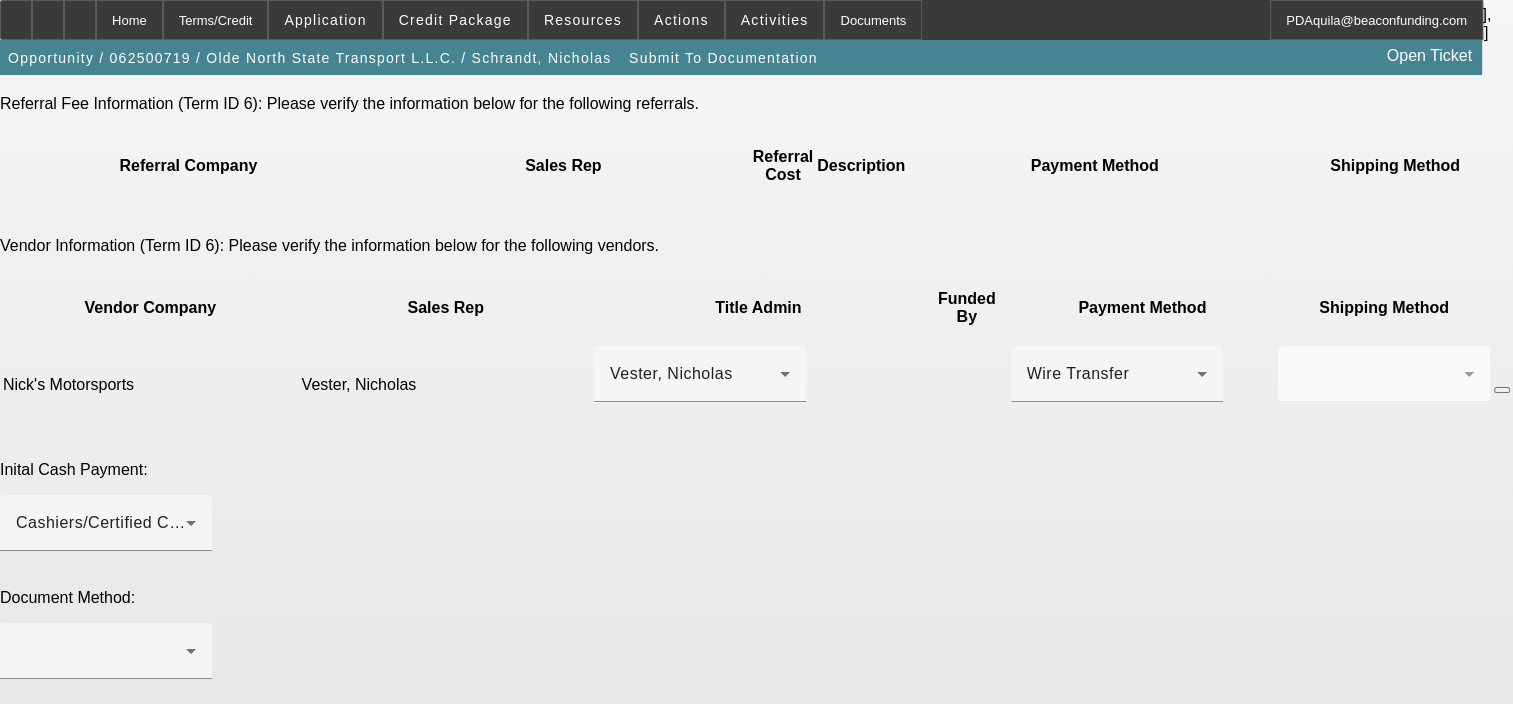 scroll, scrollTop: 459, scrollLeft: 0, axis: vertical 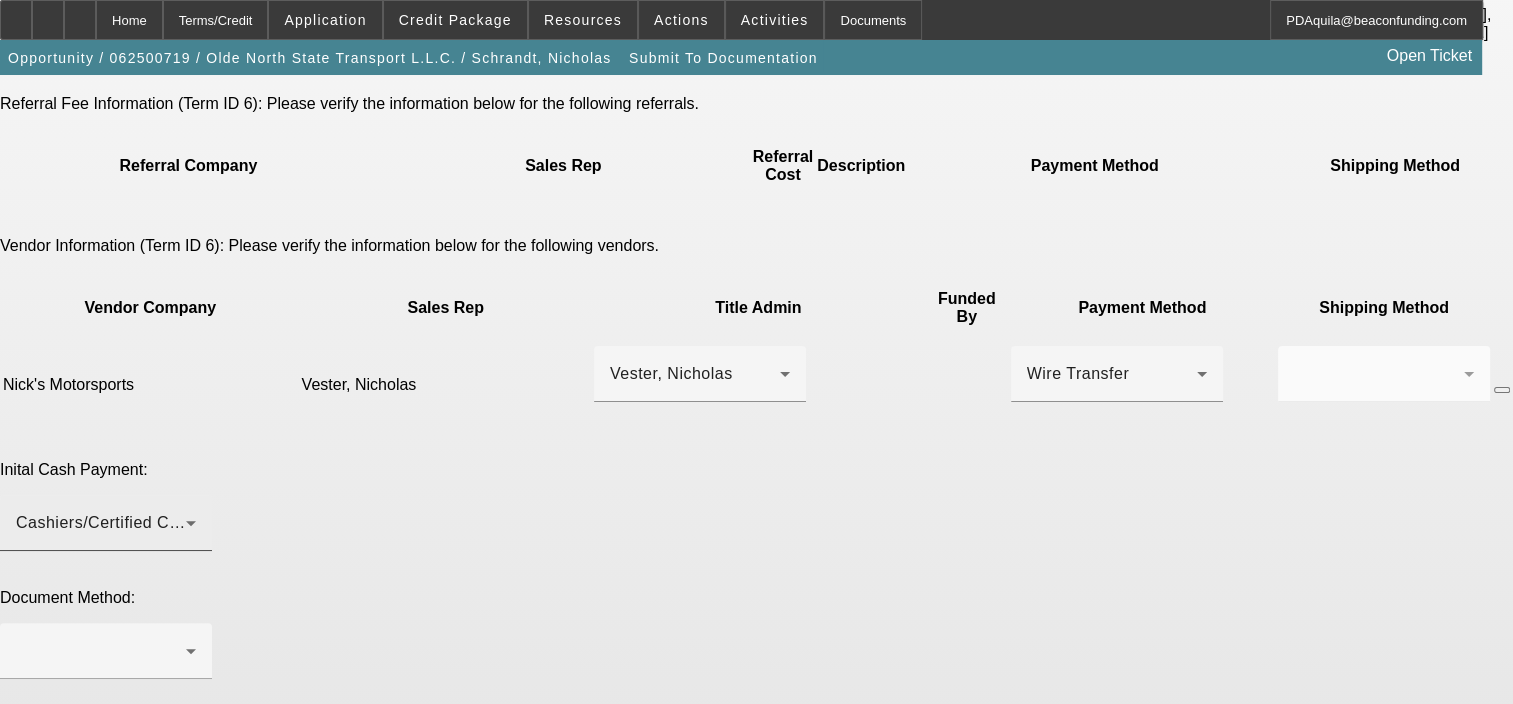click on "Cashiers/Certified Check" at bounding box center (101, 523) 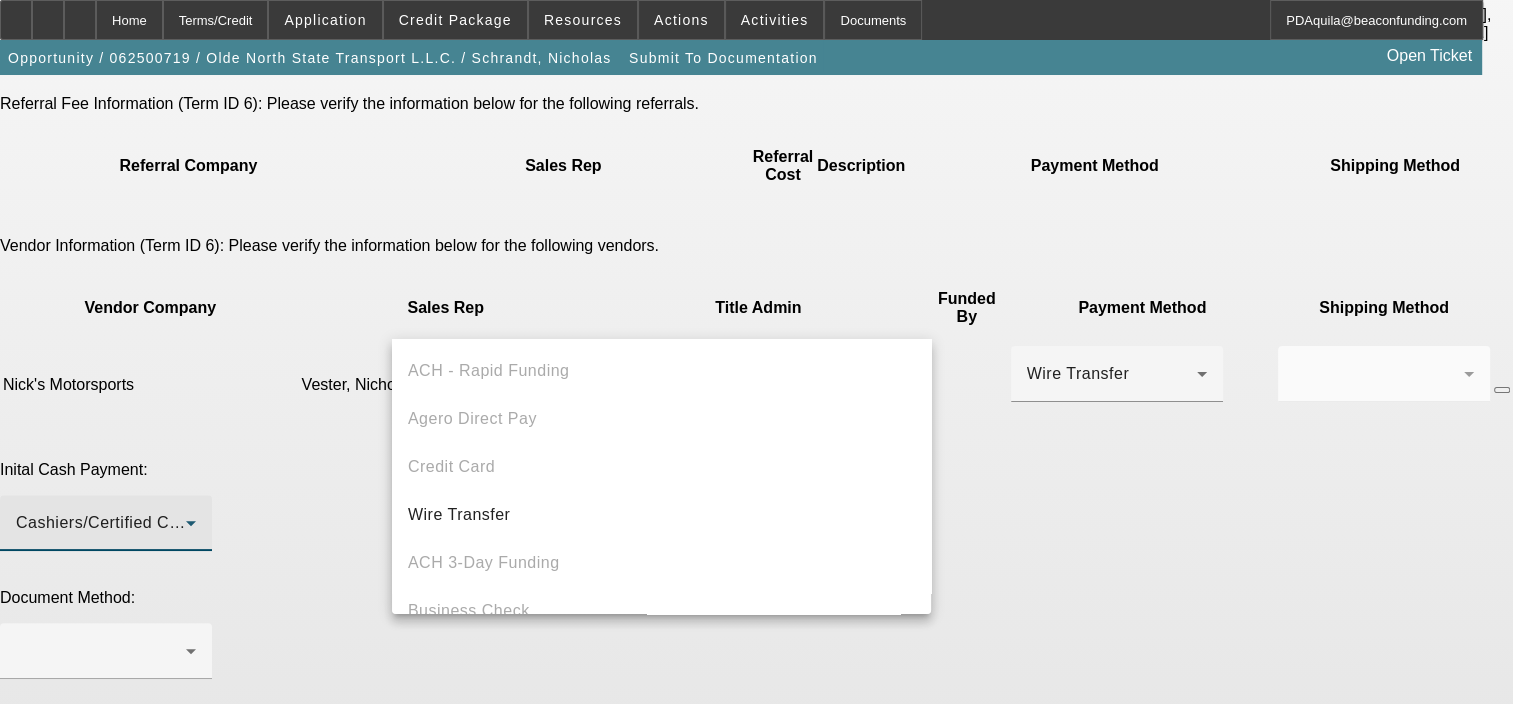 scroll, scrollTop: 68, scrollLeft: 0, axis: vertical 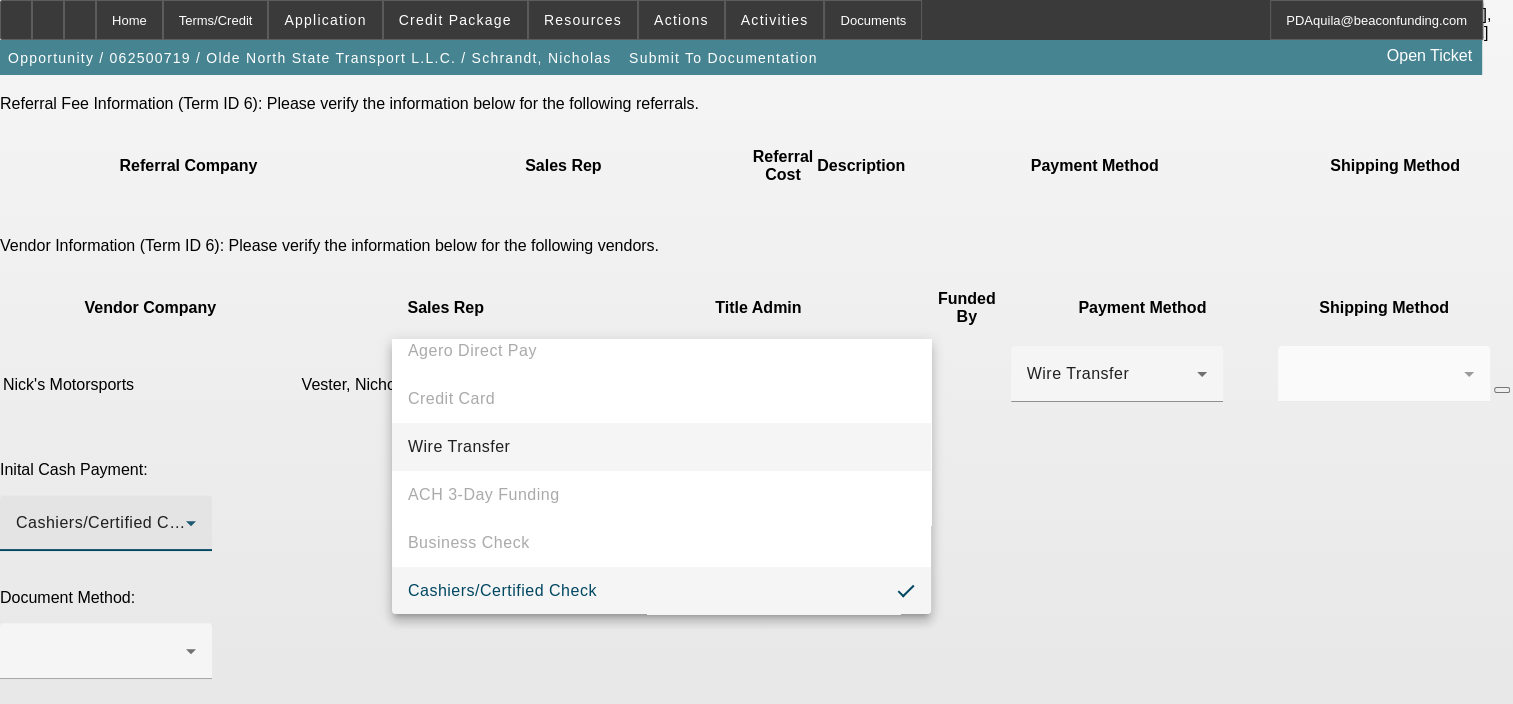 click on "Wire Transfer" at bounding box center (661, 447) 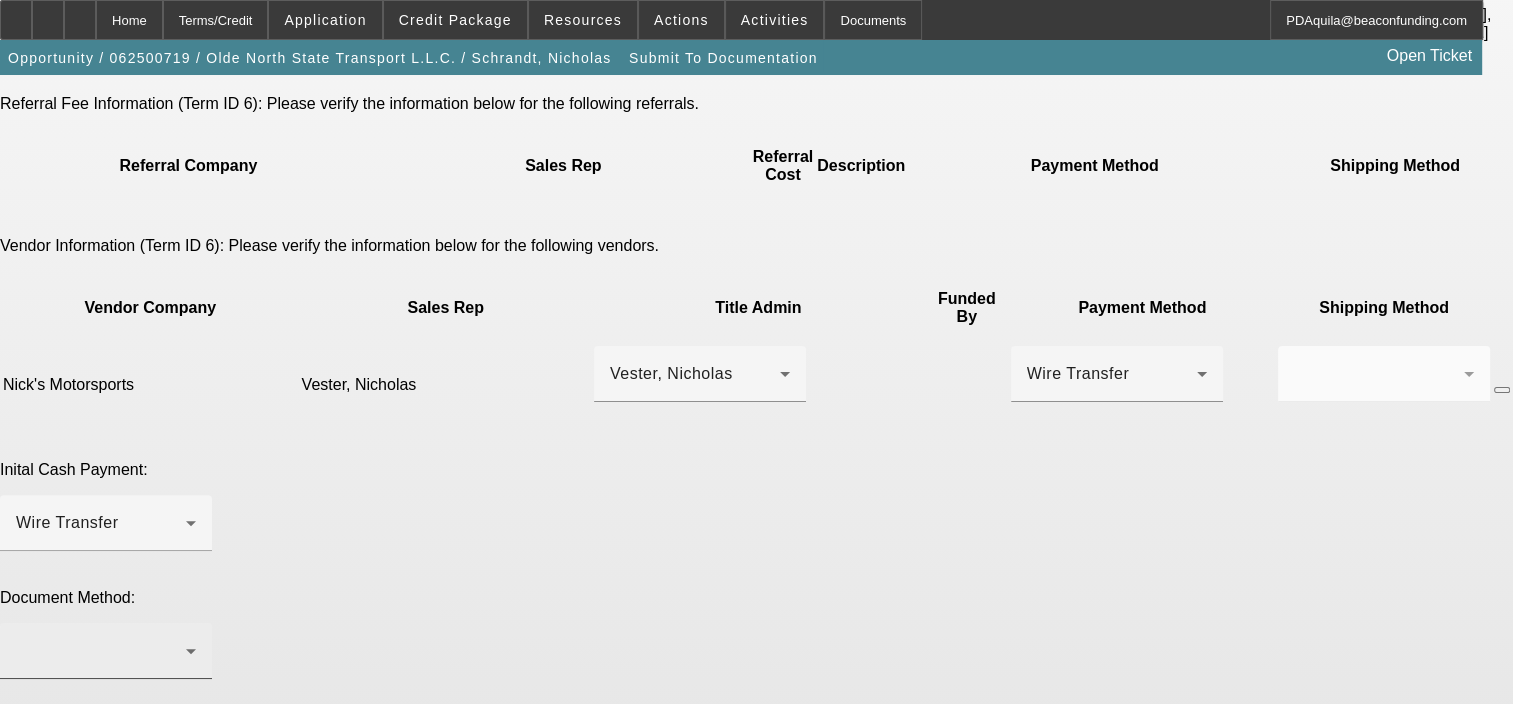 click at bounding box center [106, 651] 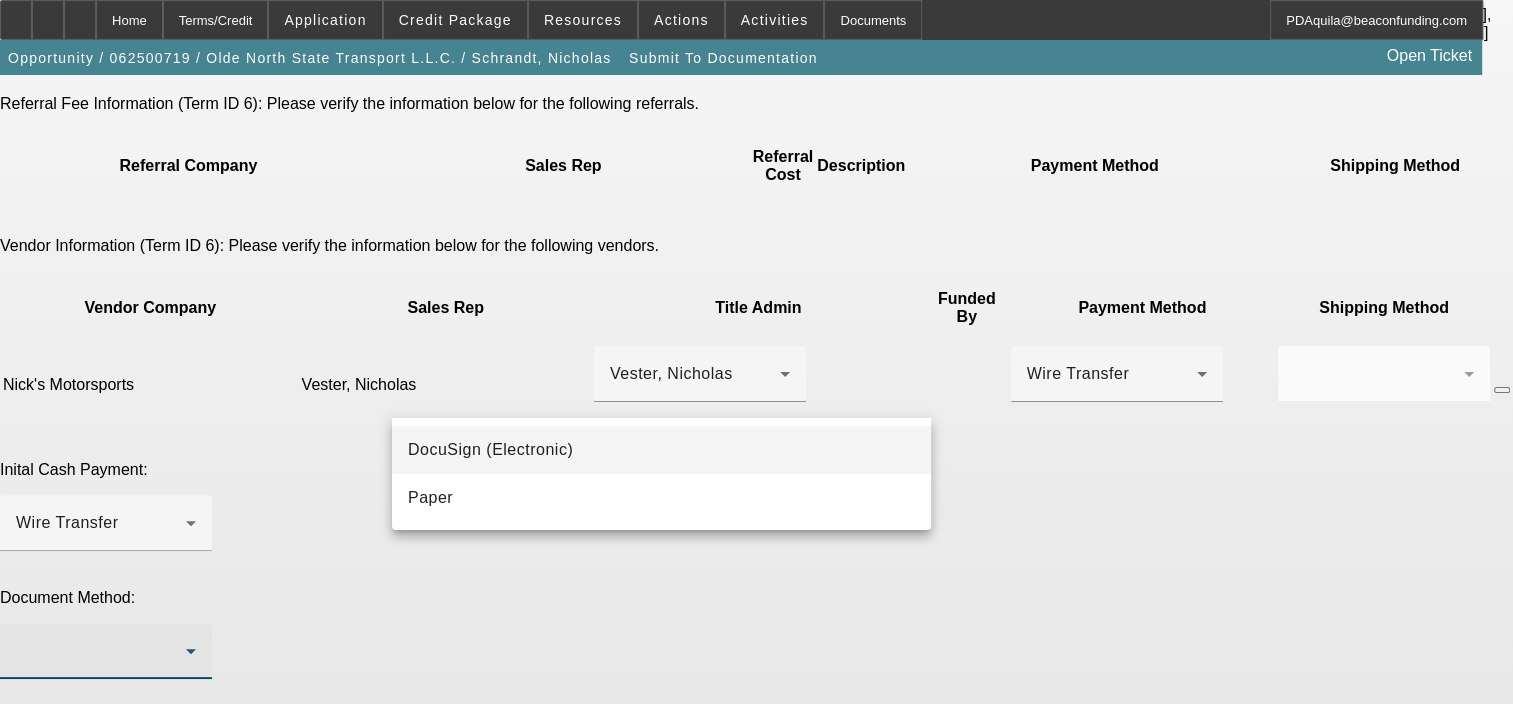 click on "DocuSign (Electronic)" at bounding box center (490, 450) 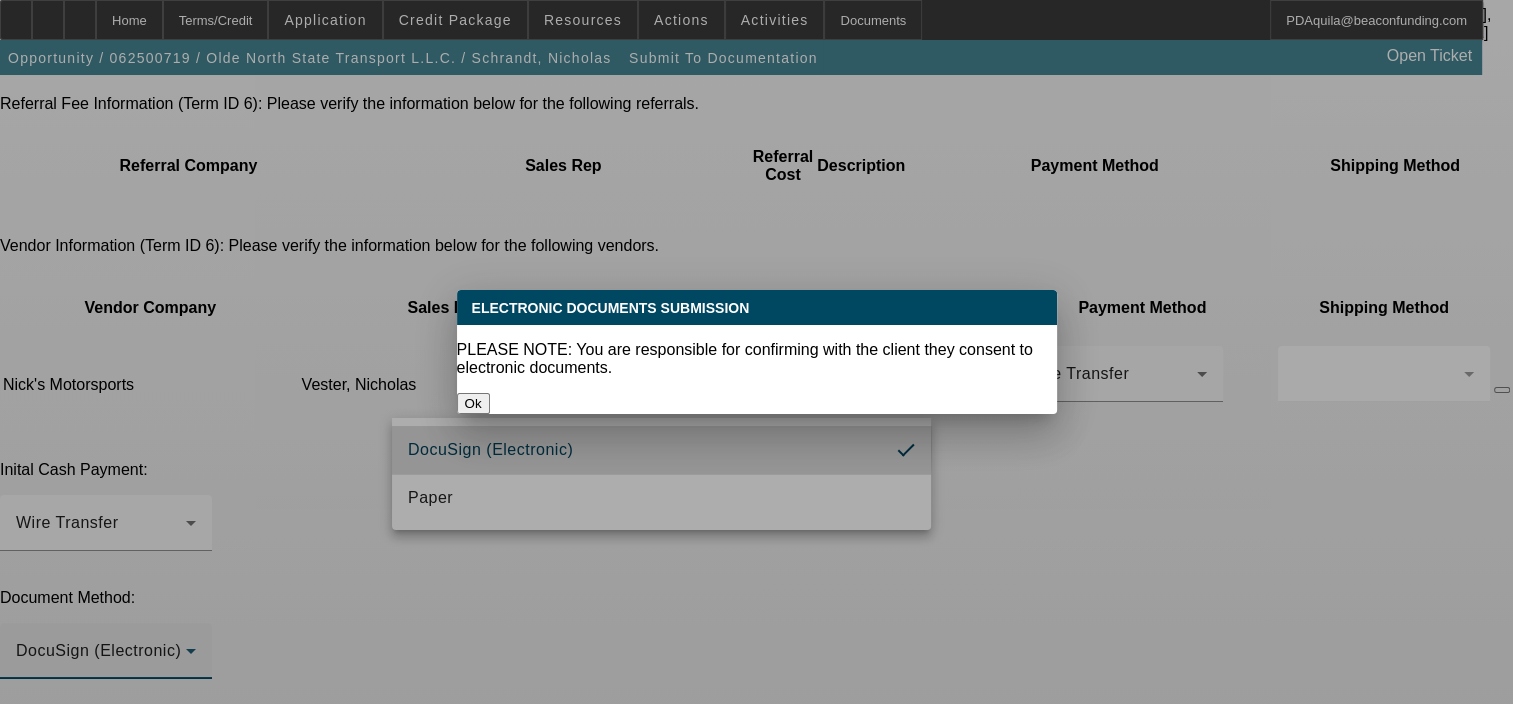 scroll, scrollTop: 0, scrollLeft: 0, axis: both 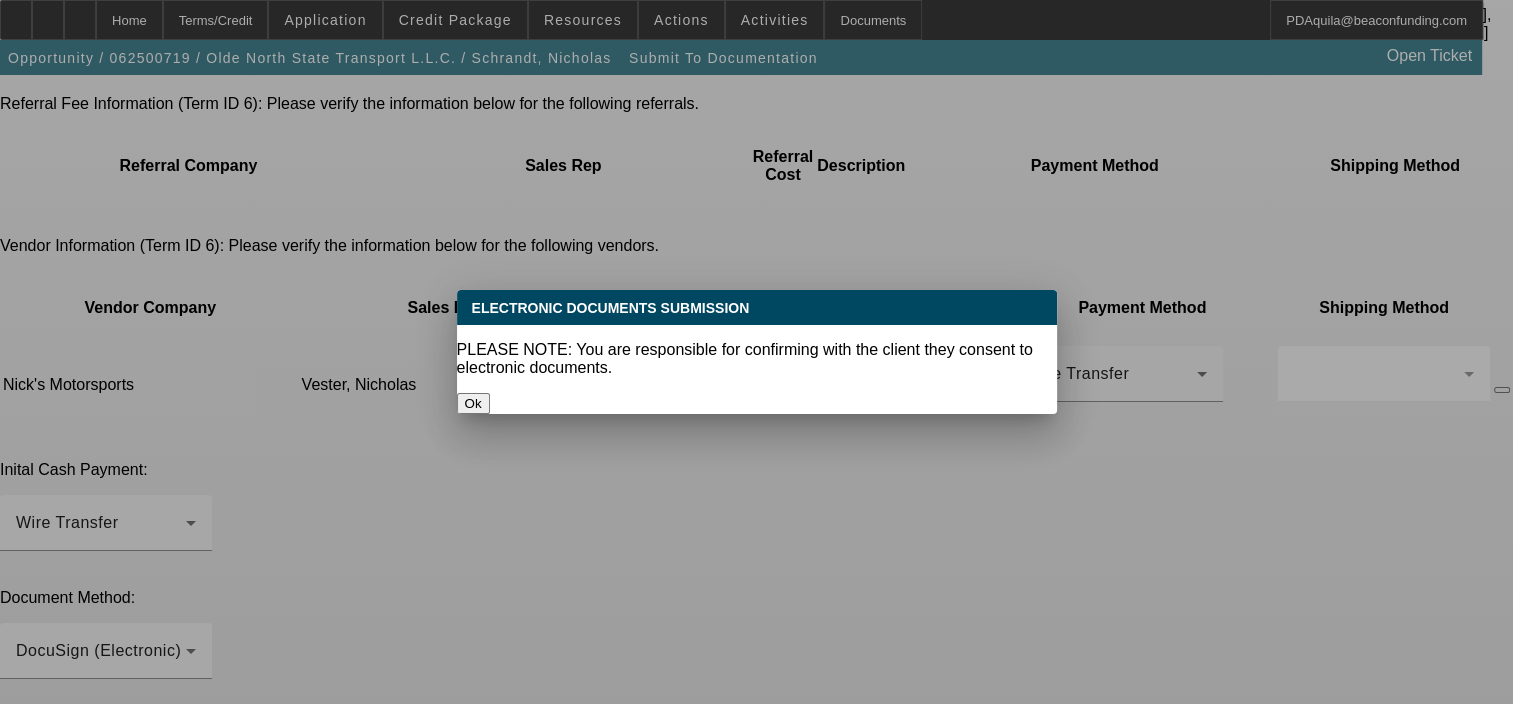 click on "Ok" at bounding box center [473, 403] 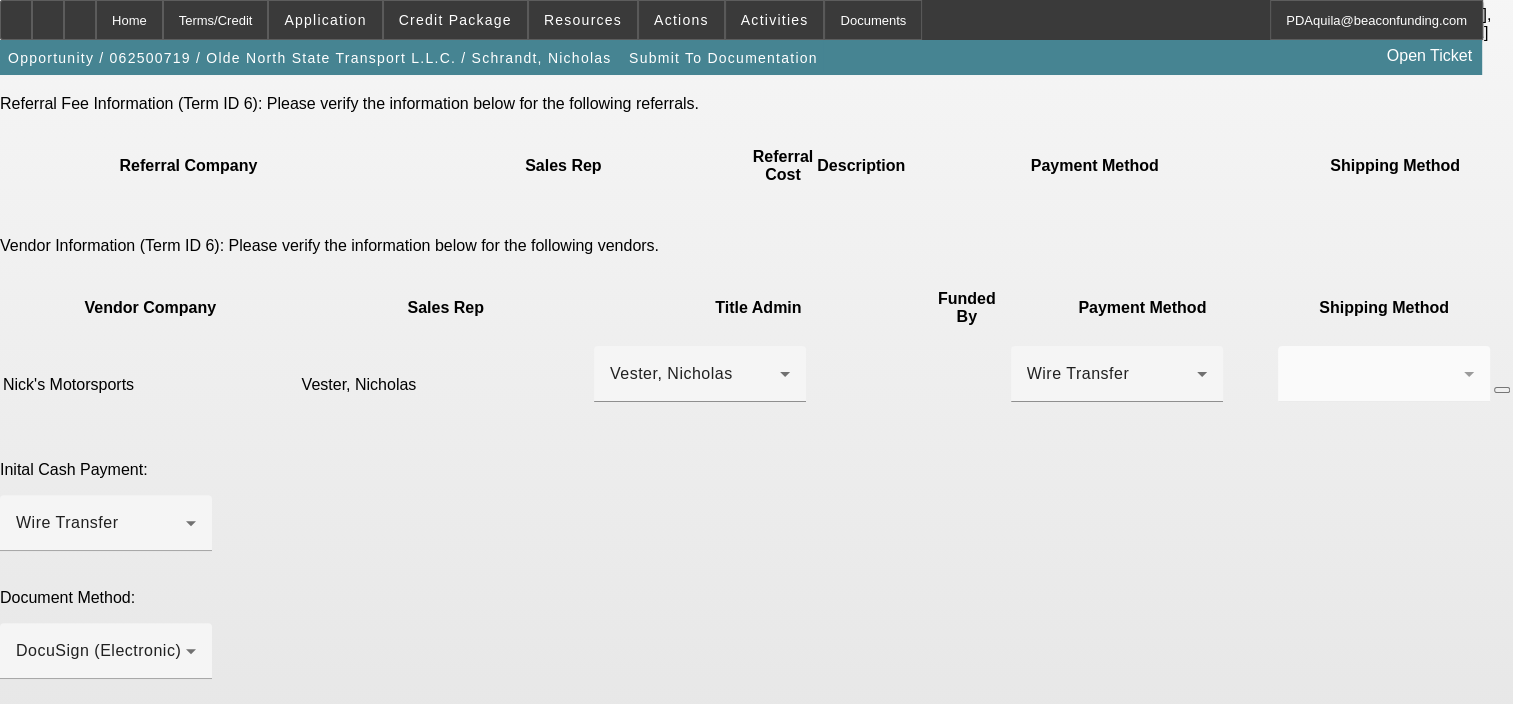 scroll, scrollTop: 617, scrollLeft: 0, axis: vertical 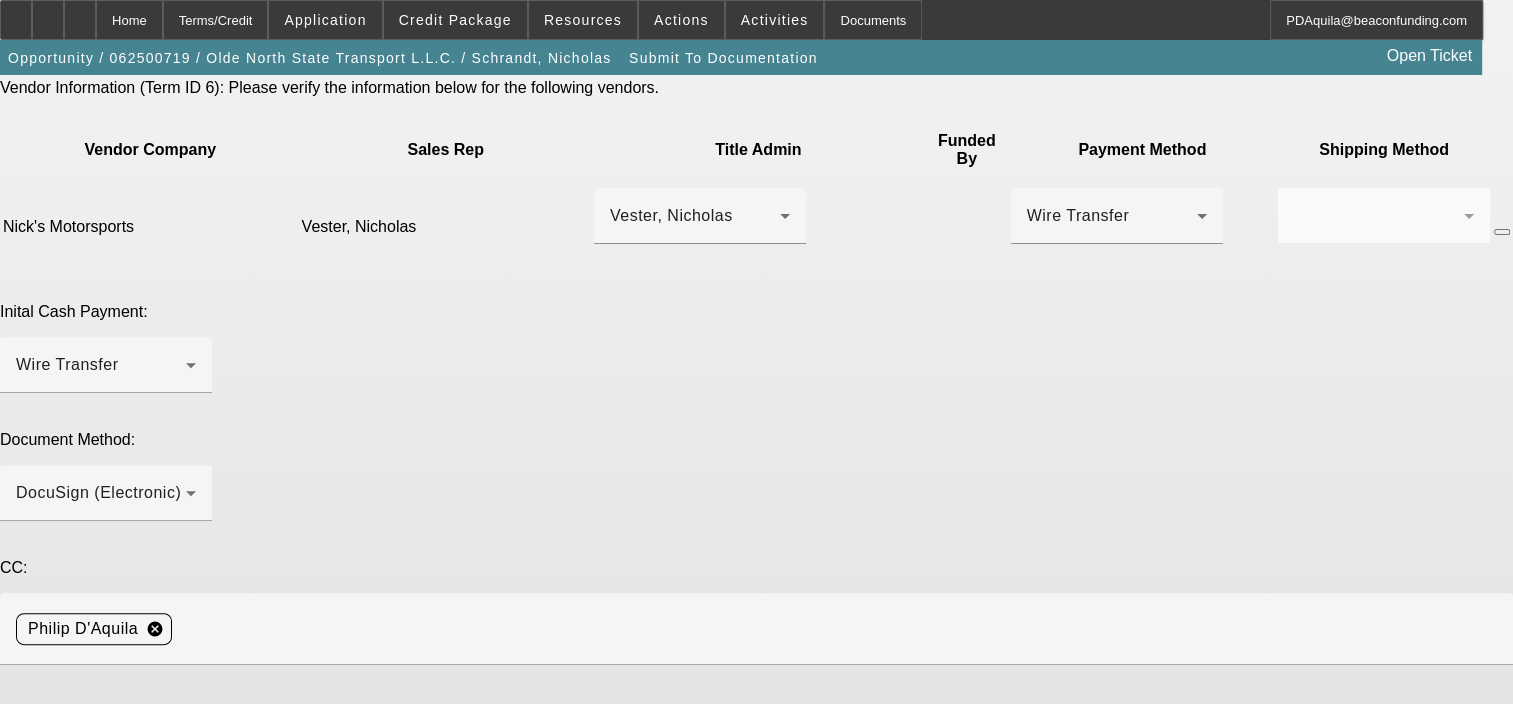 click at bounding box center [106, 777] 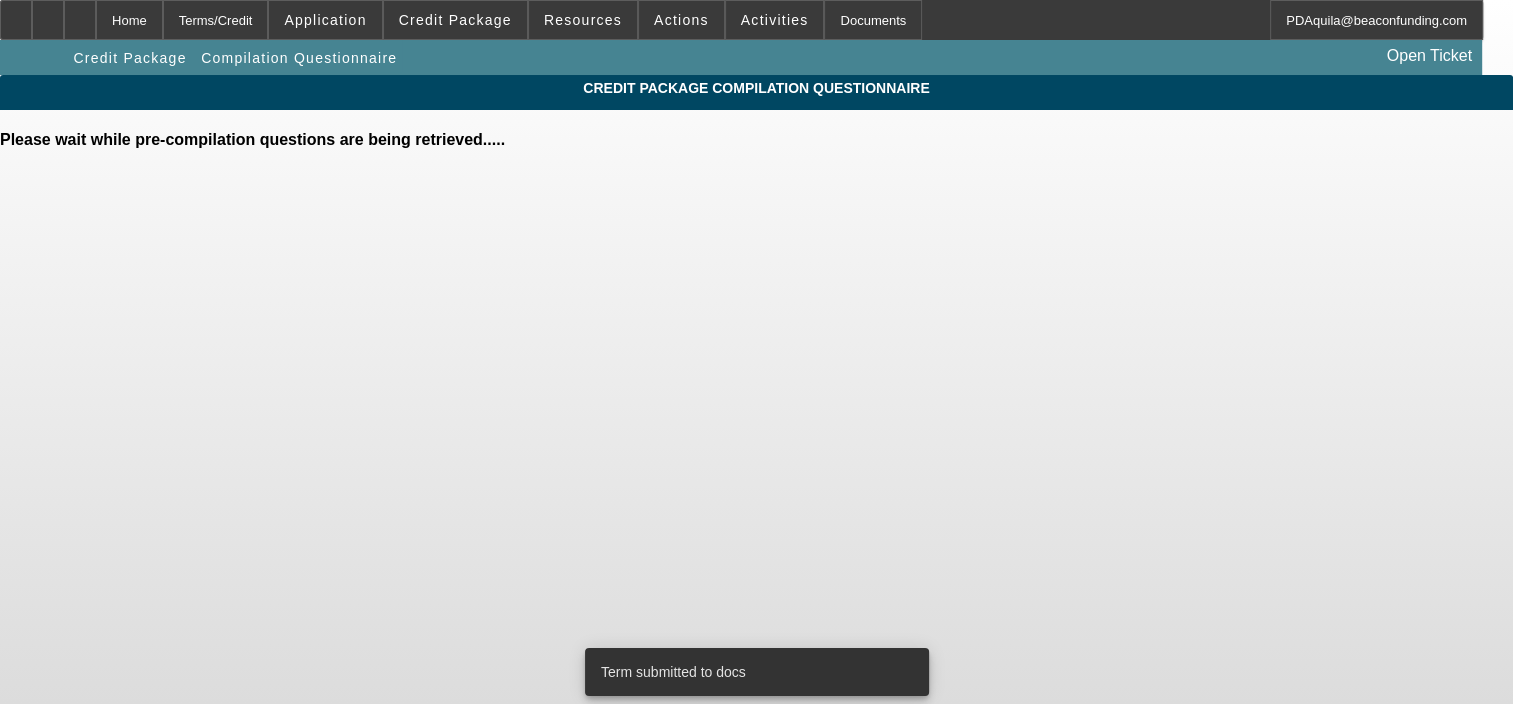 scroll, scrollTop: 0, scrollLeft: 0, axis: both 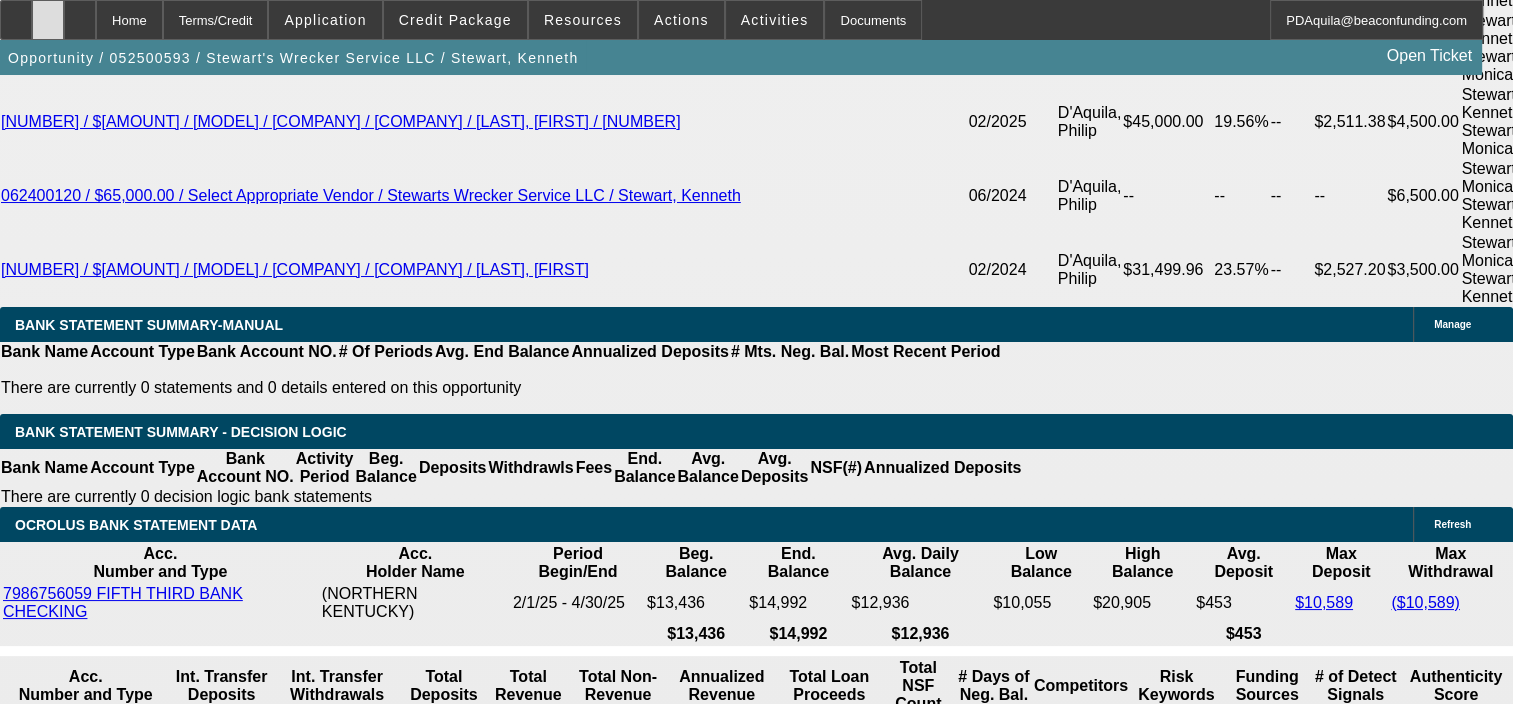 click at bounding box center [48, 20] 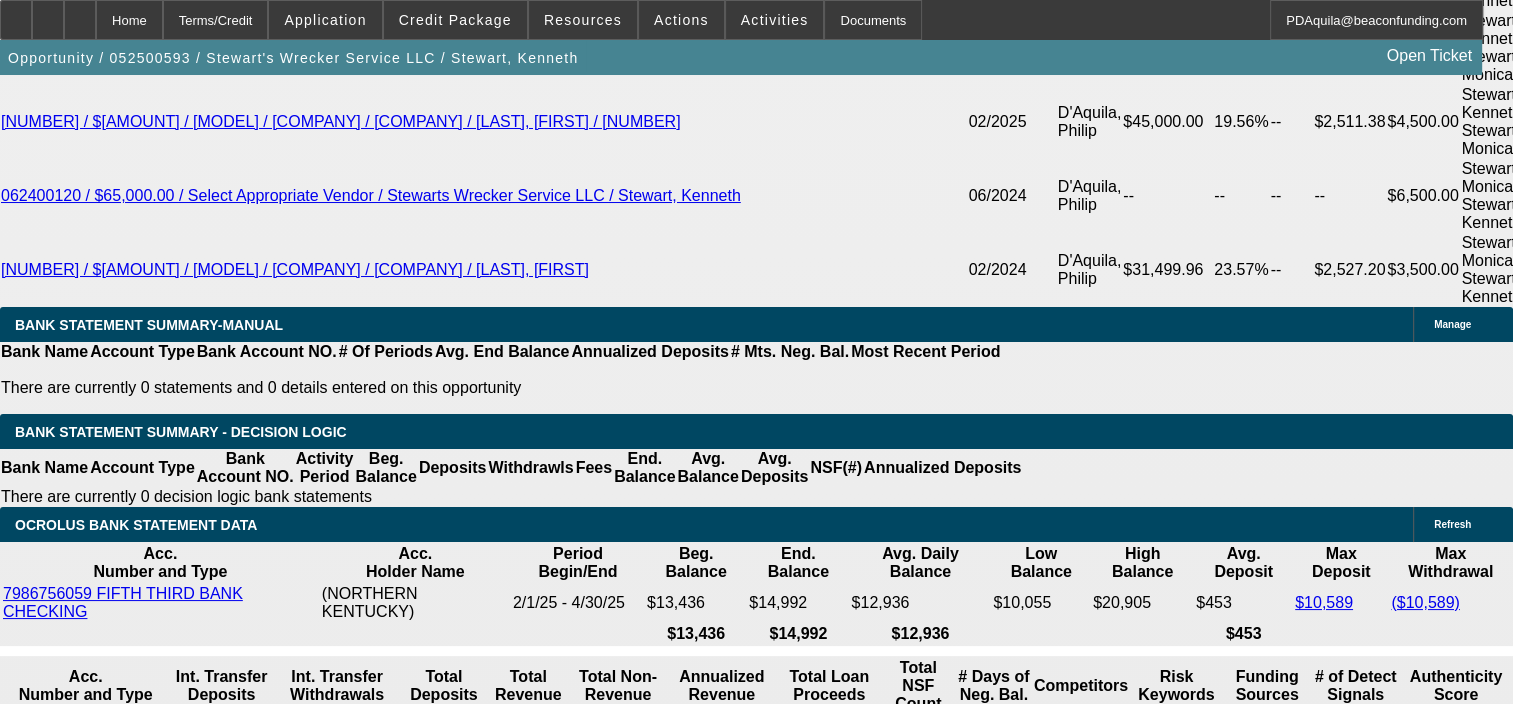 click on "2012 Used Peterbilt 337 62314 with, 2012 used Jerr-Dan 25 Ton Wrecker 25 Ton Wrecker And All" at bounding box center (431, 2006) 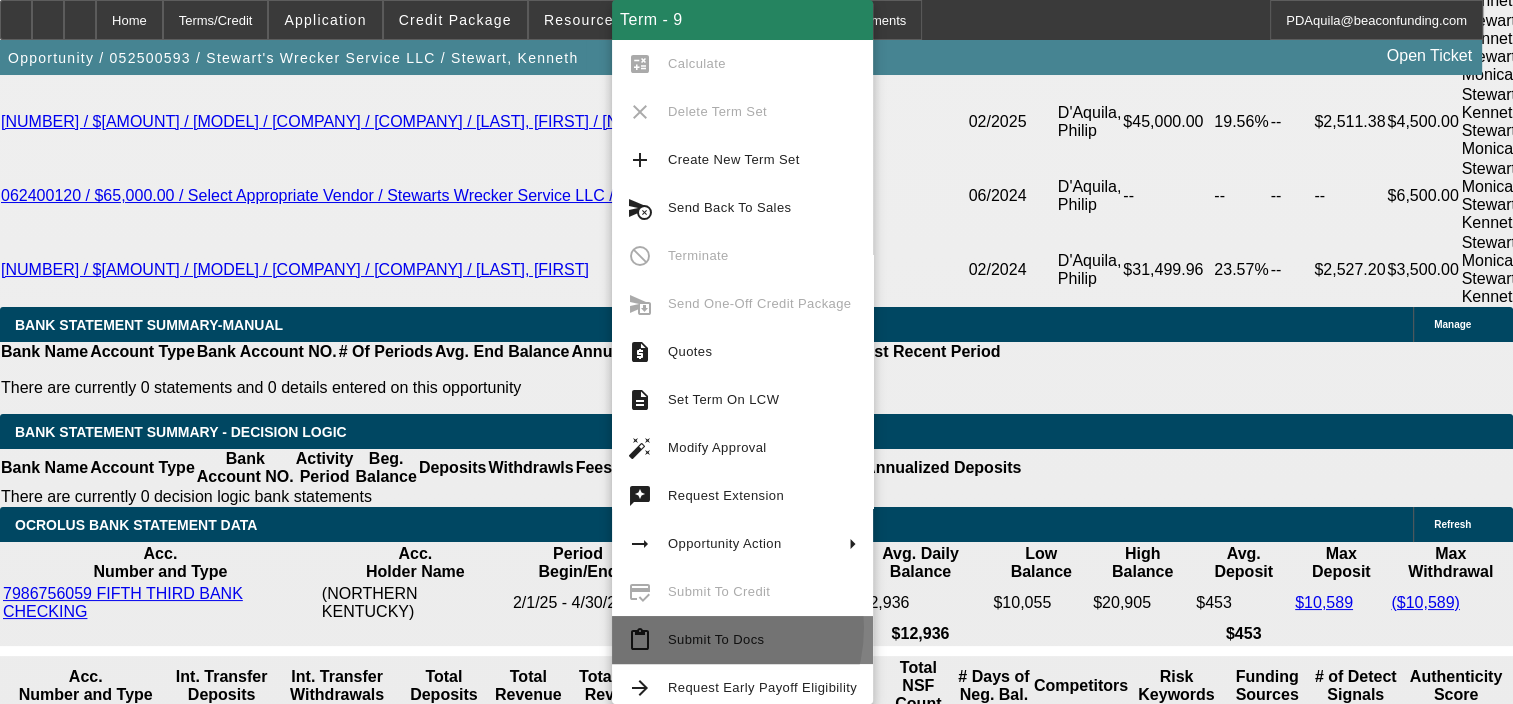 click on "Submit To Docs" at bounding box center (762, 640) 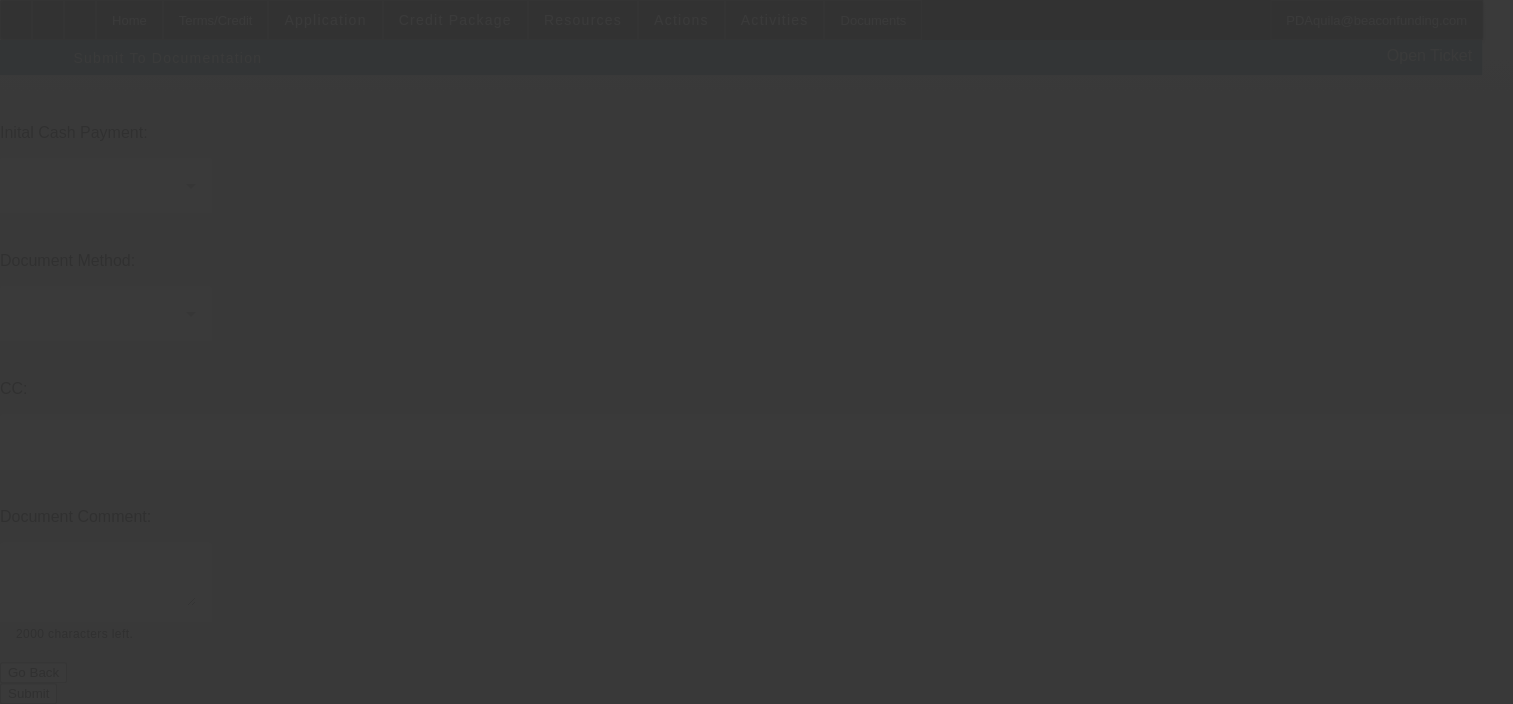 scroll, scrollTop: 0, scrollLeft: 0, axis: both 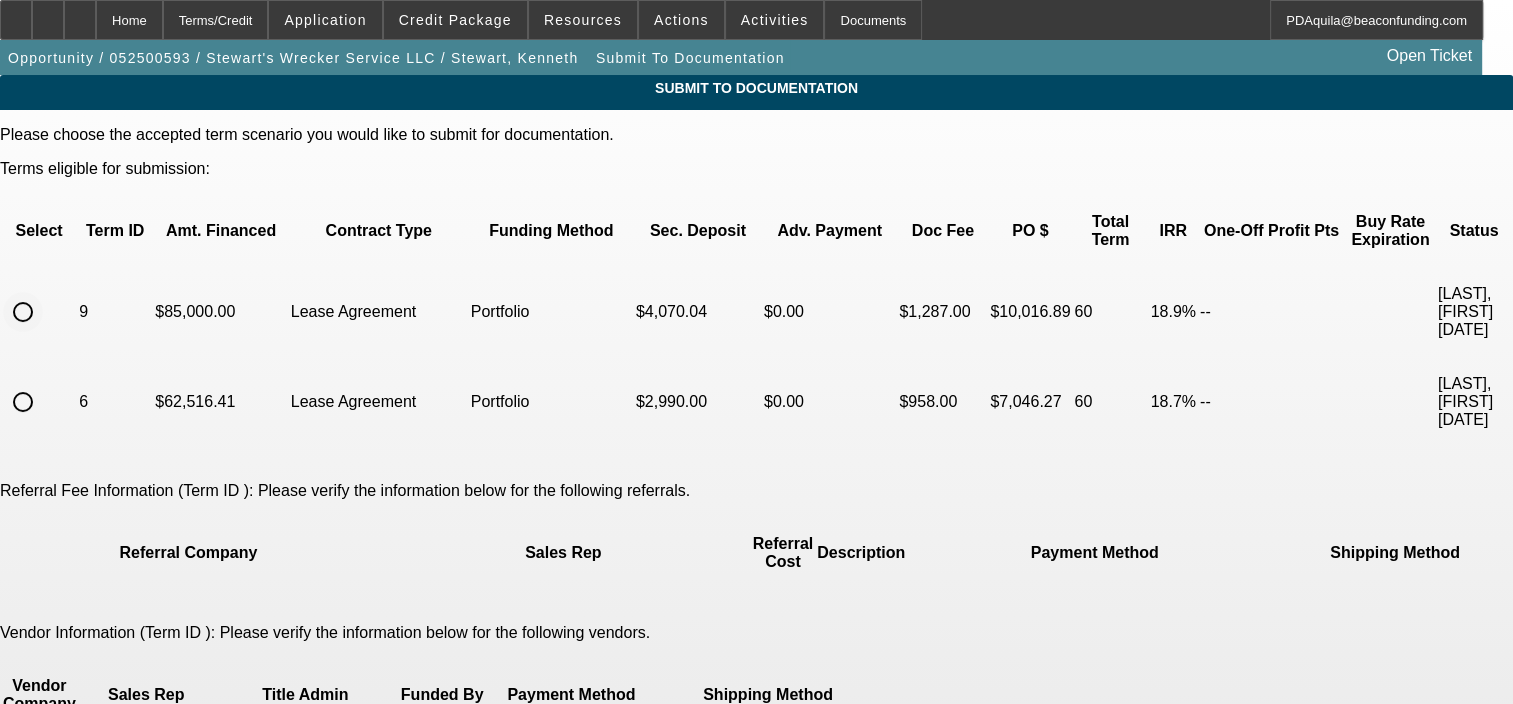 click at bounding box center [23, 312] 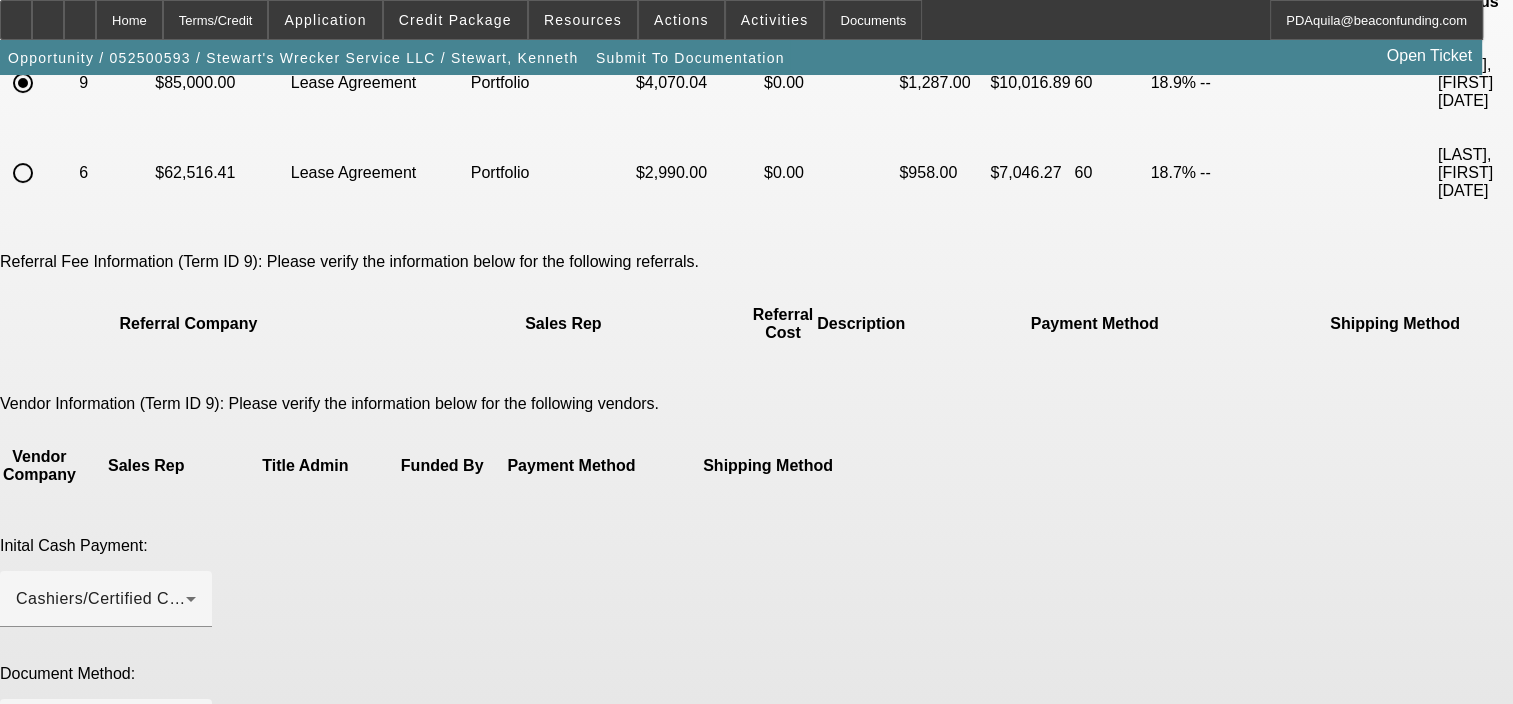 scroll, scrollTop: 228, scrollLeft: 0, axis: vertical 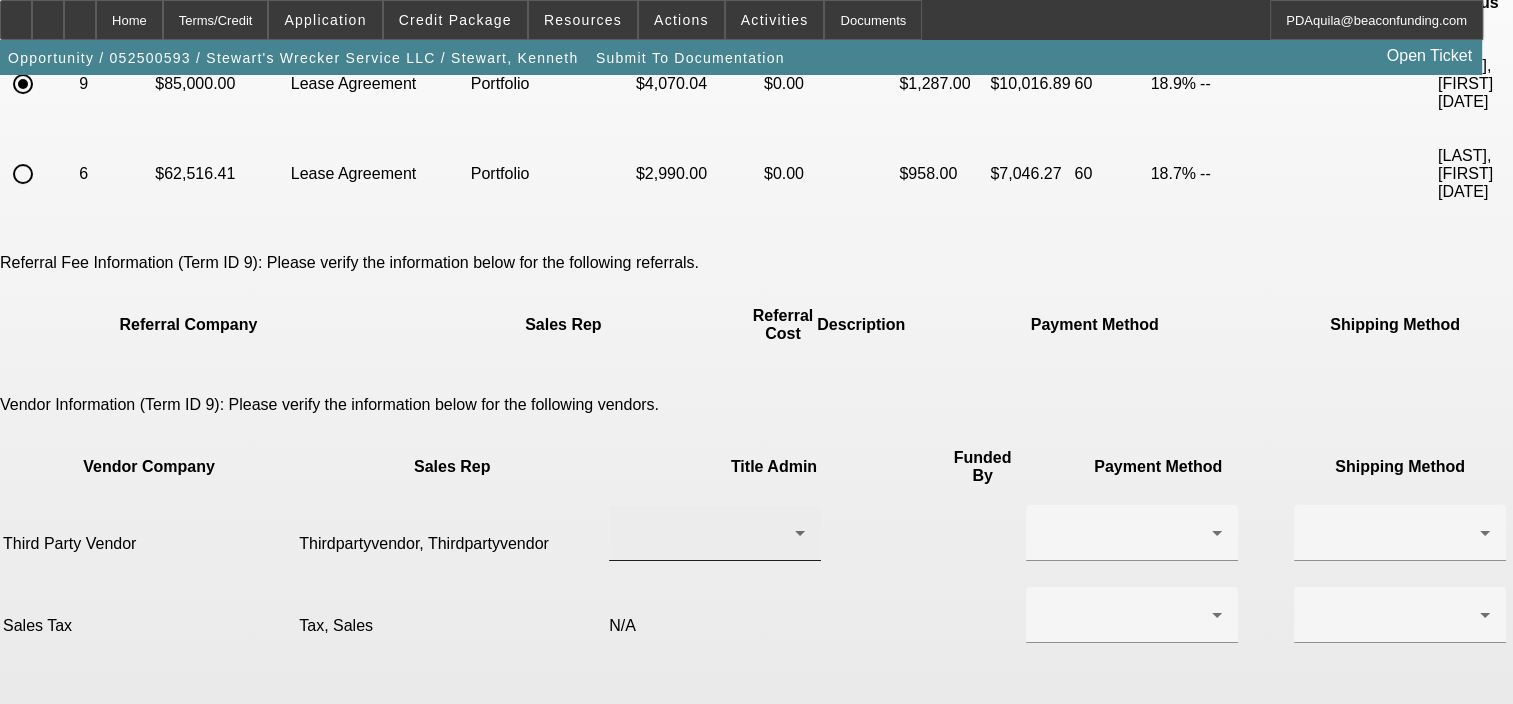 click at bounding box center (710, 533) 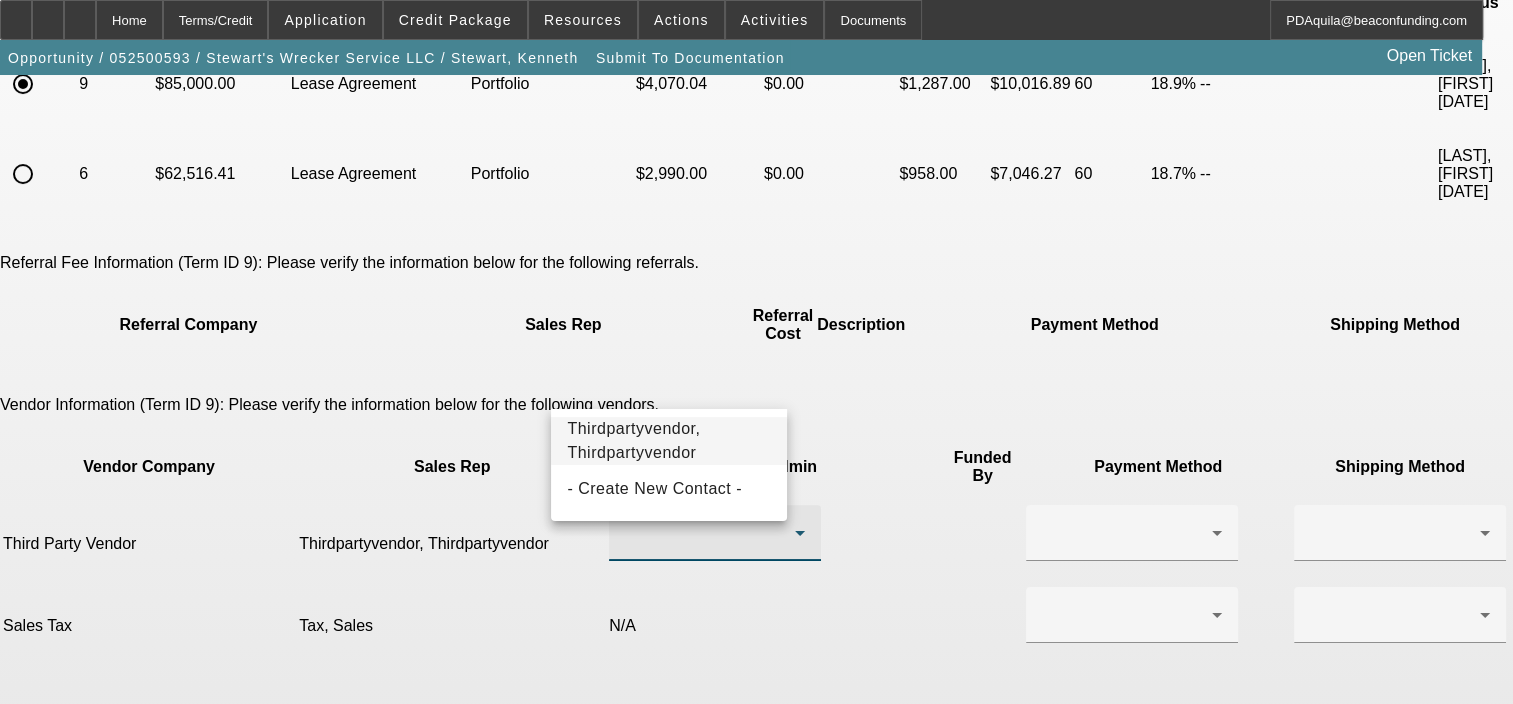 click on "Thirdpartyvendor, Thirdpartyvendor" at bounding box center (668, 441) 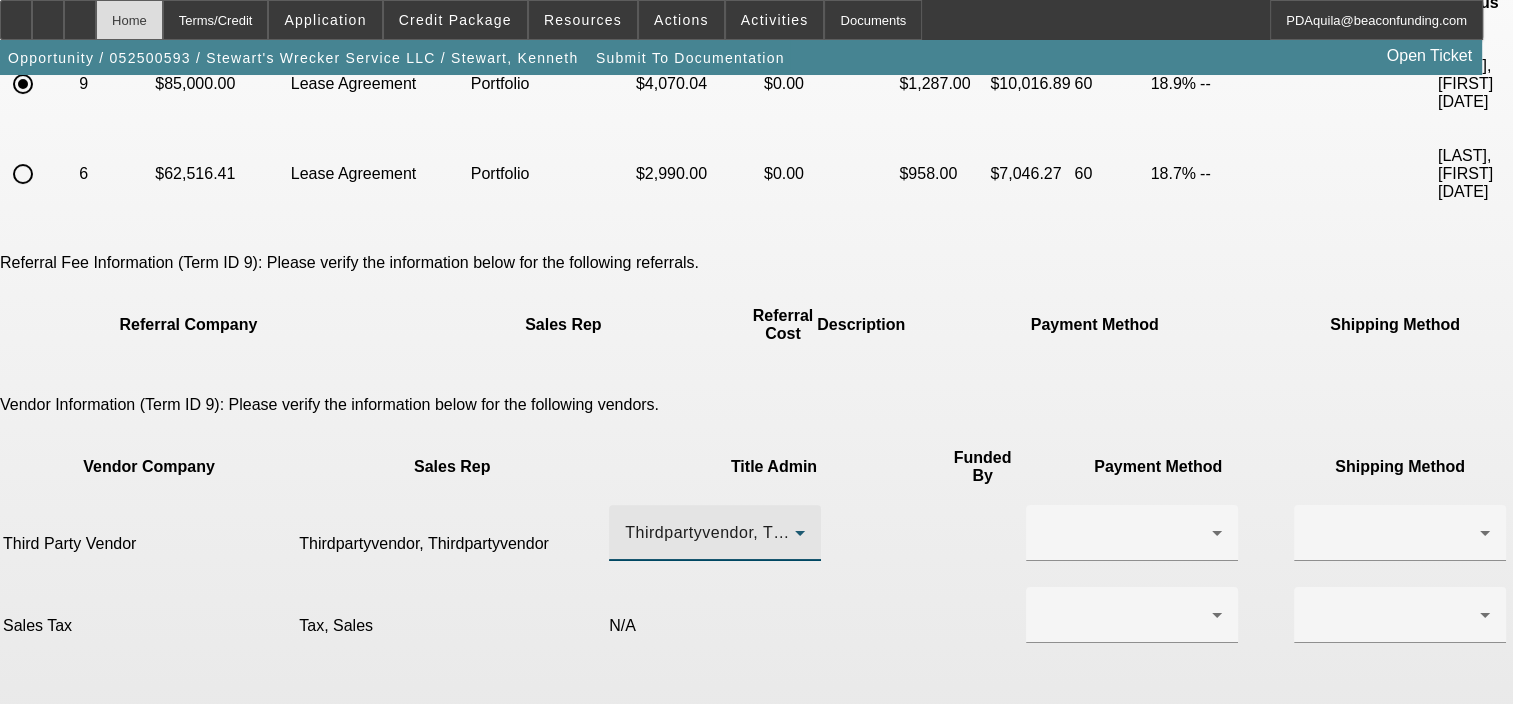 click on "Home" at bounding box center (129, 20) 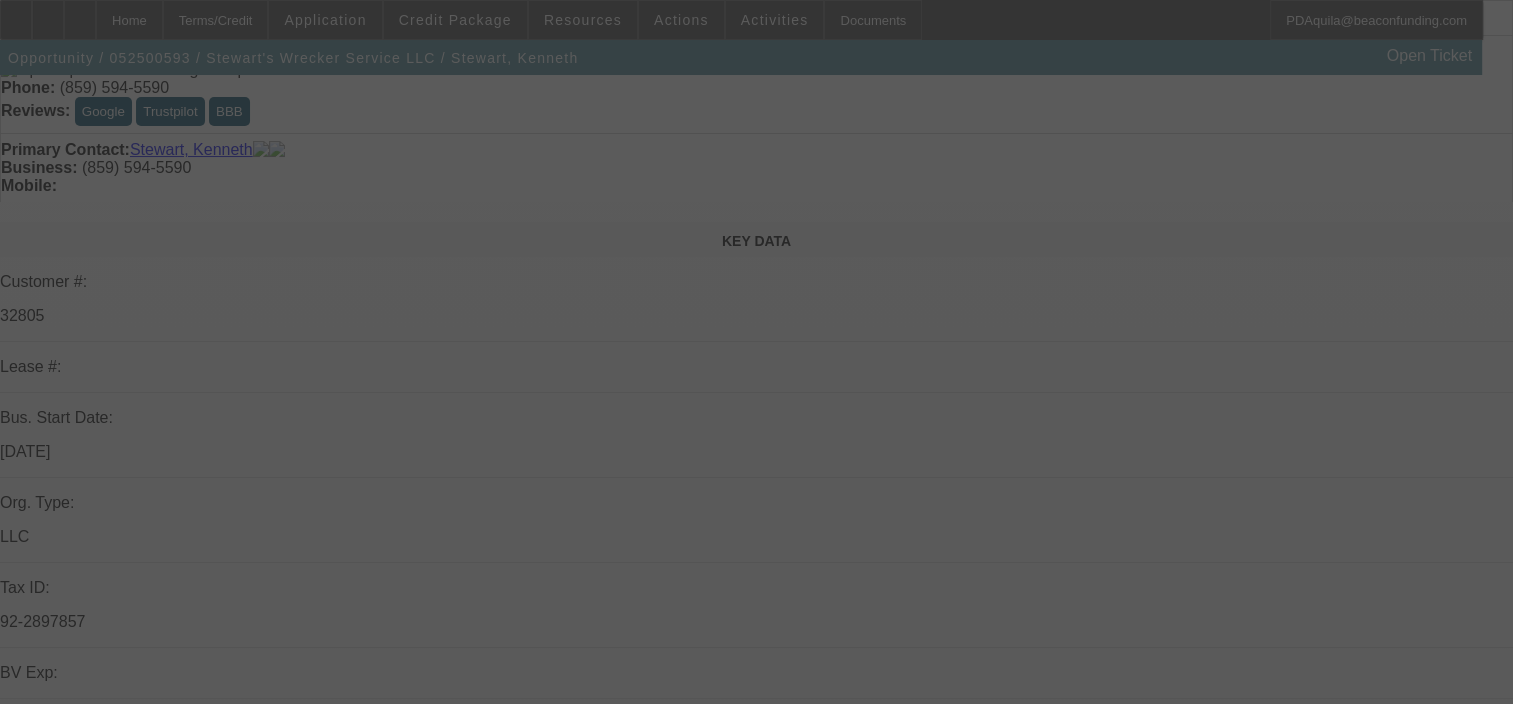 scroll, scrollTop: 0, scrollLeft: 0, axis: both 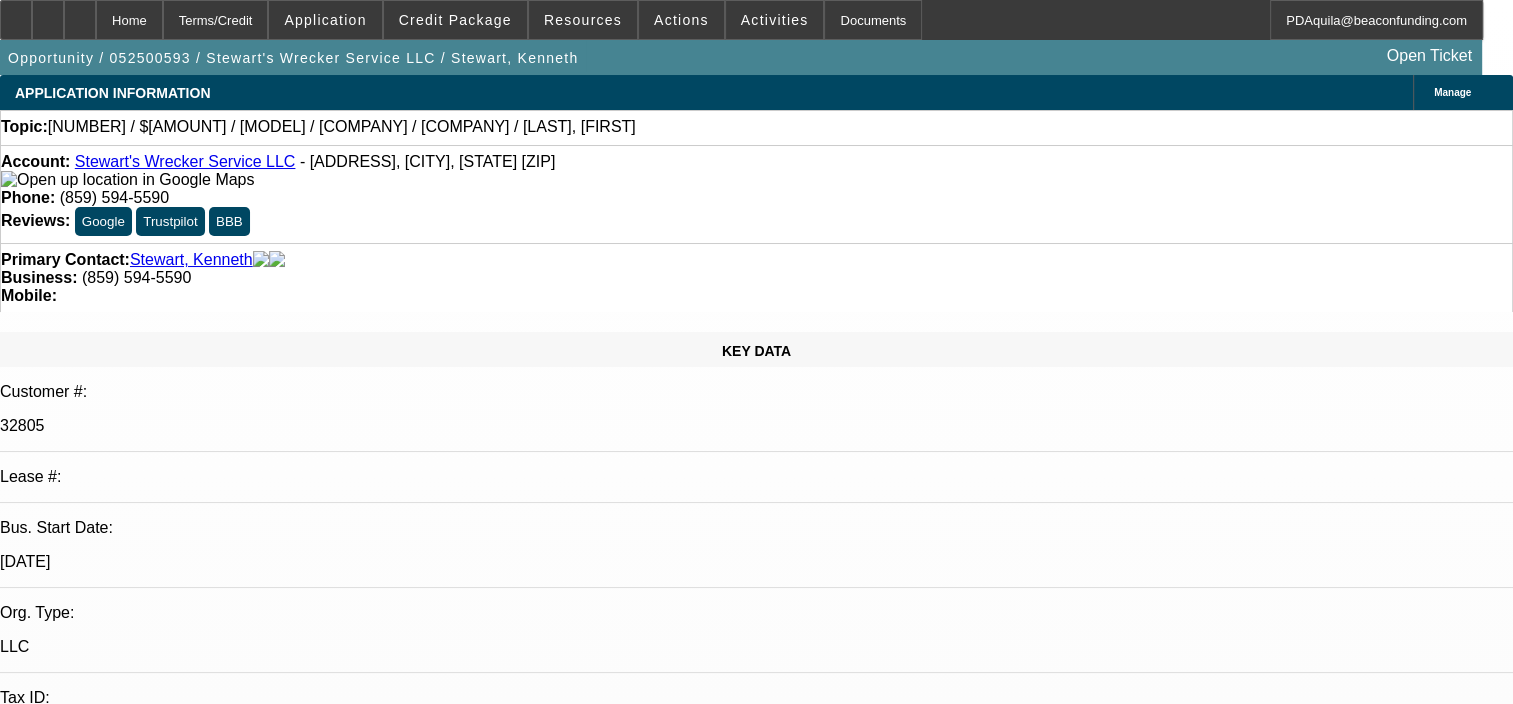 click at bounding box center (48, 20) 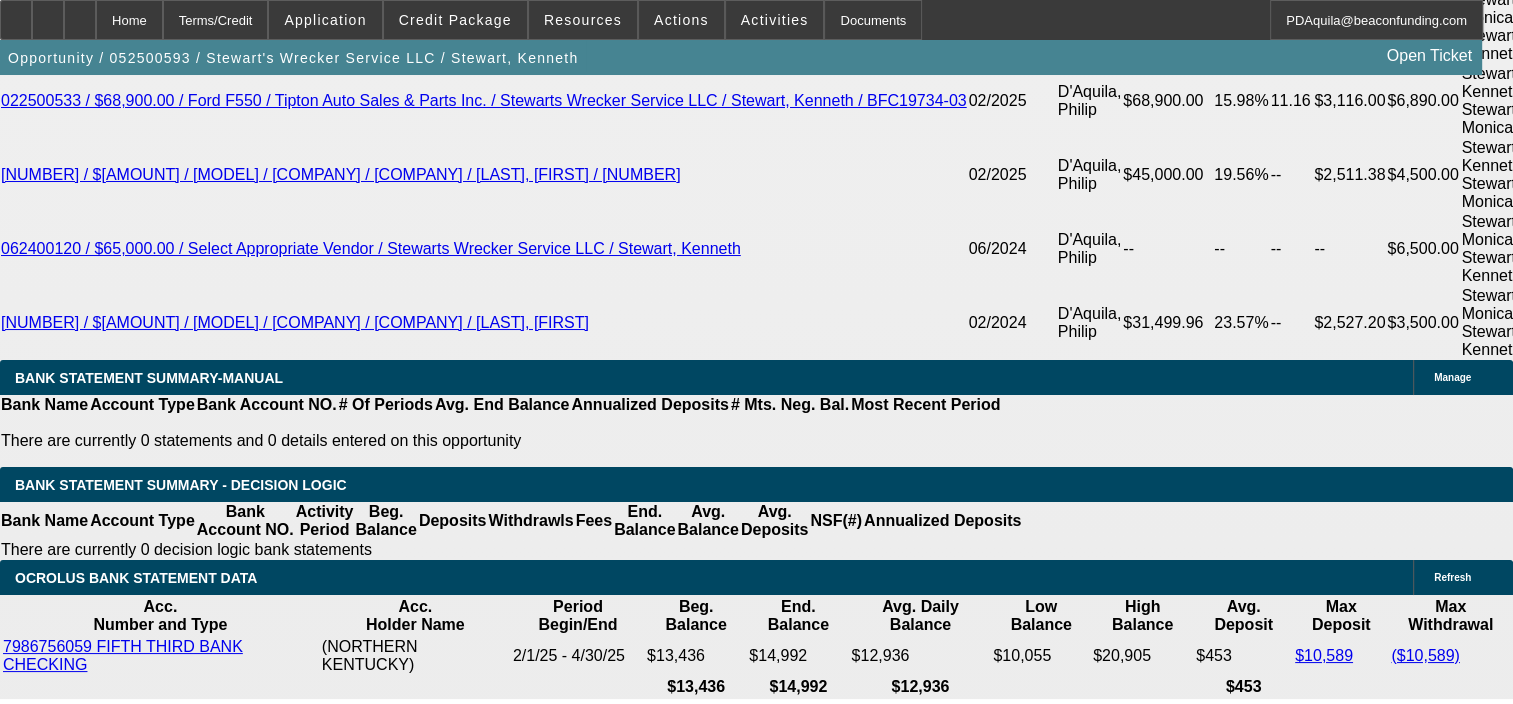 scroll, scrollTop: 3747, scrollLeft: 0, axis: vertical 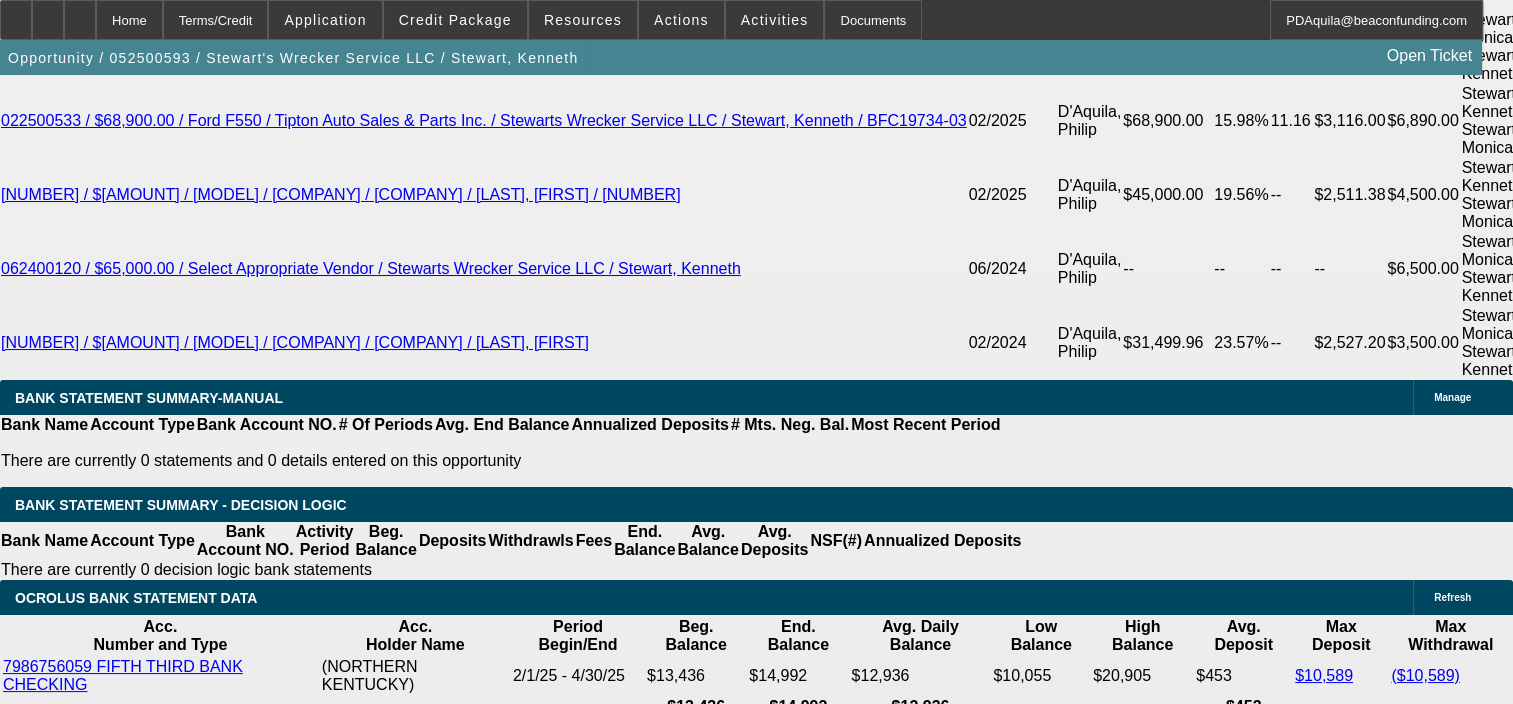 click at bounding box center (827, 1752) 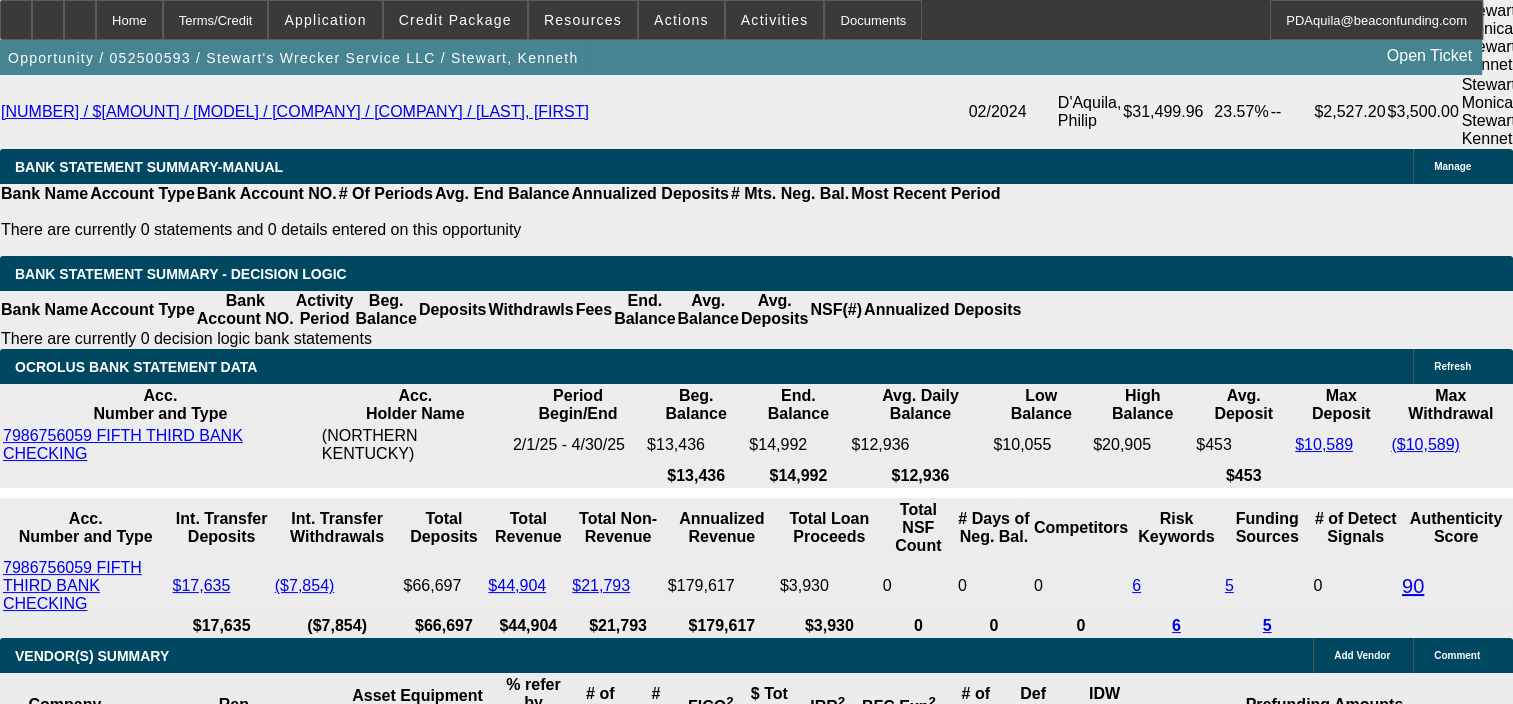 scroll, scrollTop: 3979, scrollLeft: 0, axis: vertical 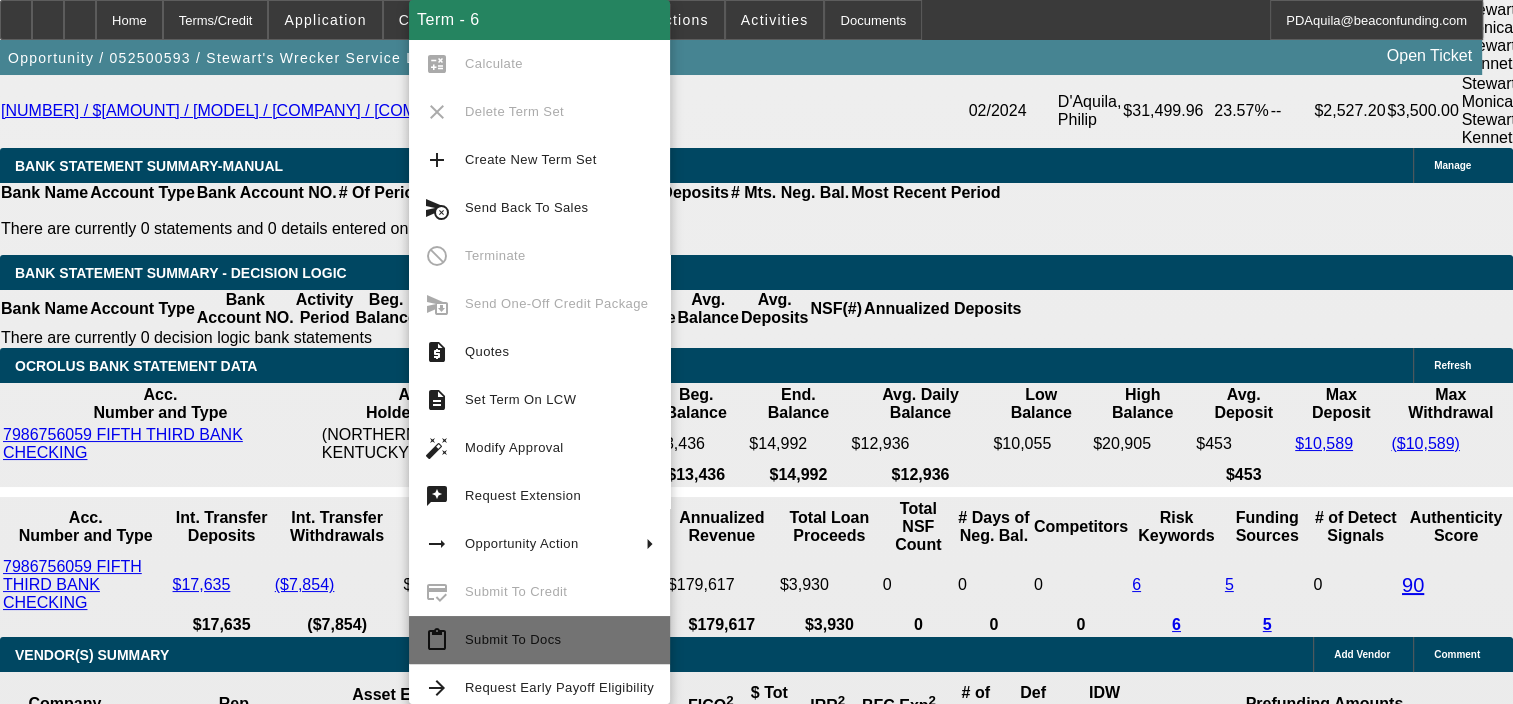 click on "Submit To Docs" at bounding box center (513, 639) 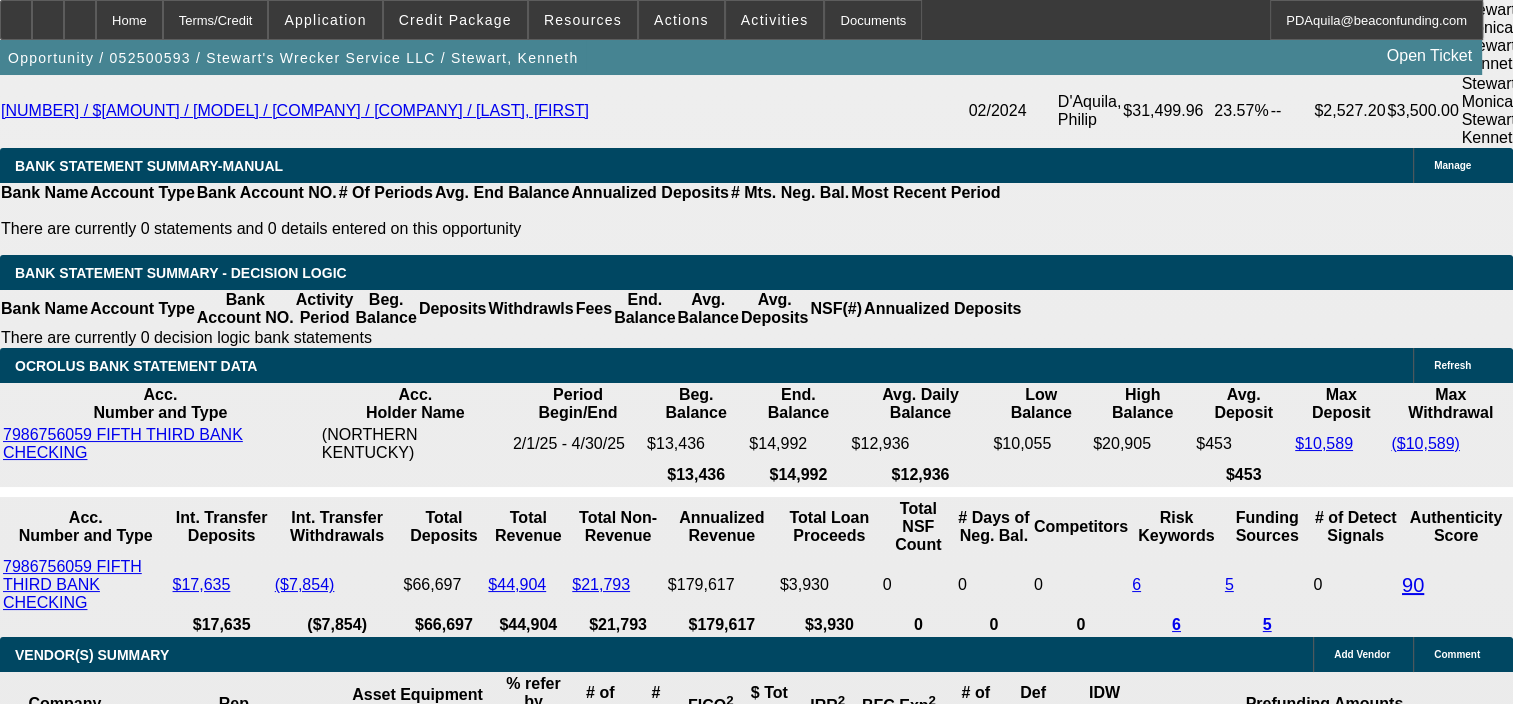 scroll, scrollTop: 0, scrollLeft: 0, axis: both 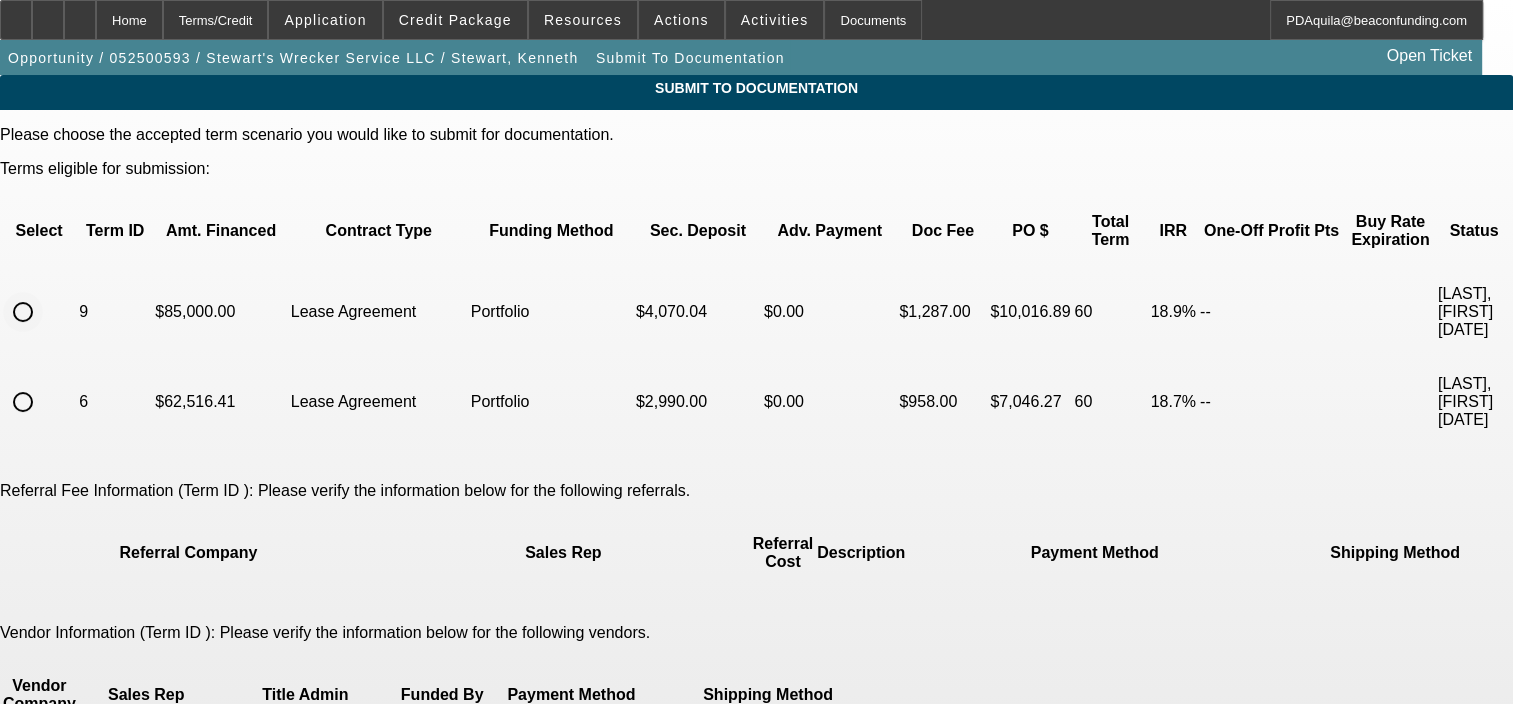click at bounding box center [23, 312] 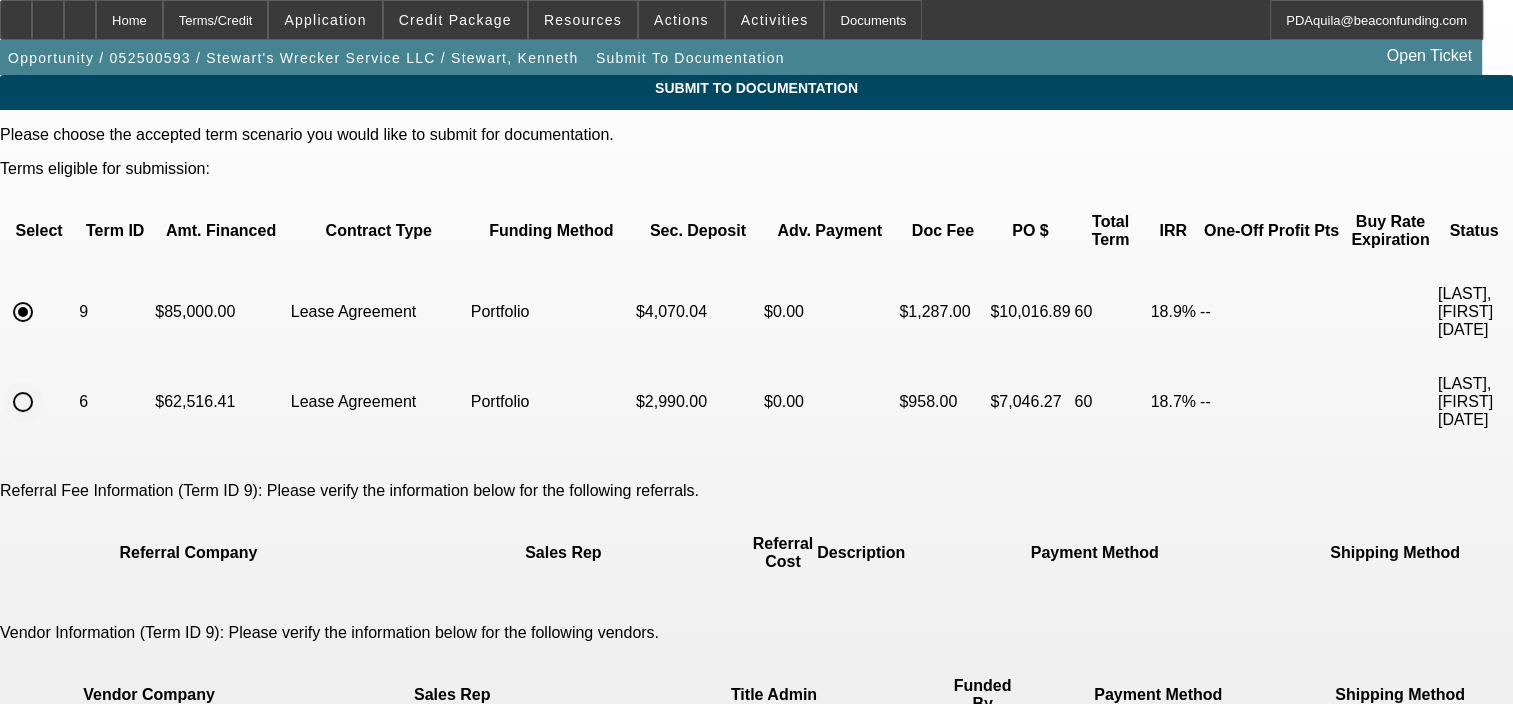 click at bounding box center (23, 402) 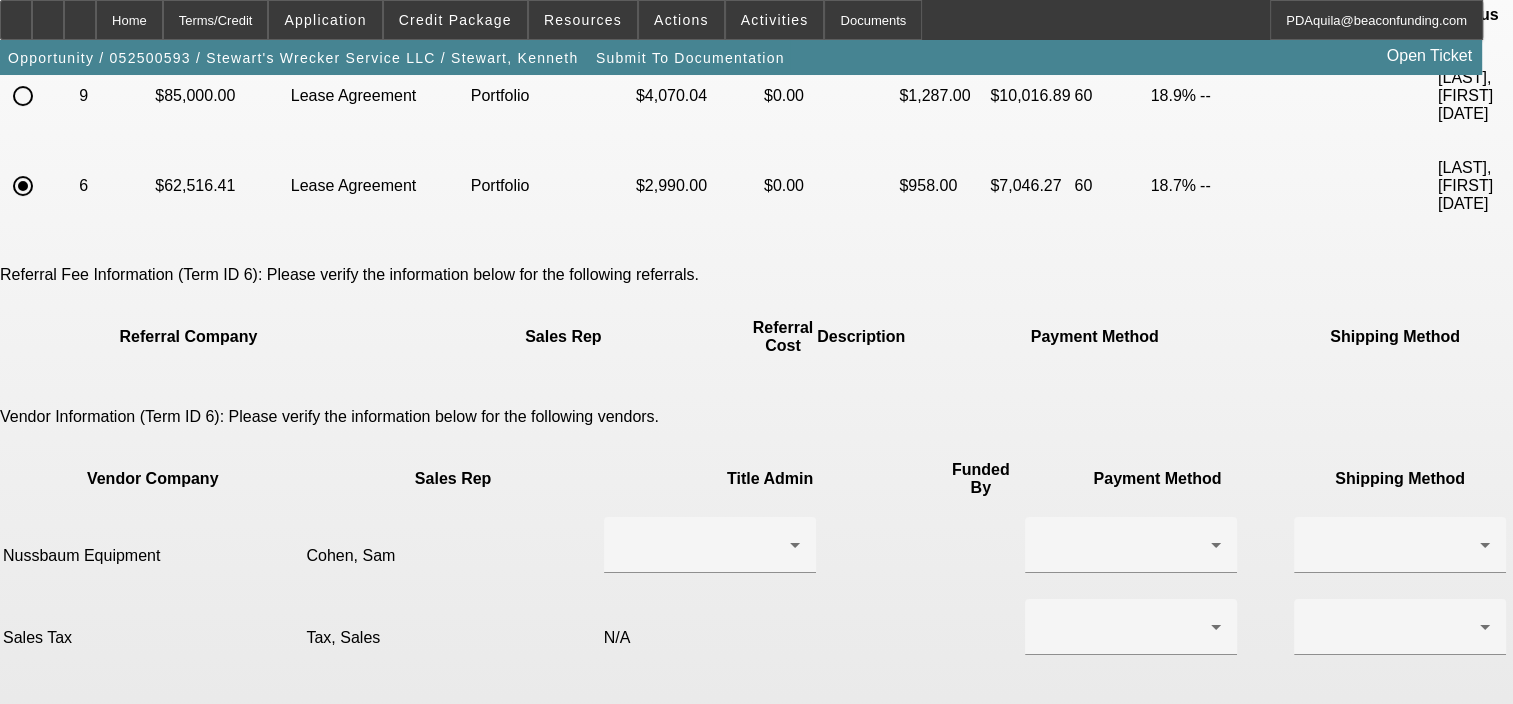 scroll, scrollTop: 272, scrollLeft: 0, axis: vertical 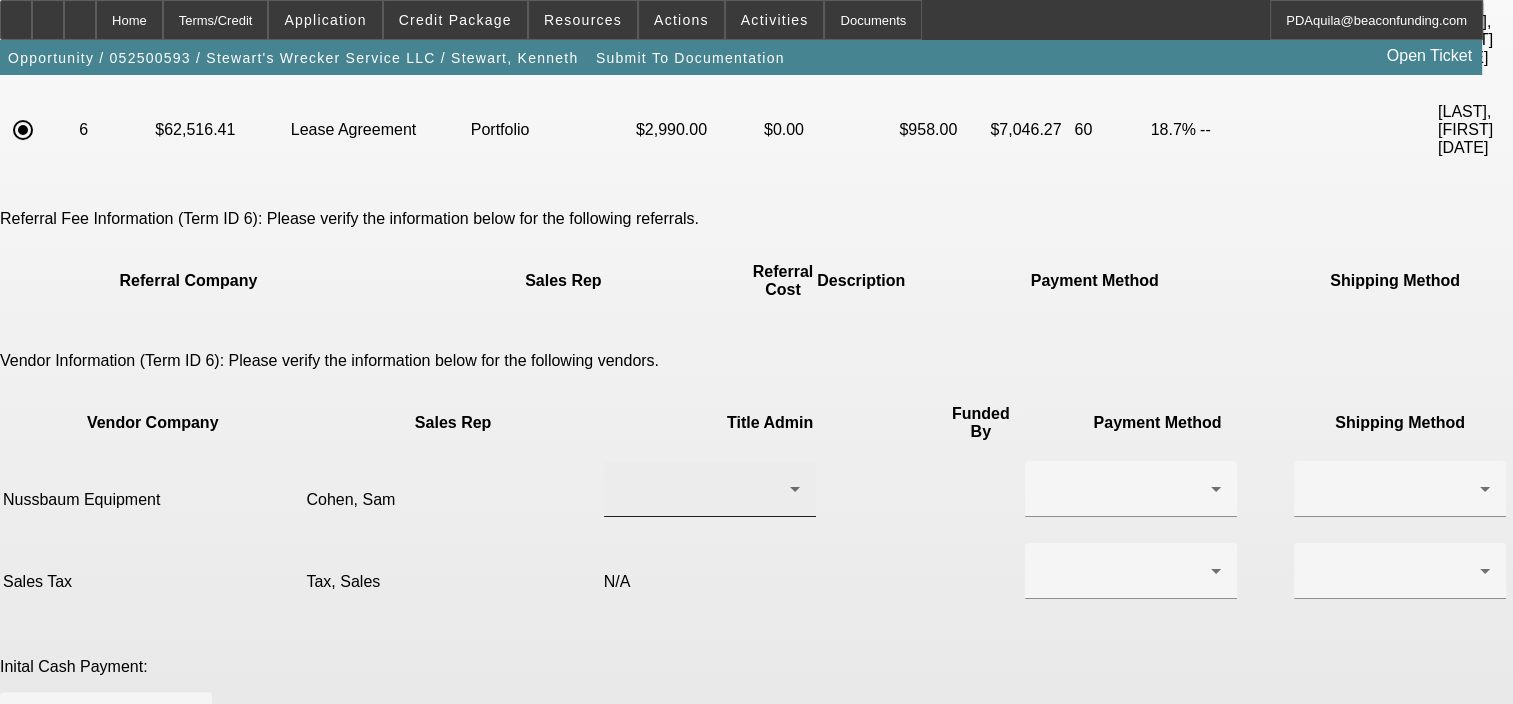 click at bounding box center (710, 489) 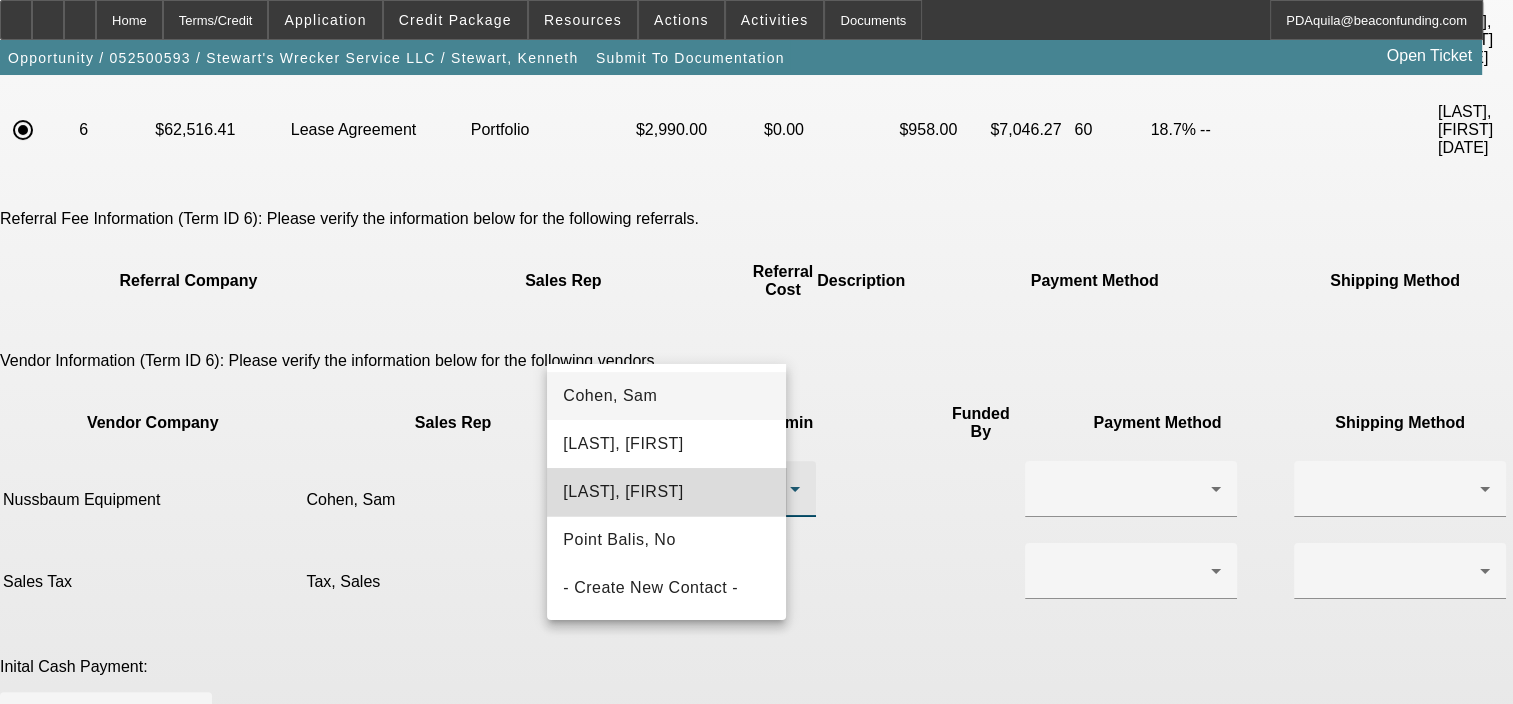 click on "[LAST], [FIRST]" at bounding box center [666, 492] 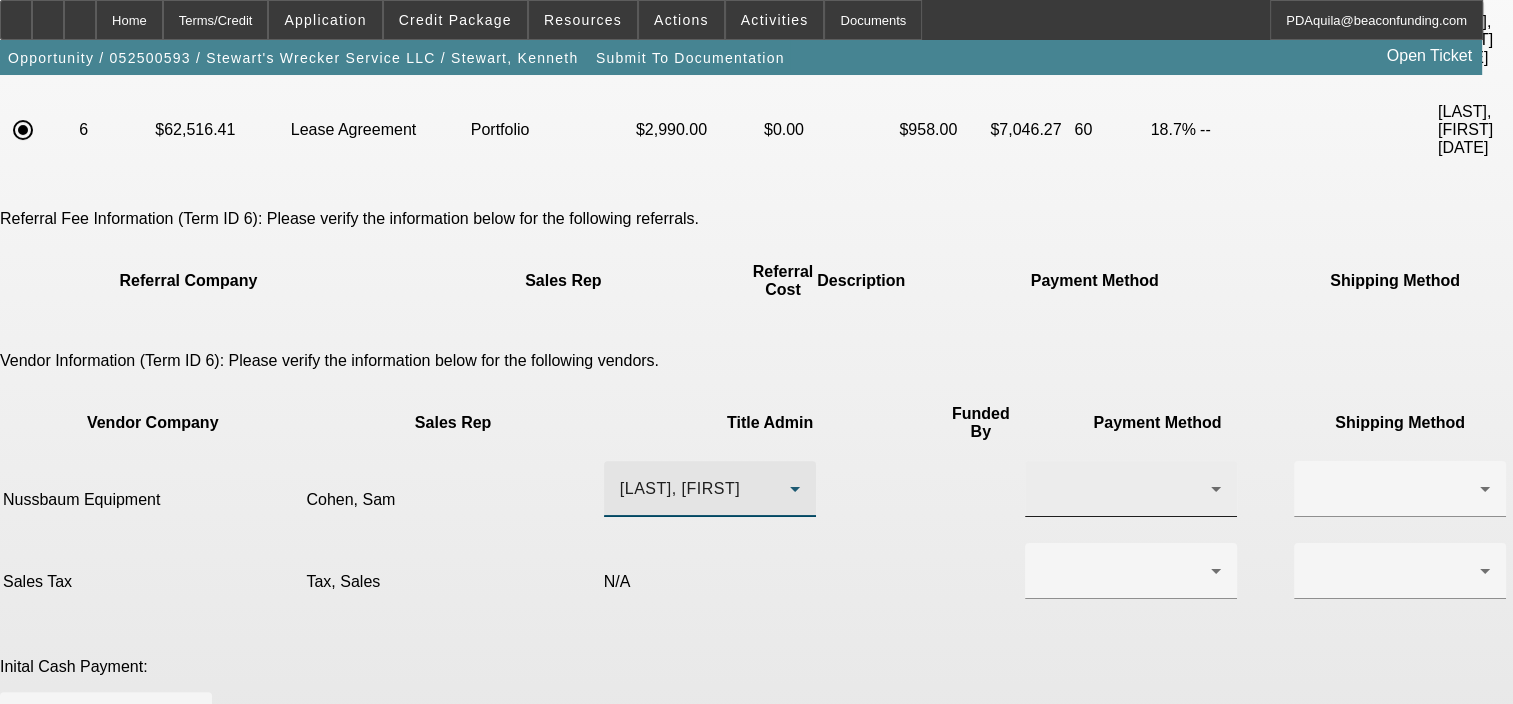 click at bounding box center [1126, 489] 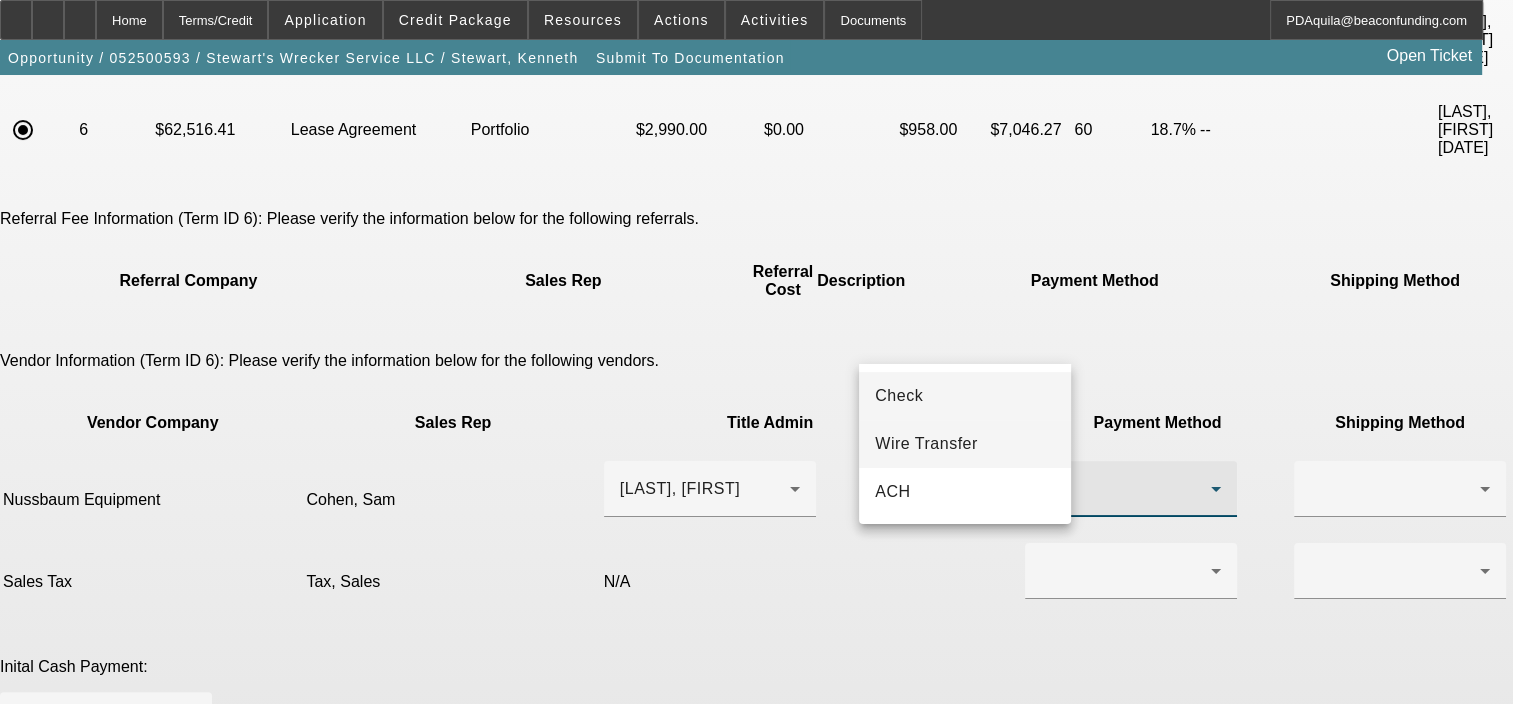 click on "Wire Transfer" at bounding box center (926, 444) 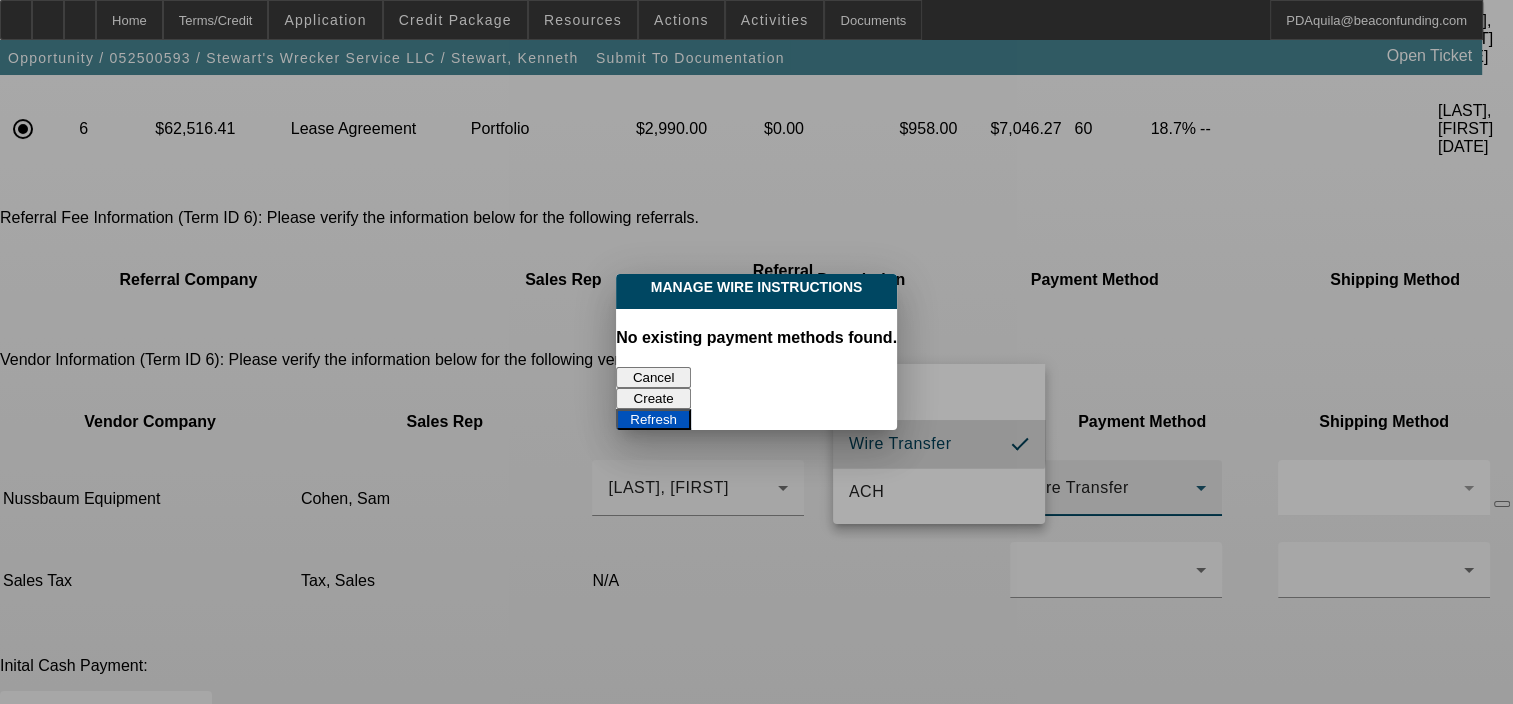 scroll, scrollTop: 0, scrollLeft: 0, axis: both 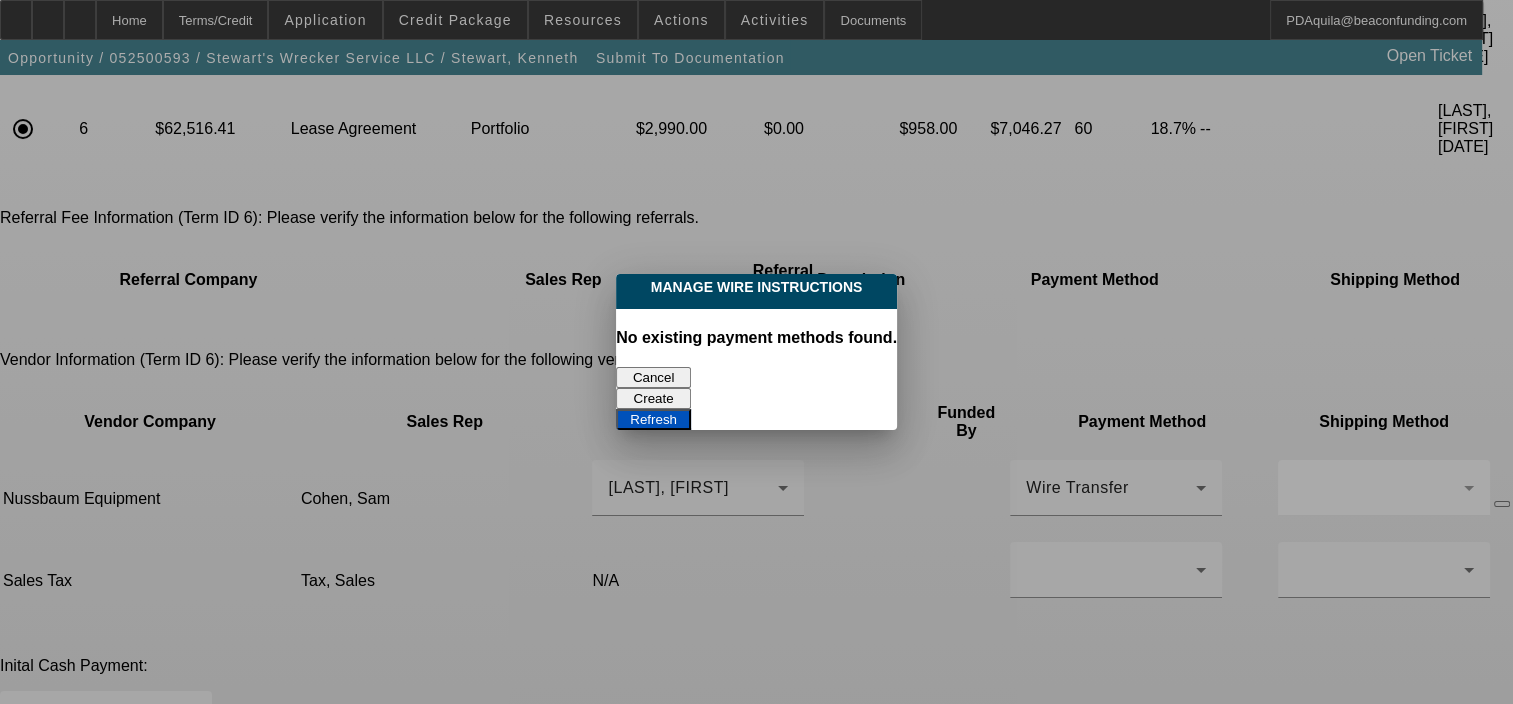 click on "Cancel" at bounding box center [653, 377] 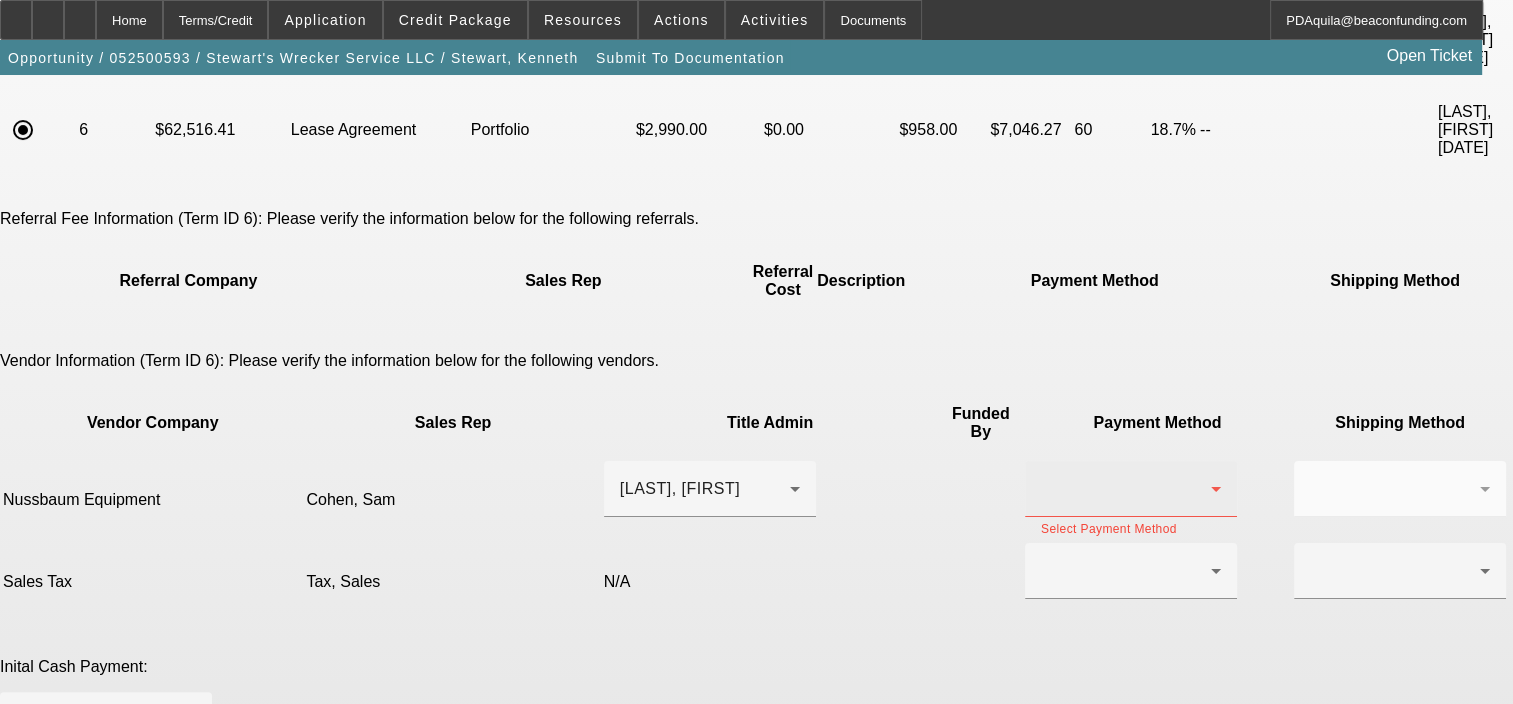 click at bounding box center [1126, 489] 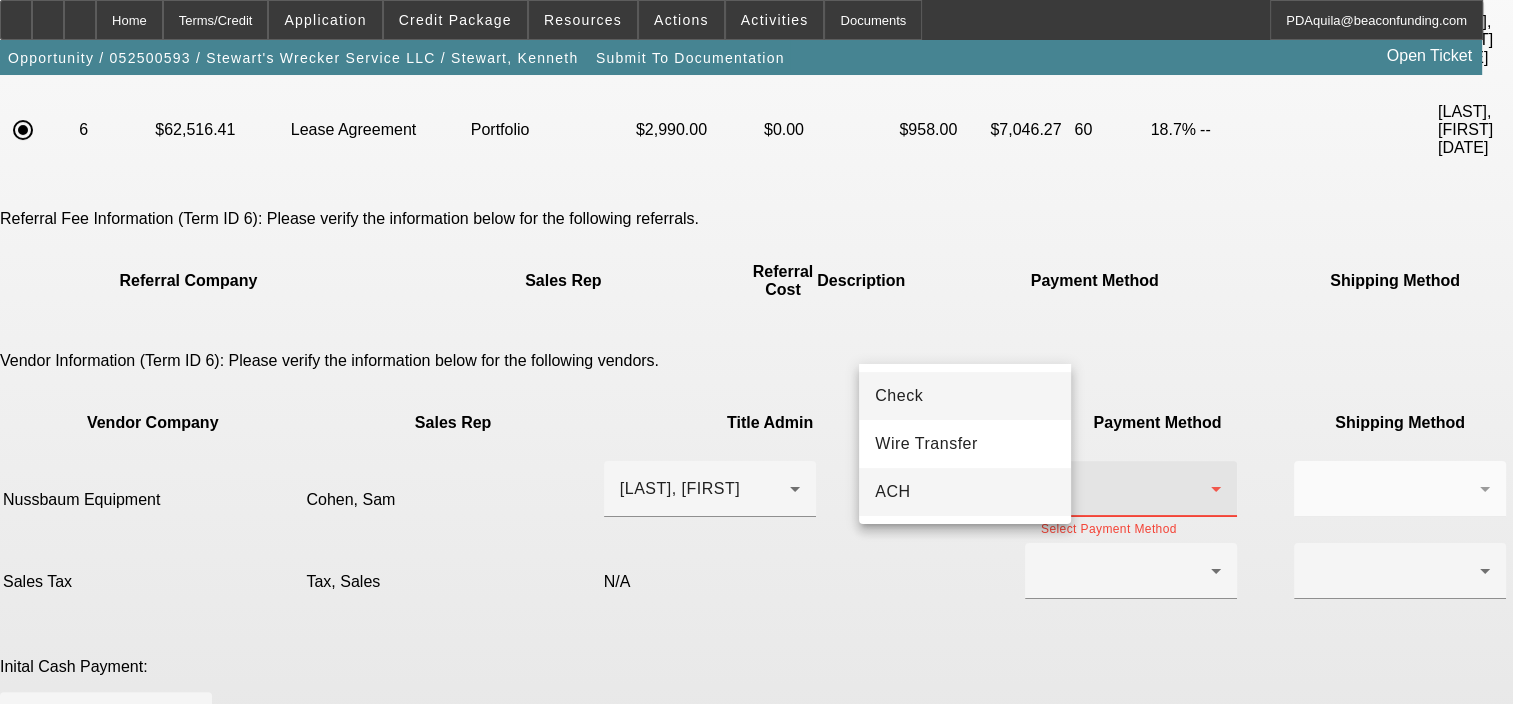 click on "ACH" at bounding box center (892, 492) 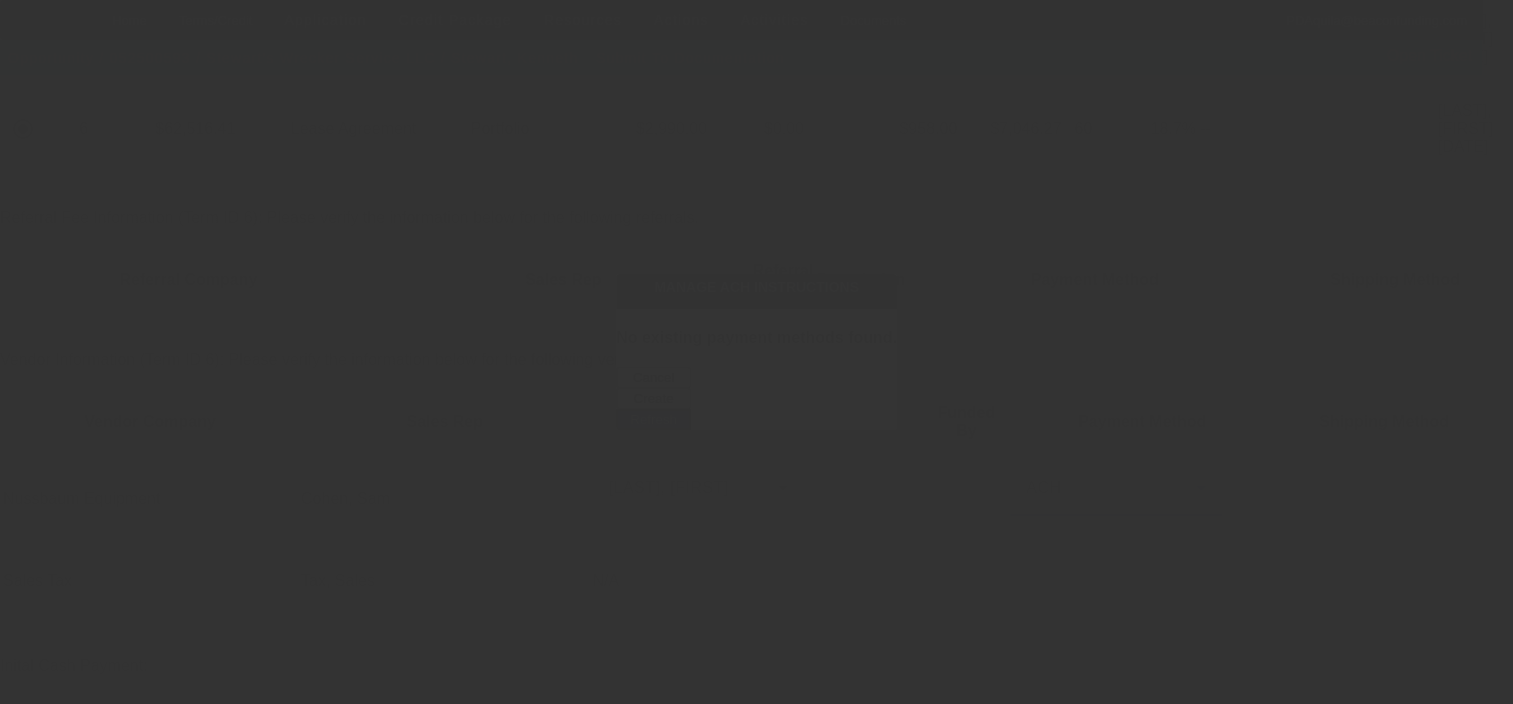 scroll, scrollTop: 0, scrollLeft: 0, axis: both 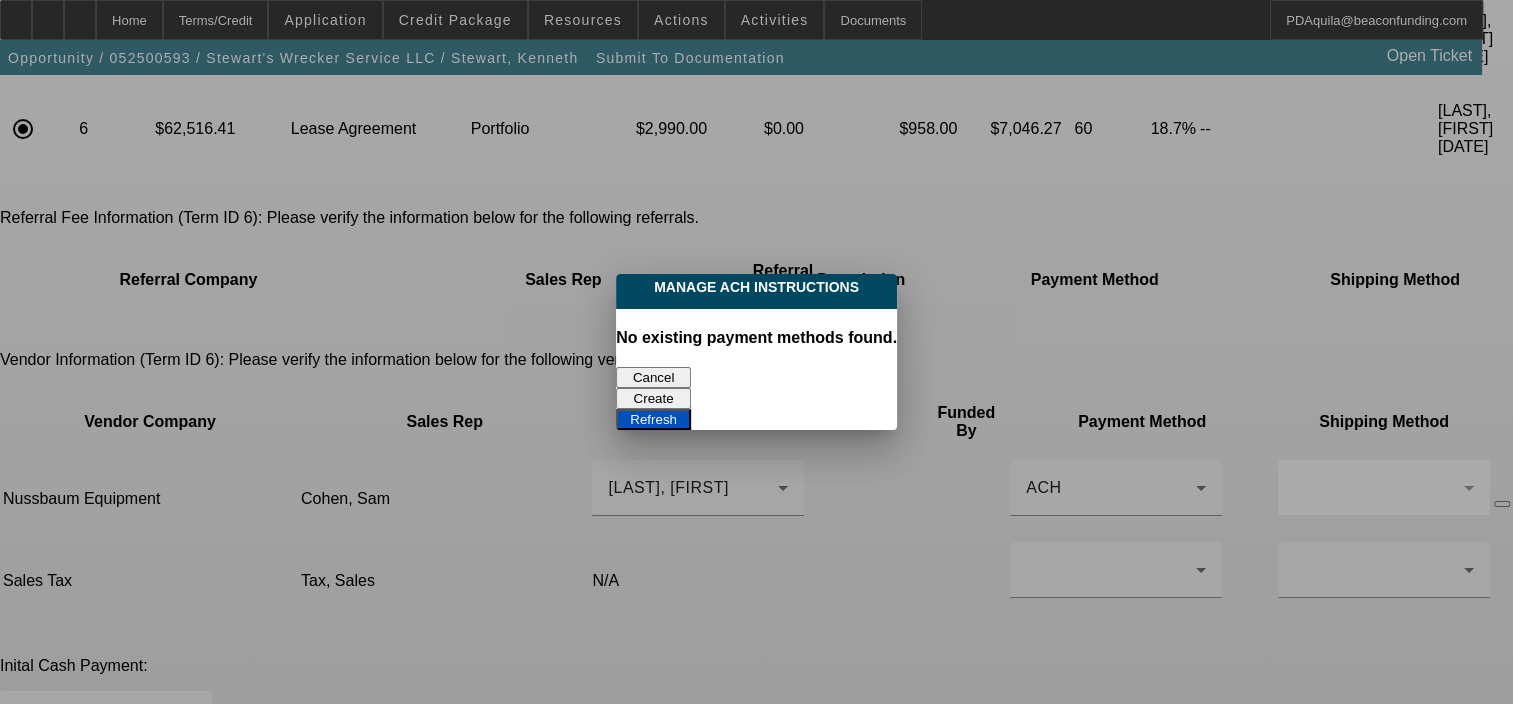 click on "Cancel" at bounding box center (653, 377) 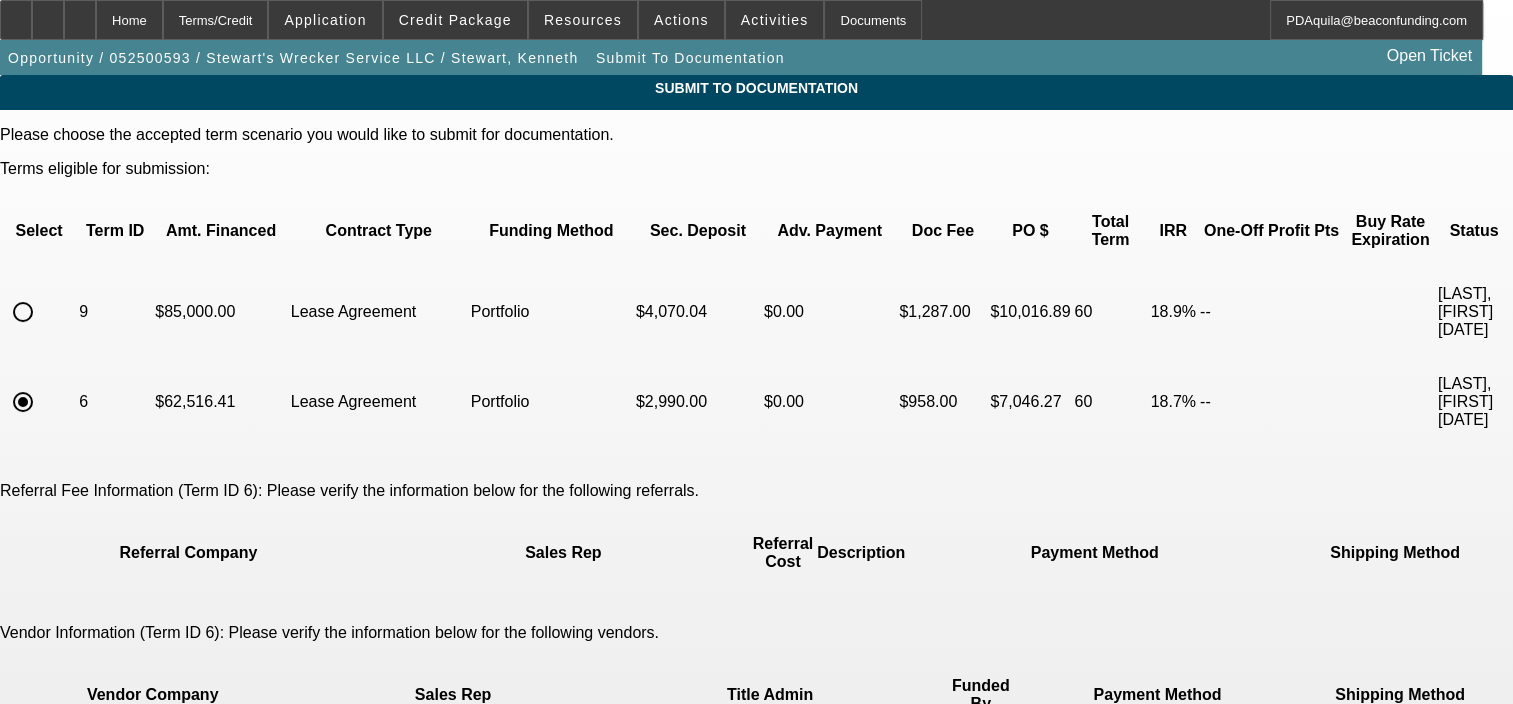 scroll, scrollTop: 272, scrollLeft: 0, axis: vertical 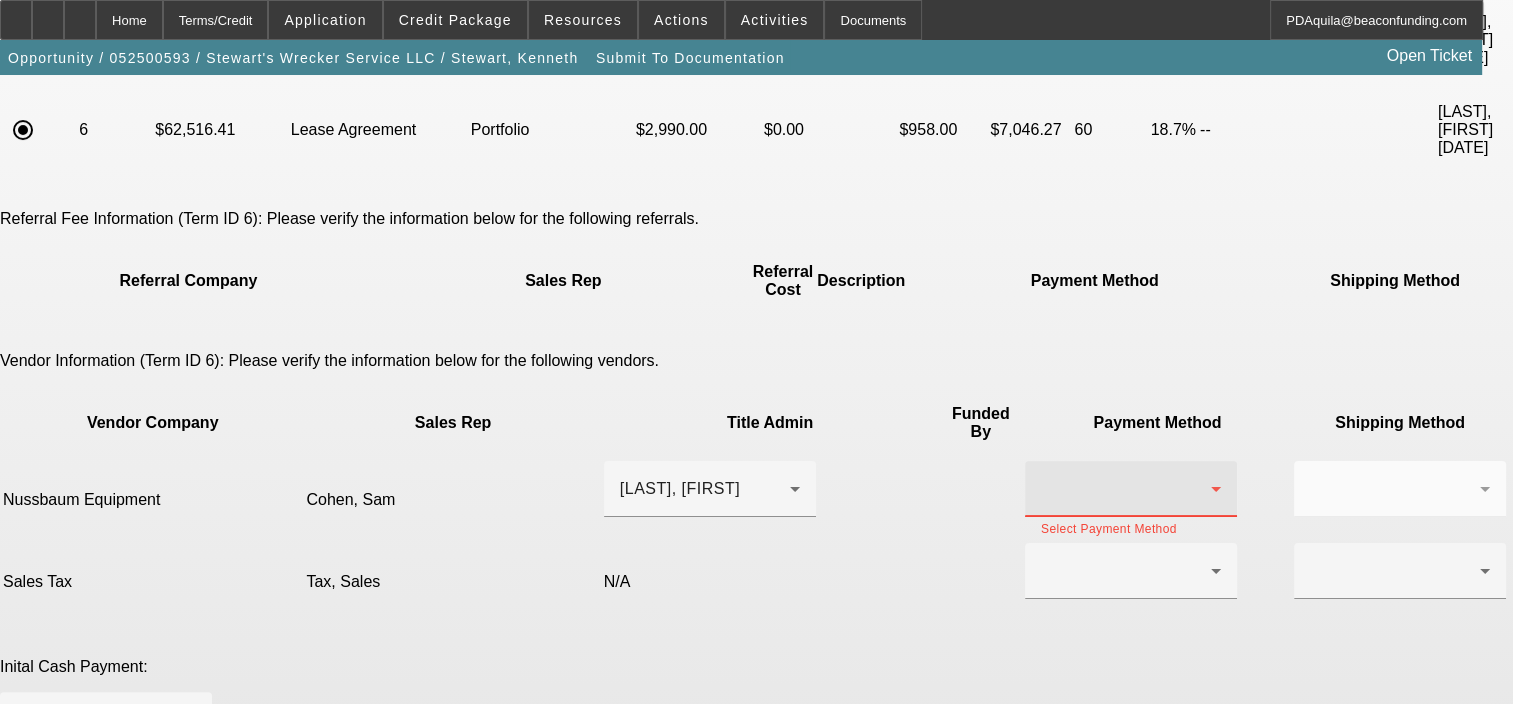 click at bounding box center (1126, 489) 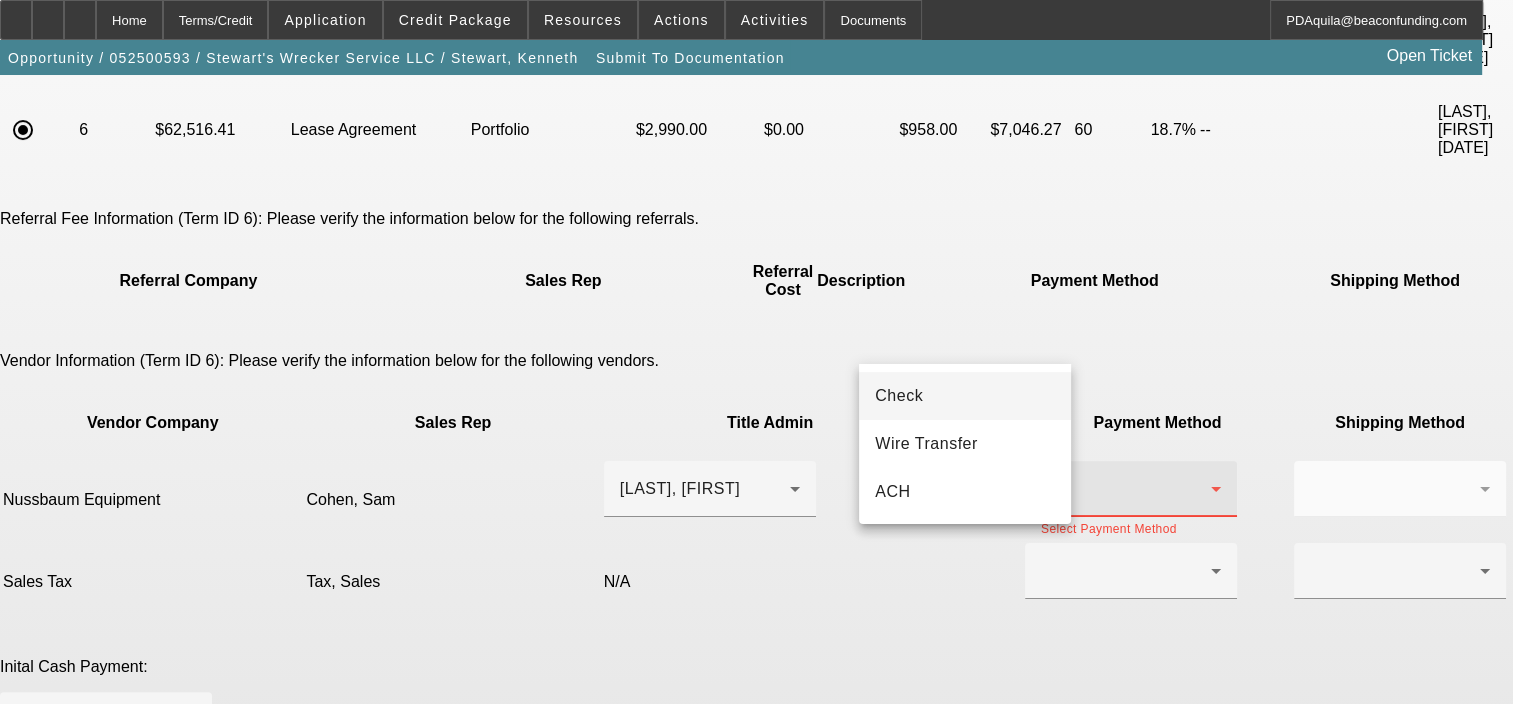 click on "Check" at bounding box center [899, 396] 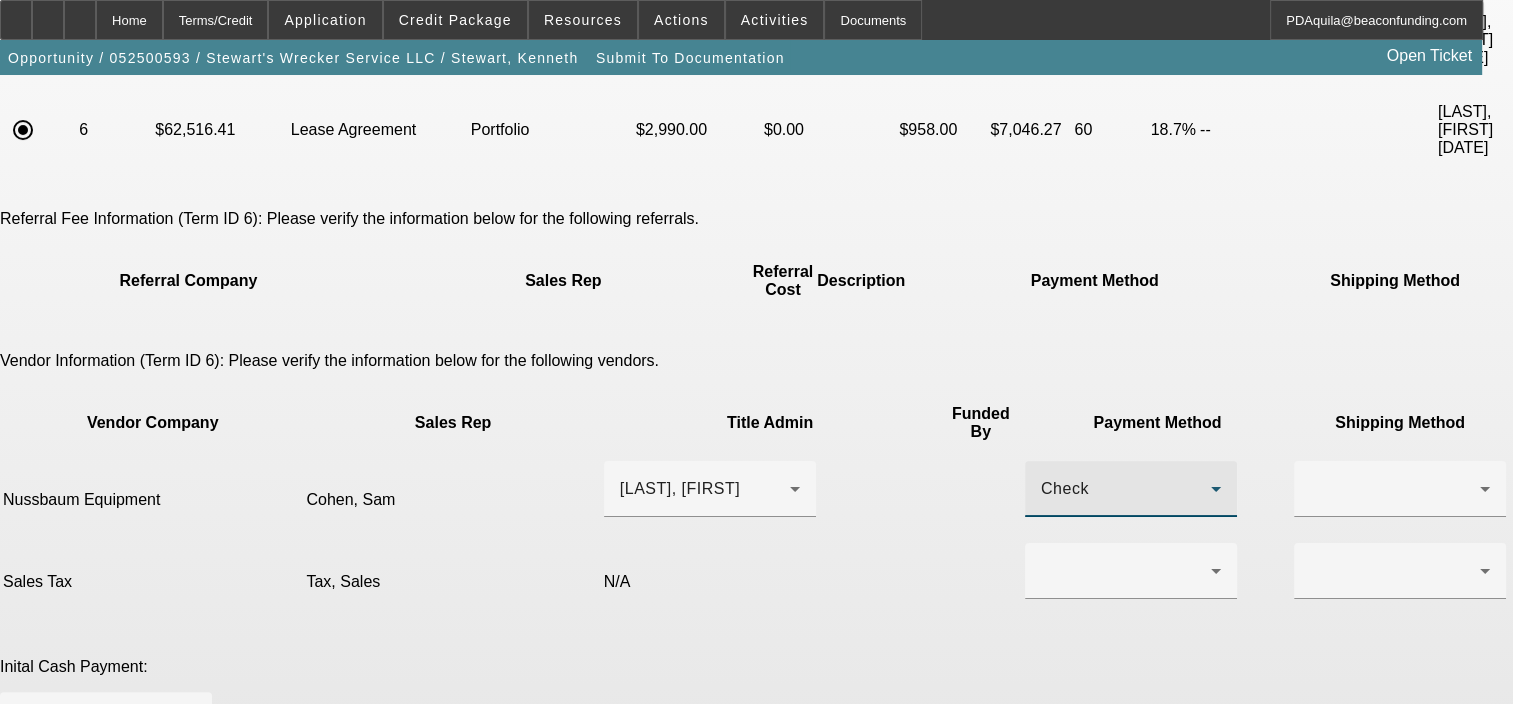 click on "Check" at bounding box center (1126, 489) 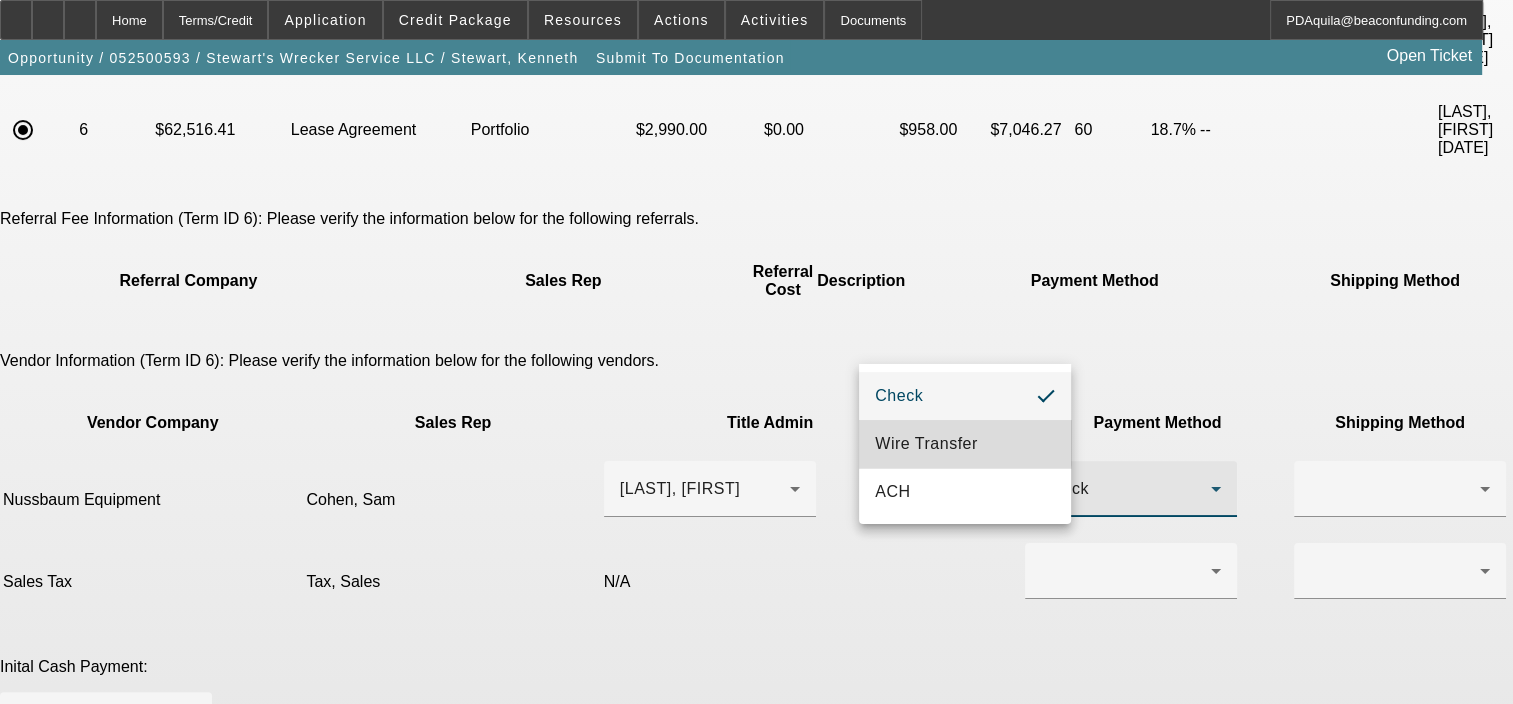 click on "Wire Transfer" at bounding box center (926, 444) 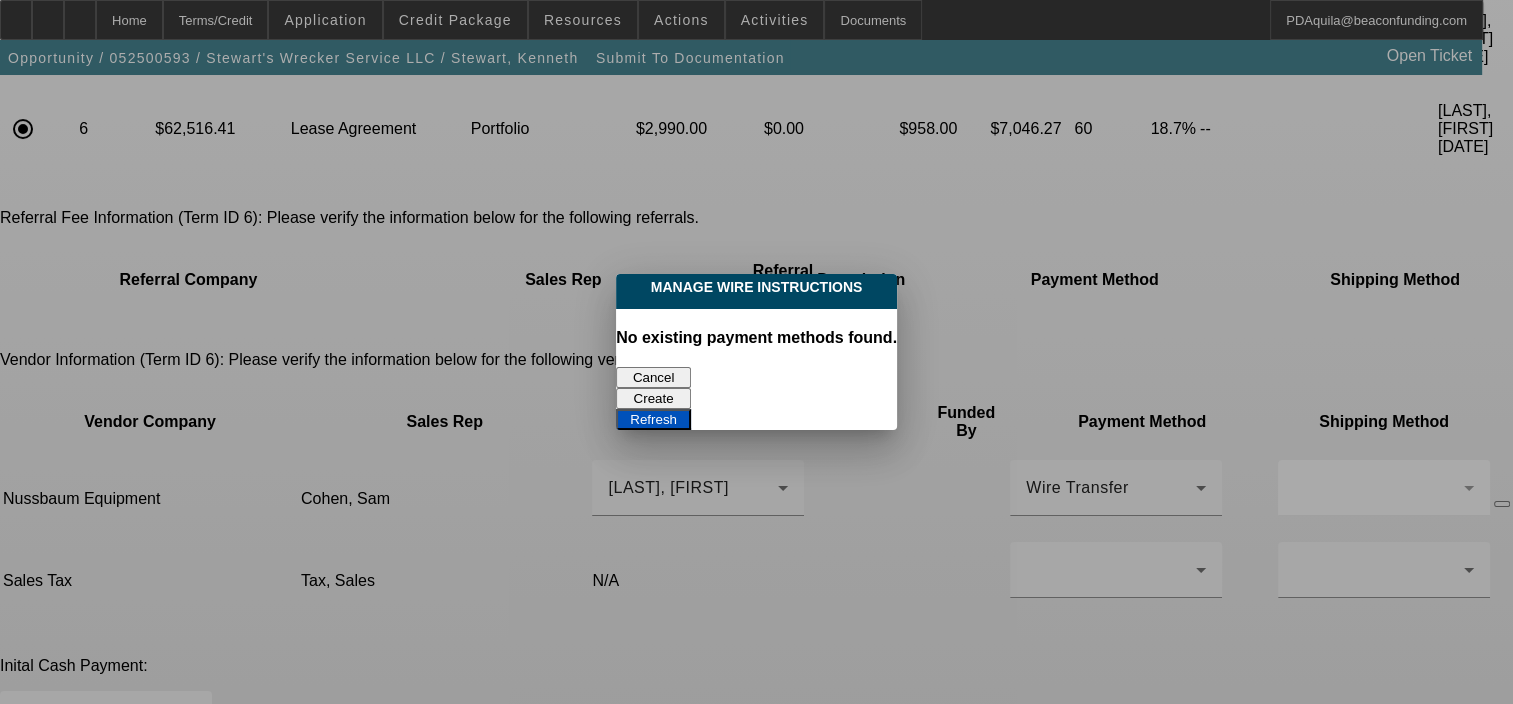 click on "Refresh" at bounding box center [653, 419] 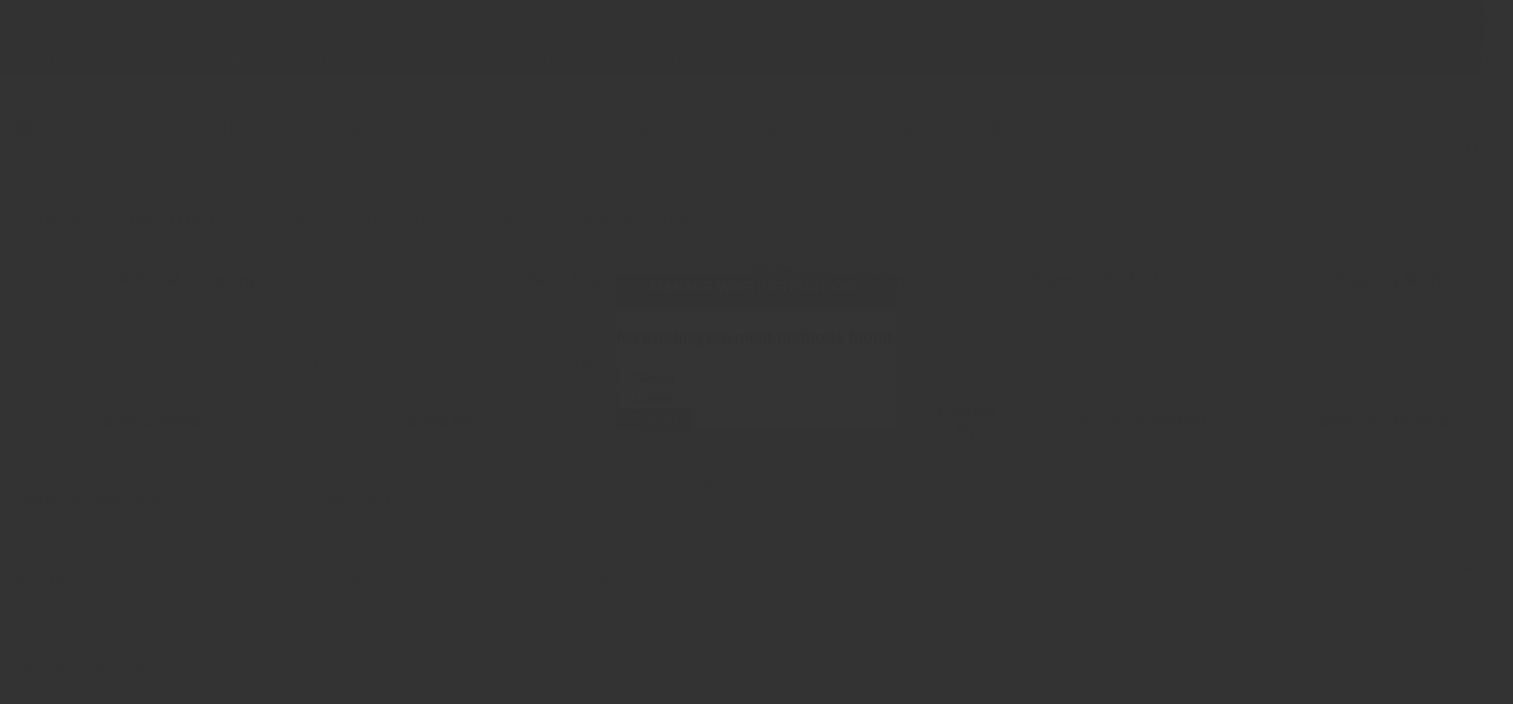 click at bounding box center [756, 352] 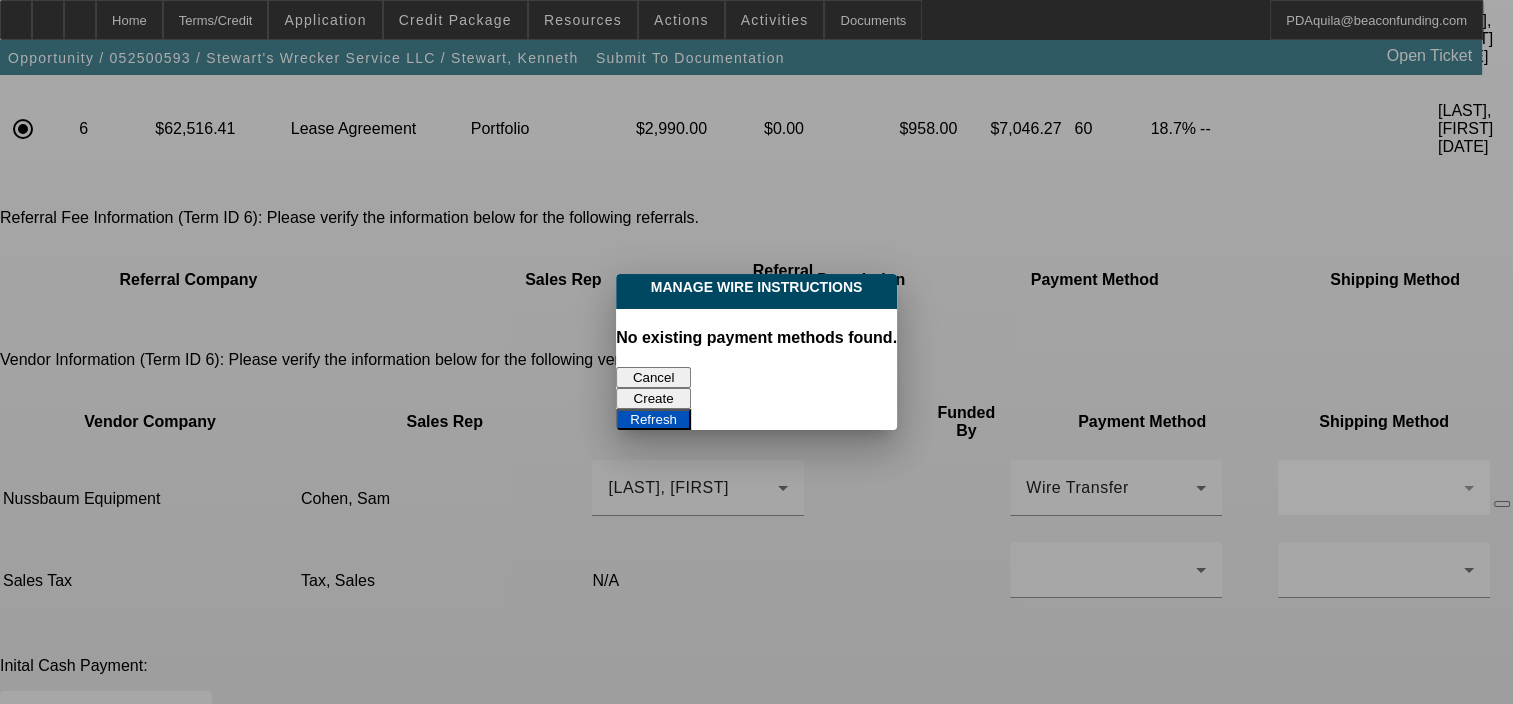 click at bounding box center [756, 352] 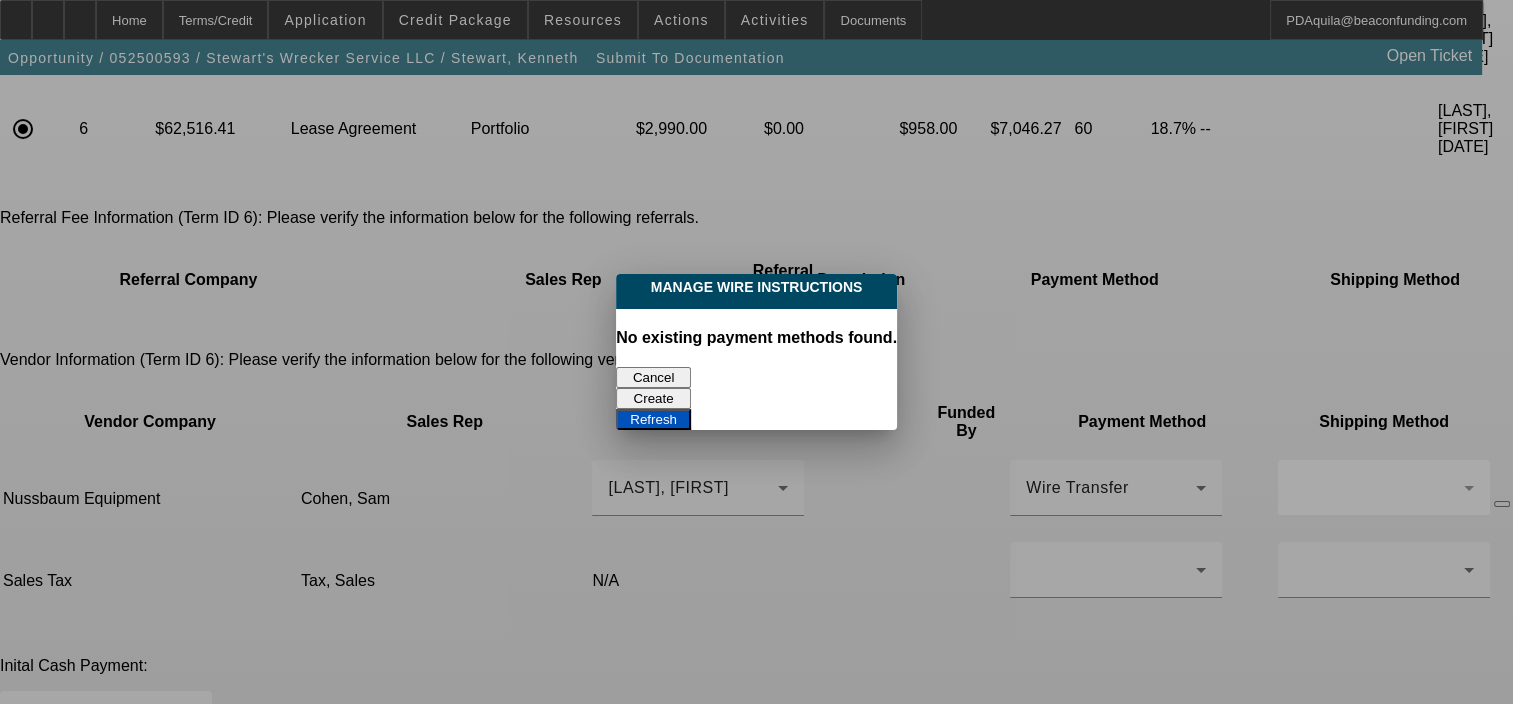 click on "Refresh" at bounding box center (653, 419) 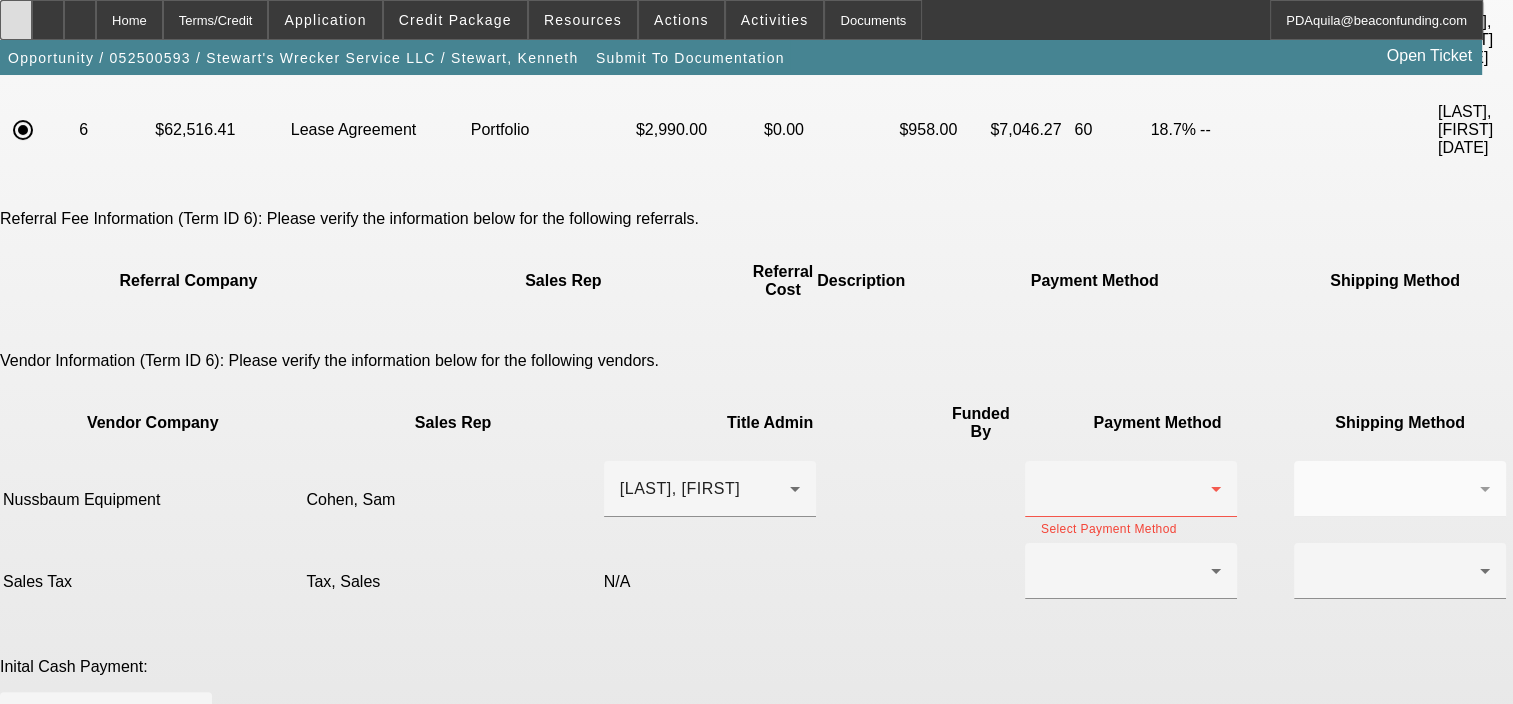 click at bounding box center [16, 20] 